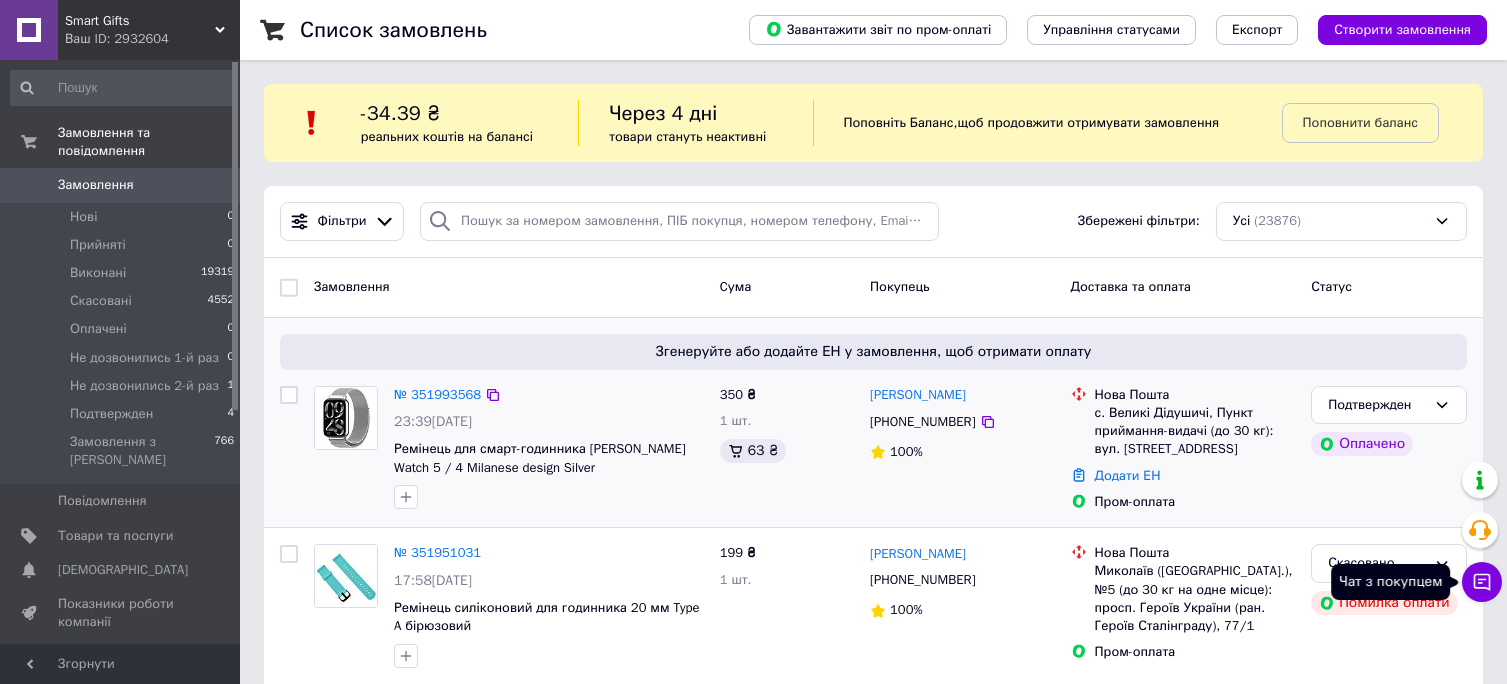 scroll, scrollTop: 0, scrollLeft: 0, axis: both 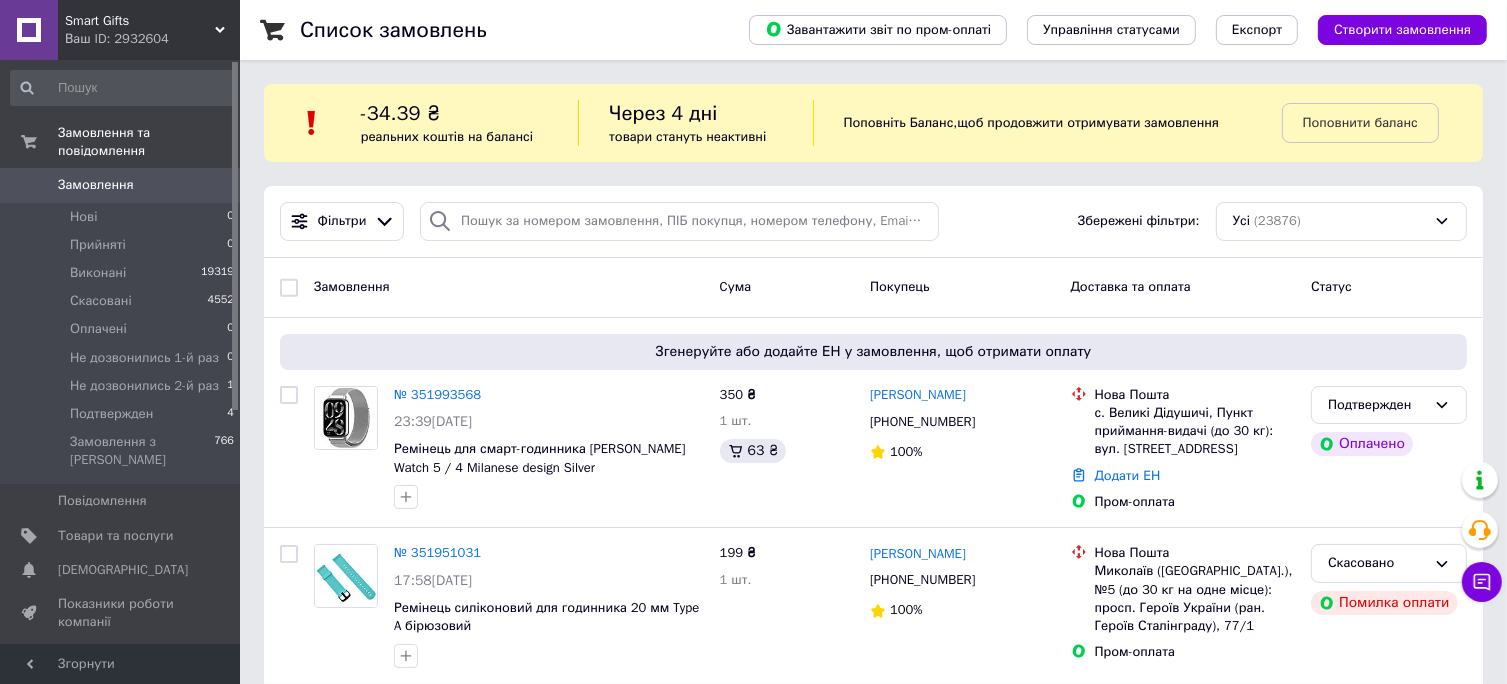 click on "Smart Gifts" at bounding box center (140, 21) 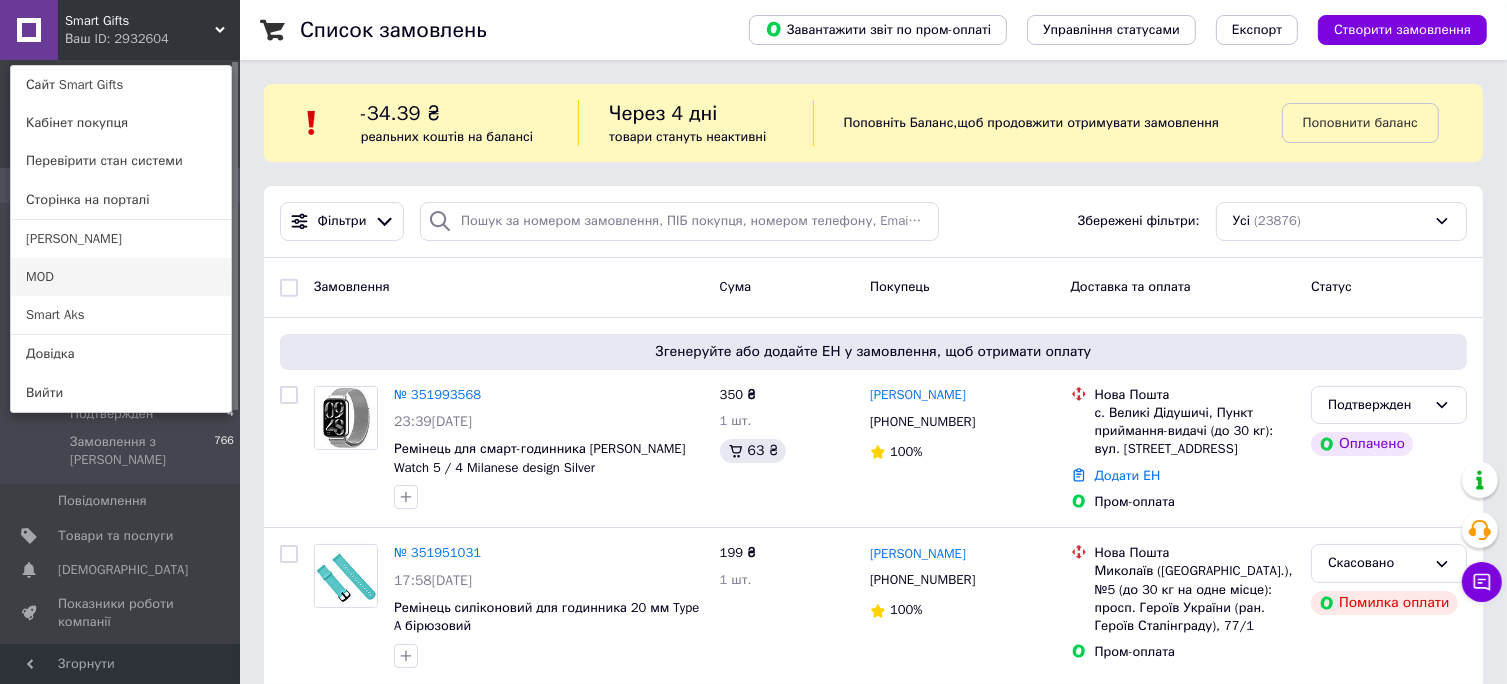 click on "MOD" at bounding box center [121, 277] 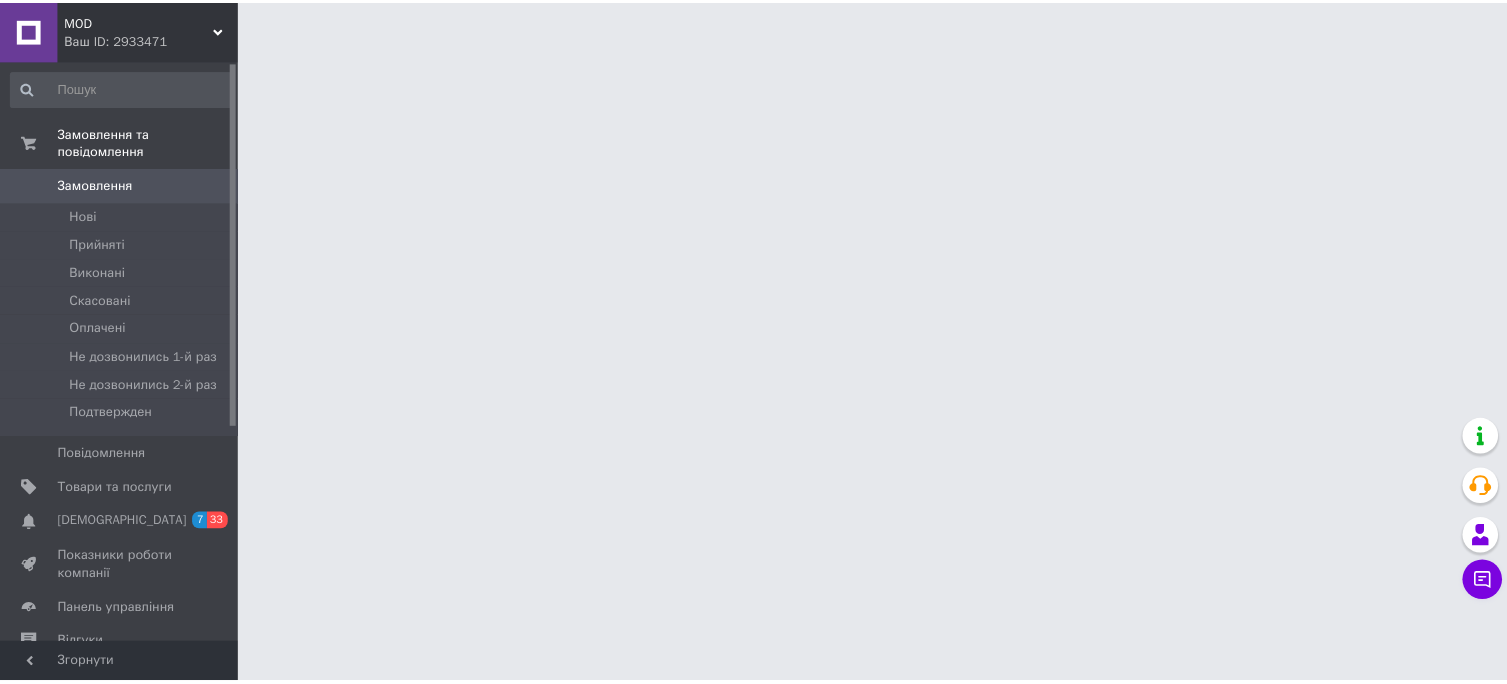 scroll, scrollTop: 0, scrollLeft: 0, axis: both 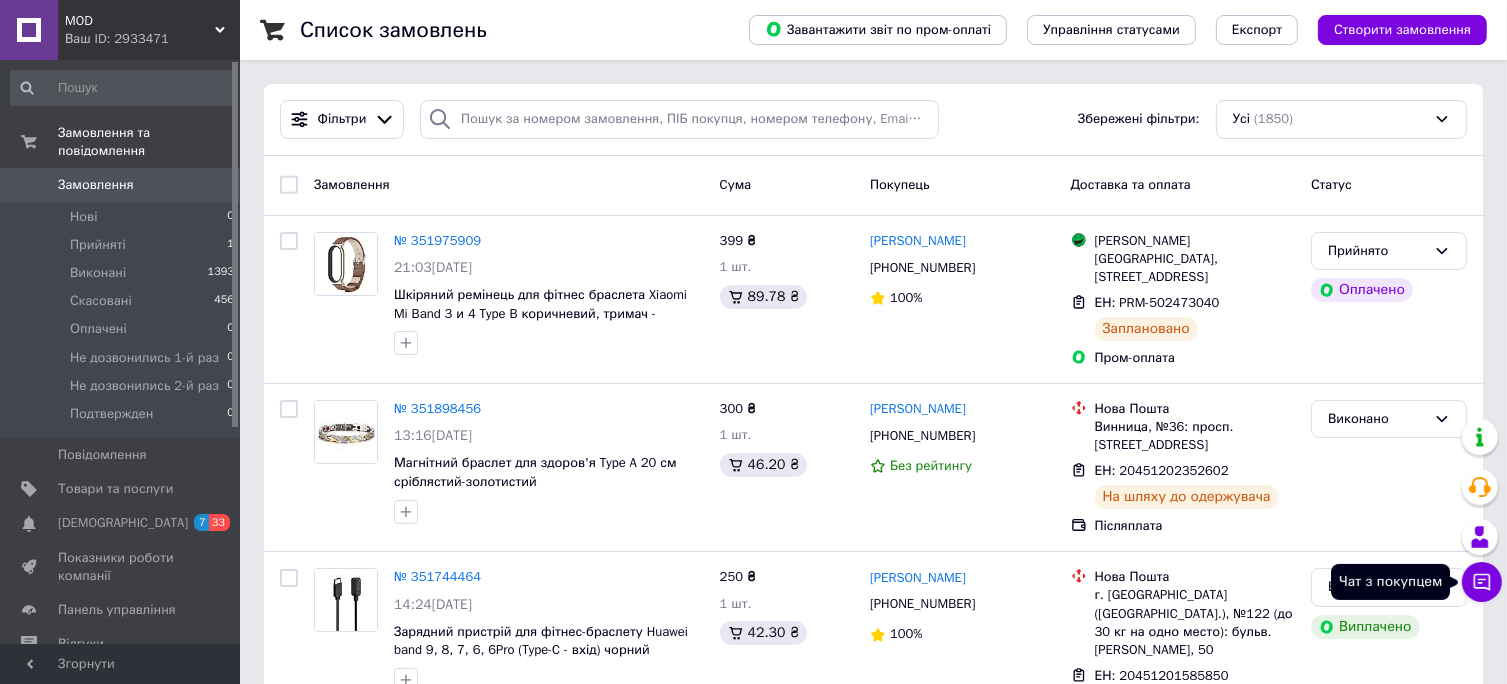 click 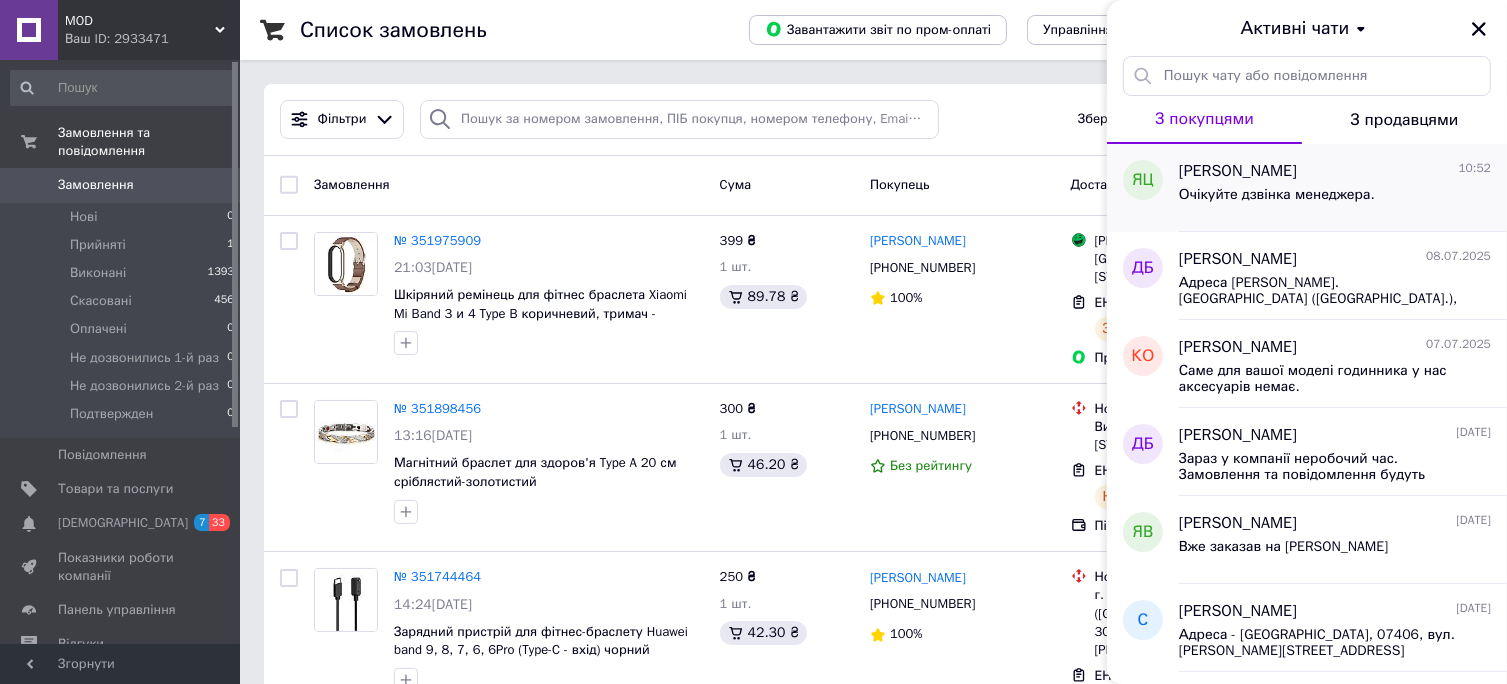 click on "Очікуйте дзвінка менеджера." at bounding box center [1277, 195] 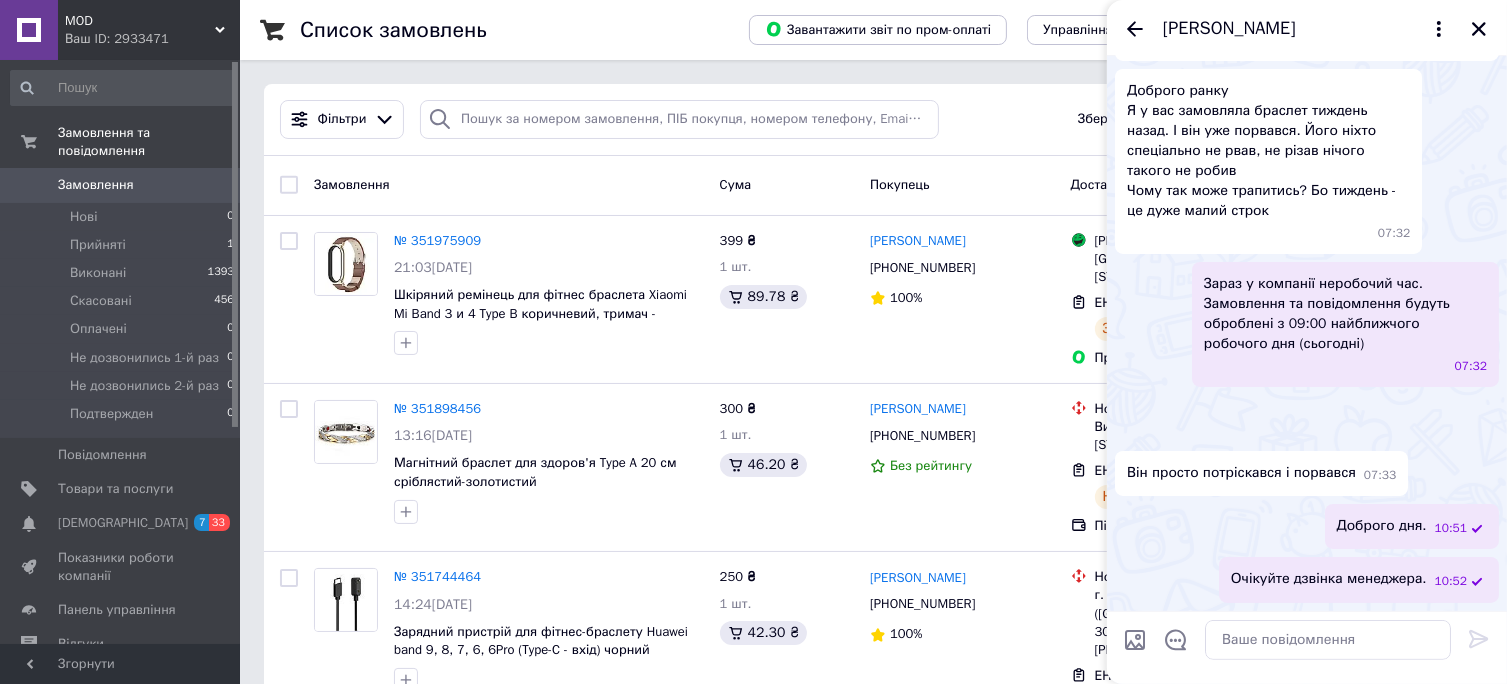 scroll, scrollTop: 781, scrollLeft: 0, axis: vertical 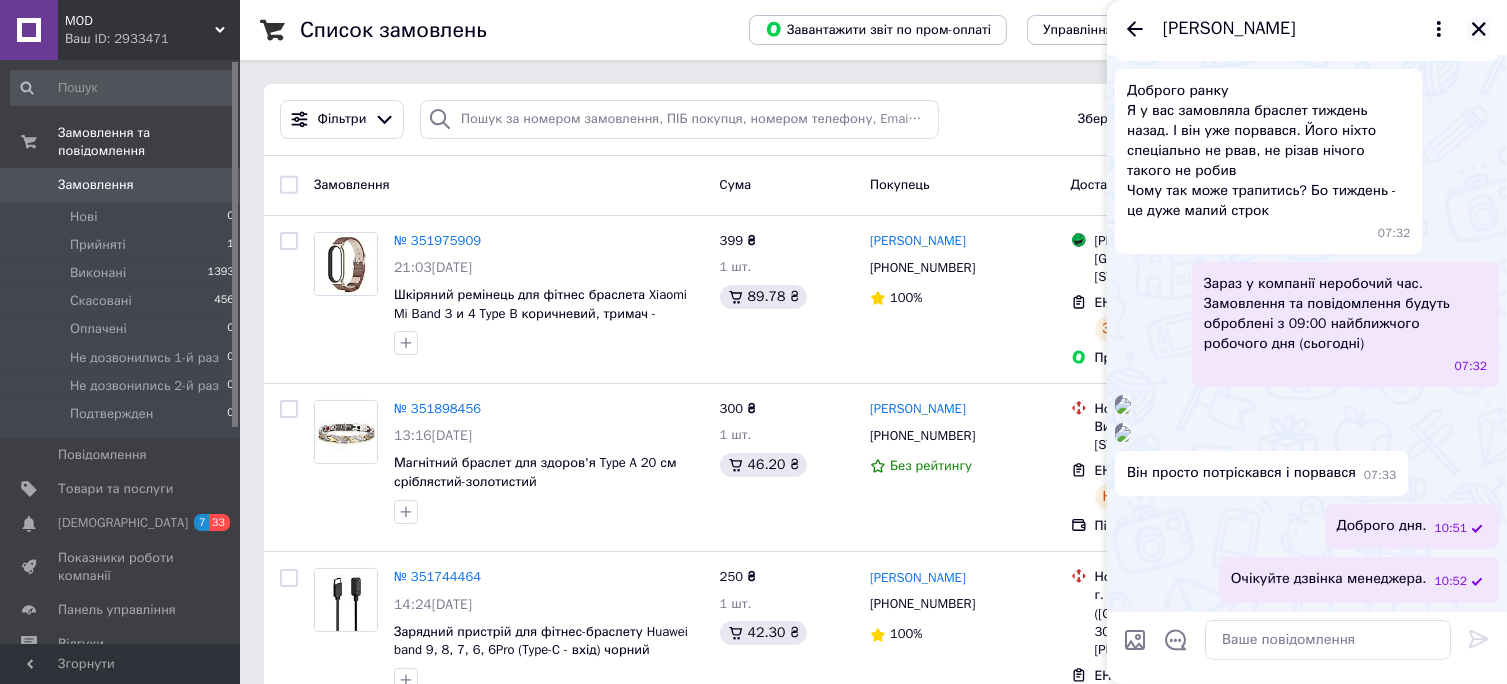 click 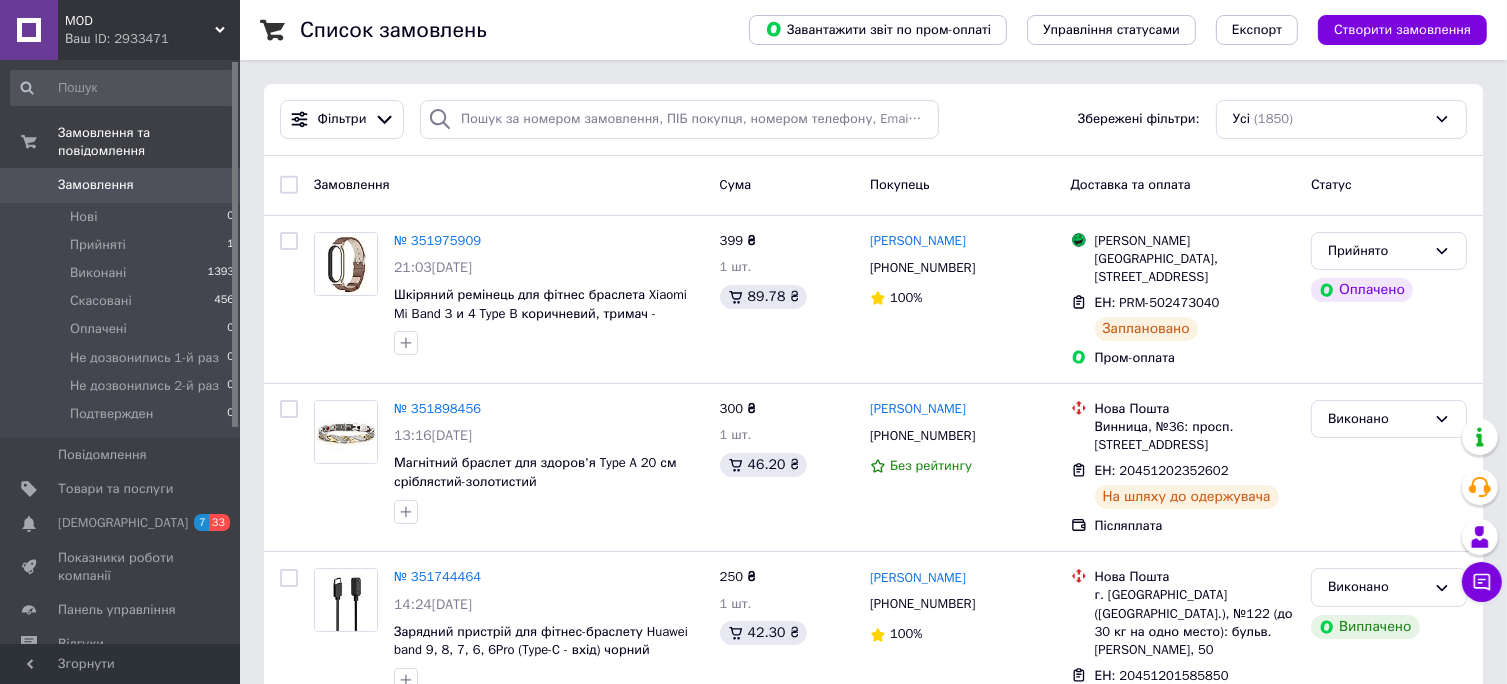 click on "MOD" at bounding box center (140, 21) 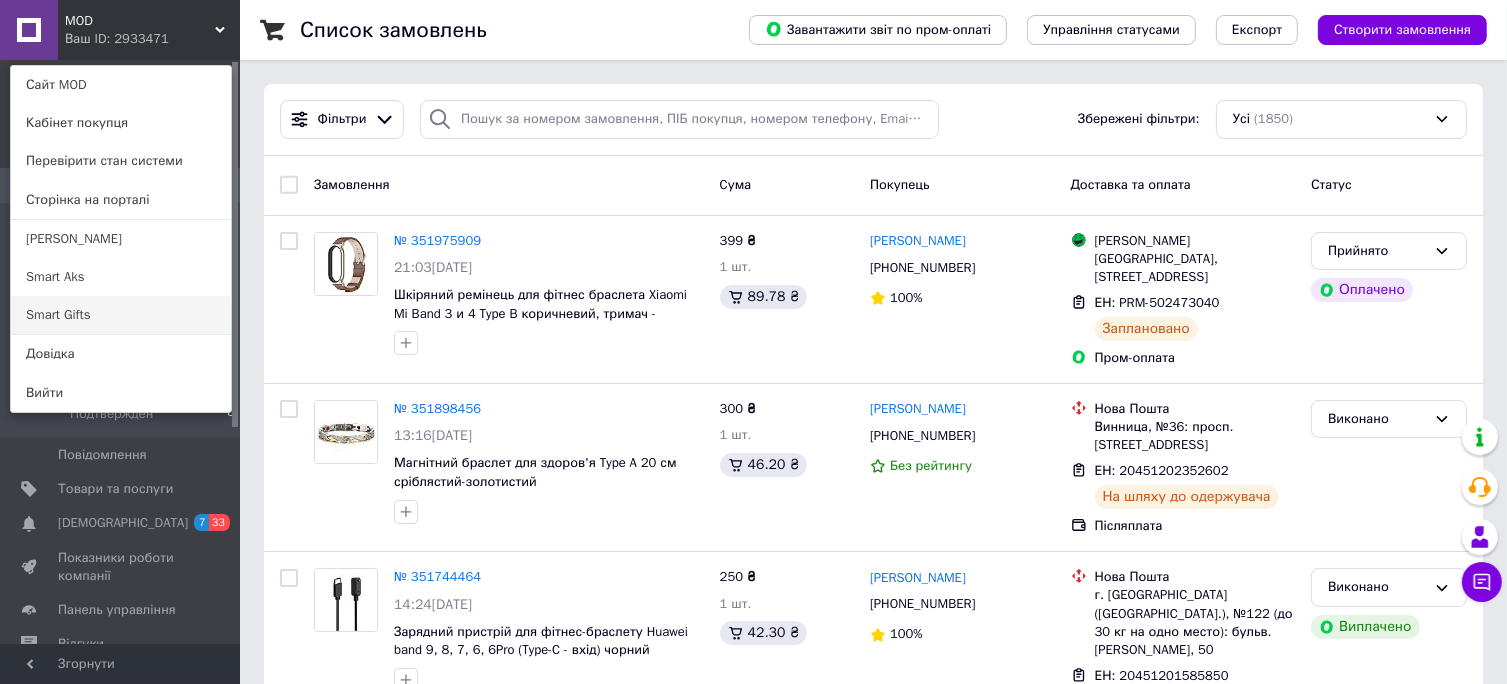 click on "Smart Gifts" at bounding box center (121, 315) 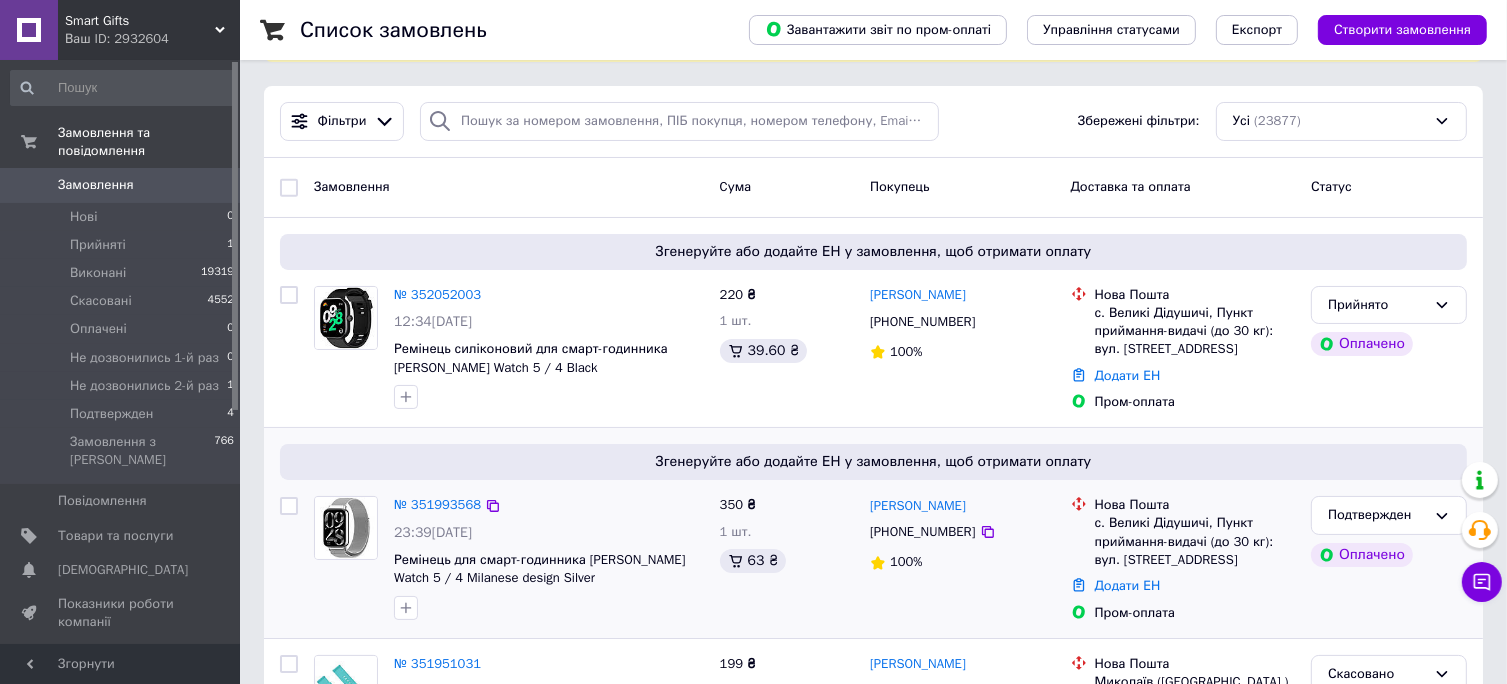 scroll, scrollTop: 200, scrollLeft: 0, axis: vertical 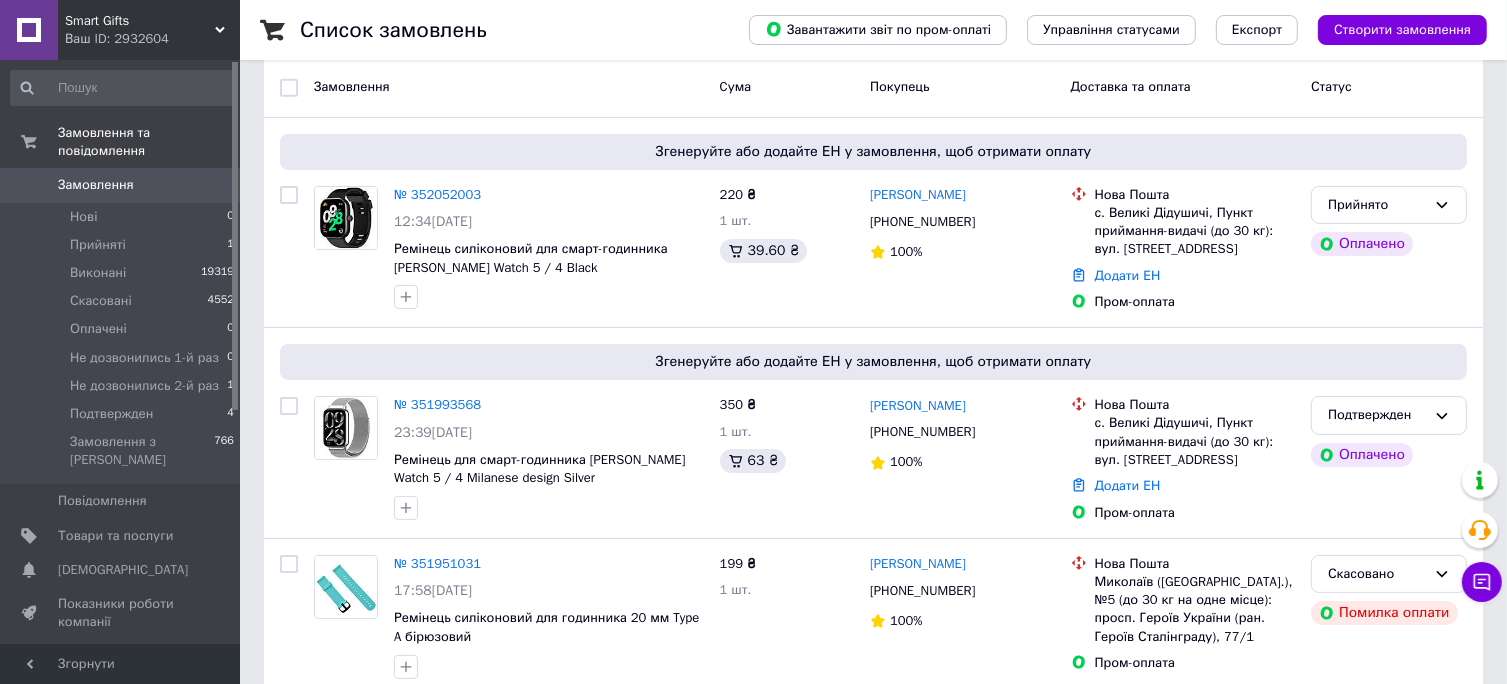 click on "Smart Gifts" at bounding box center (140, 21) 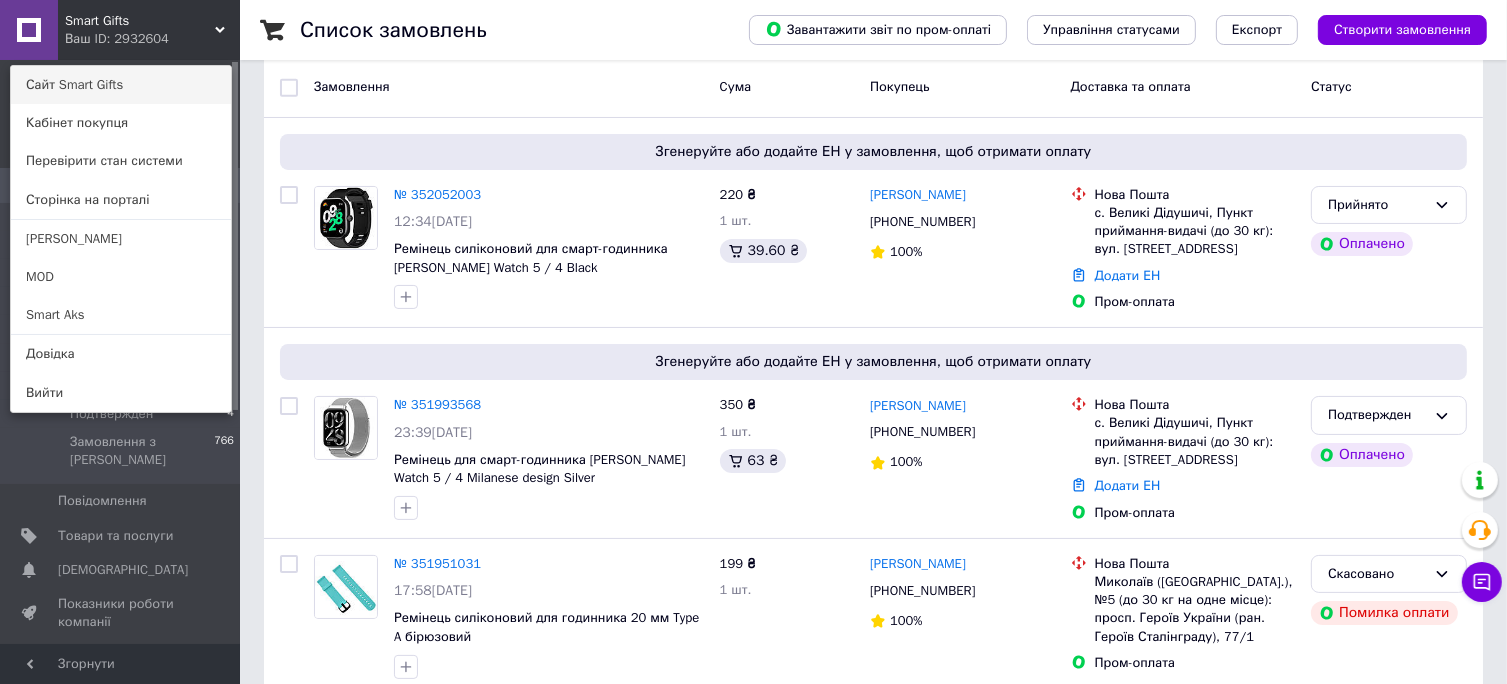 click on "Сайт Smart Gifts" at bounding box center (121, 85) 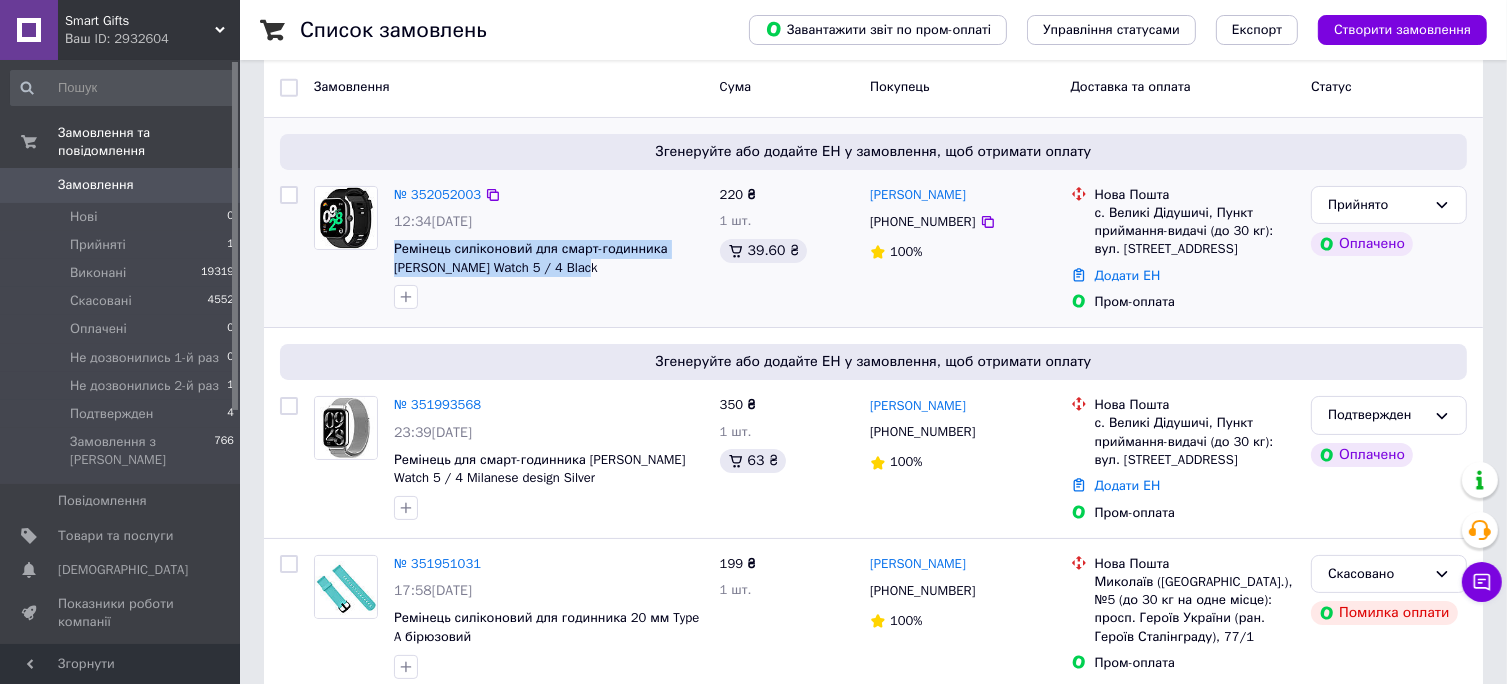 drag, startPoint x: 388, startPoint y: 245, endPoint x: 569, endPoint y: 275, distance: 183.46935 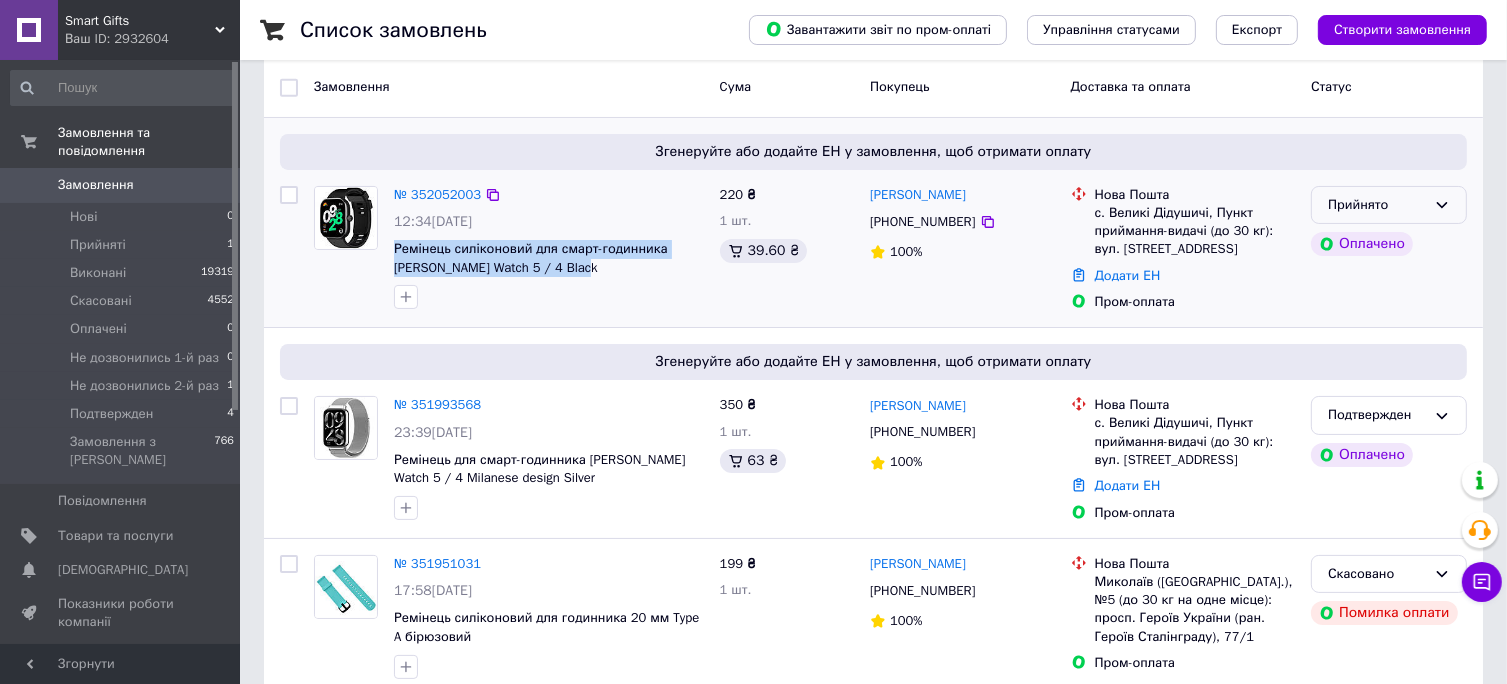 click 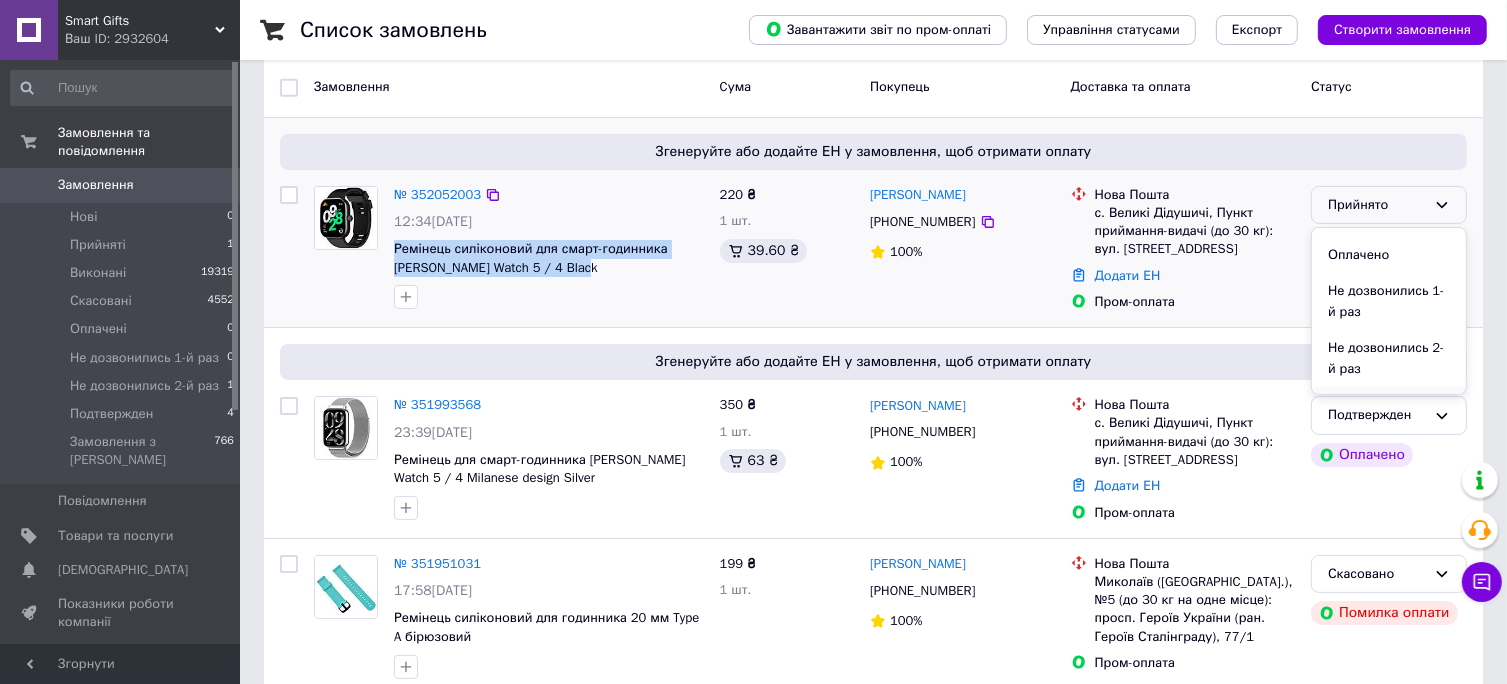 scroll, scrollTop: 95, scrollLeft: 0, axis: vertical 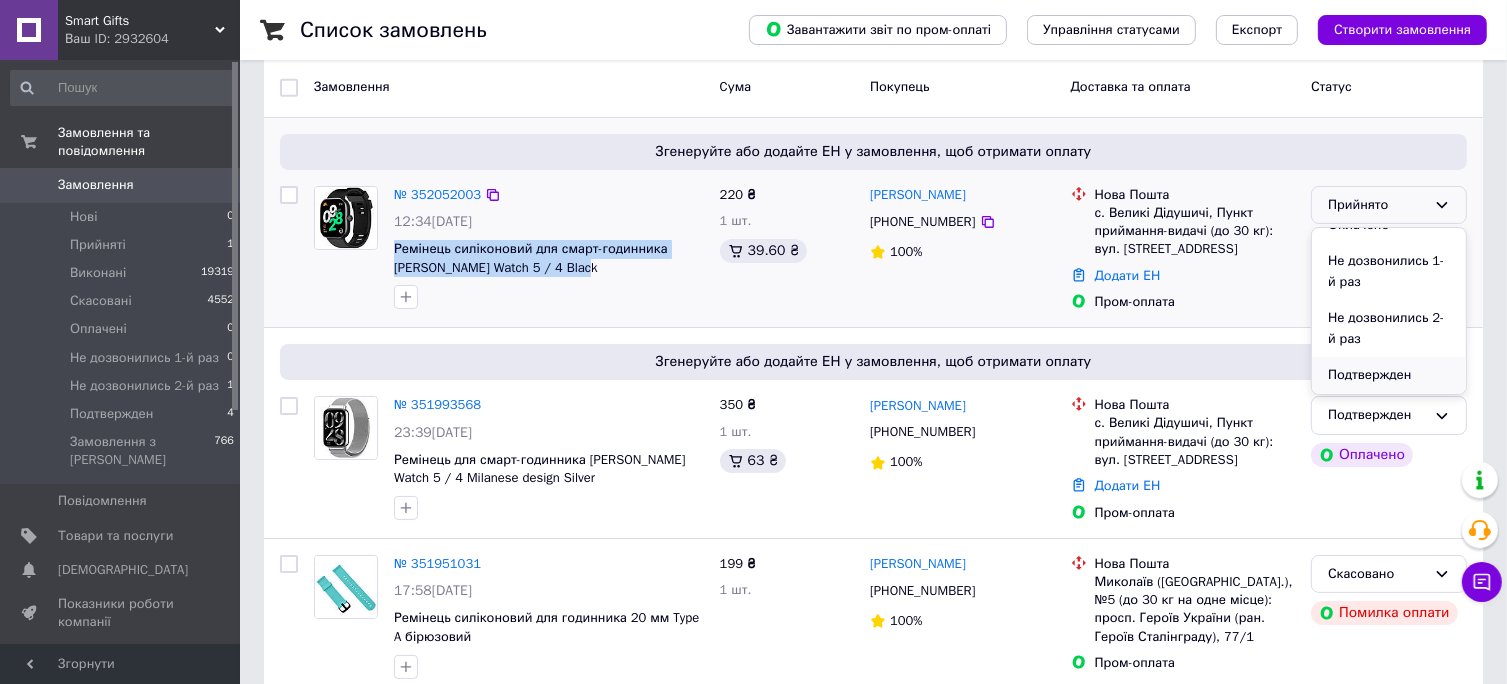 click on "Подтвержден" at bounding box center [1389, 375] 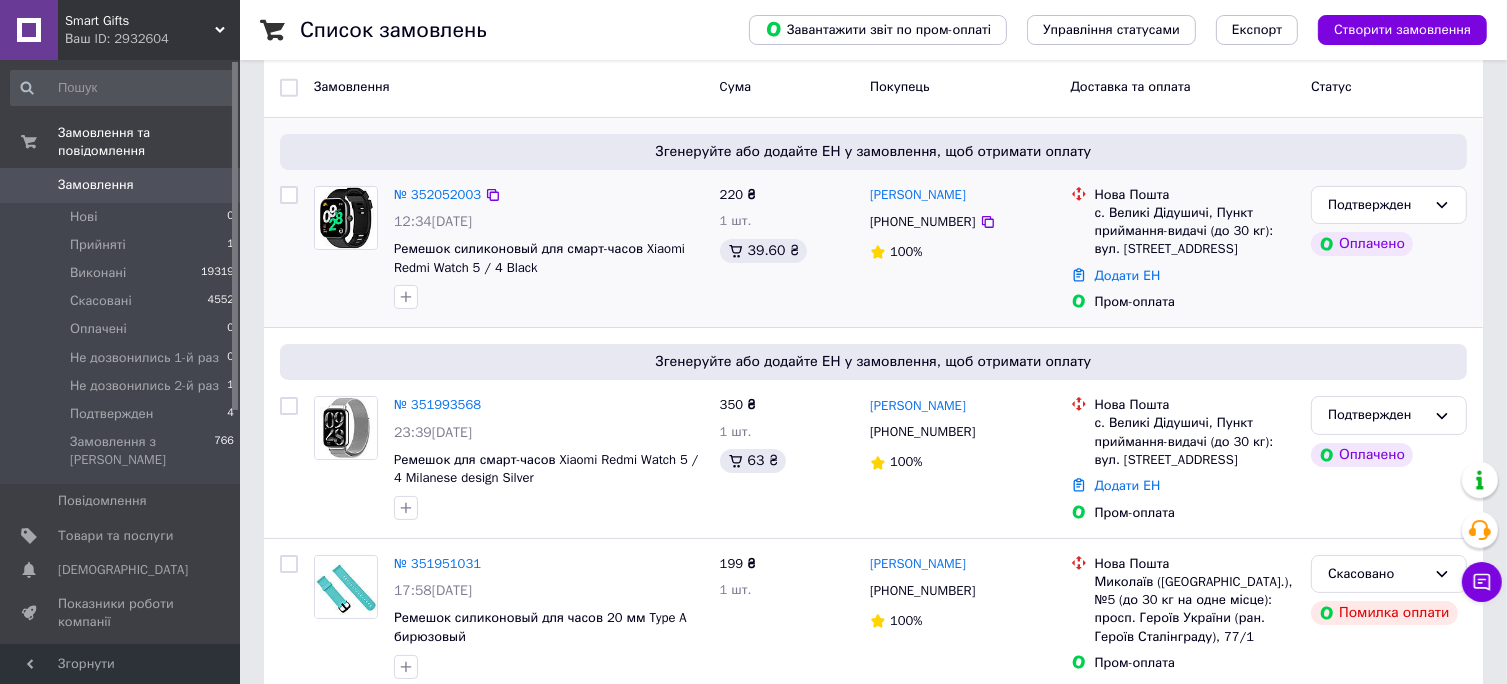 click on "Ваш ID: 2932604" at bounding box center [152, 39] 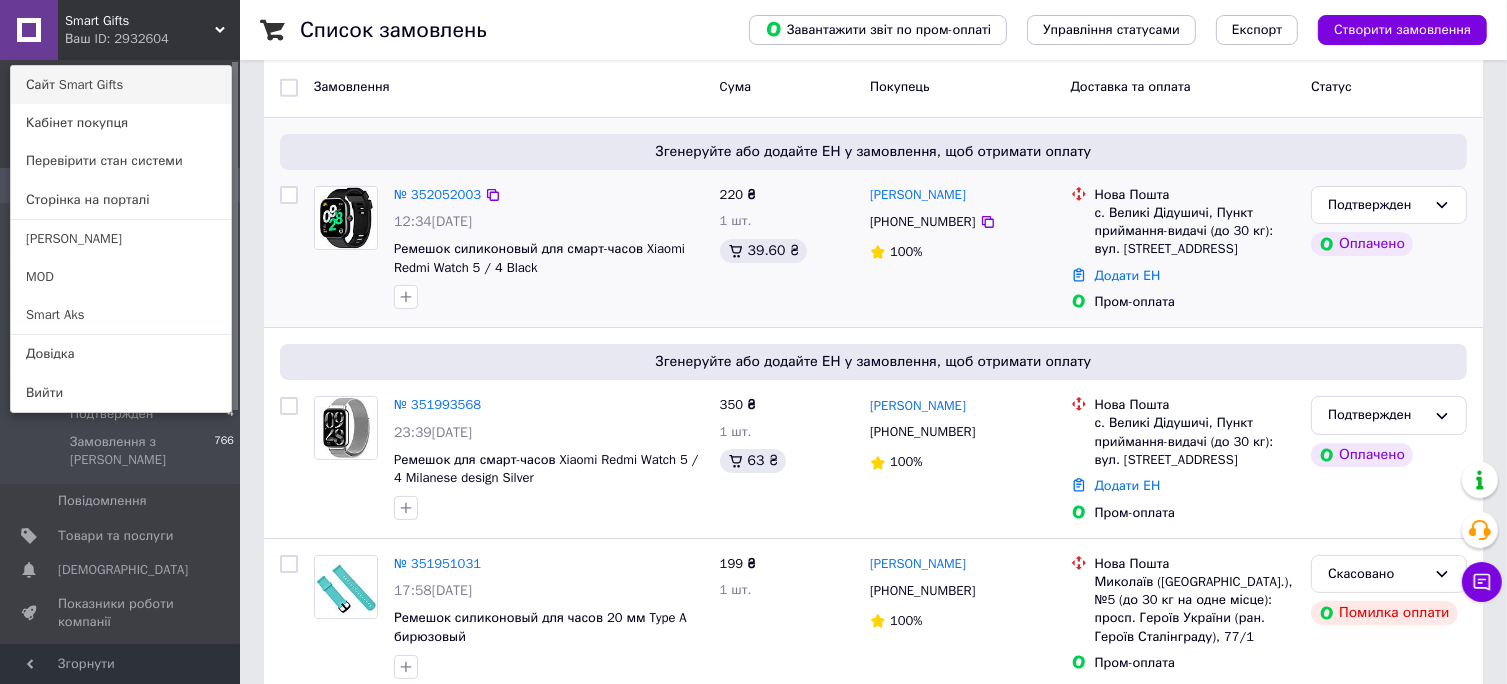 click on "Сайт Smart Gifts" at bounding box center (121, 85) 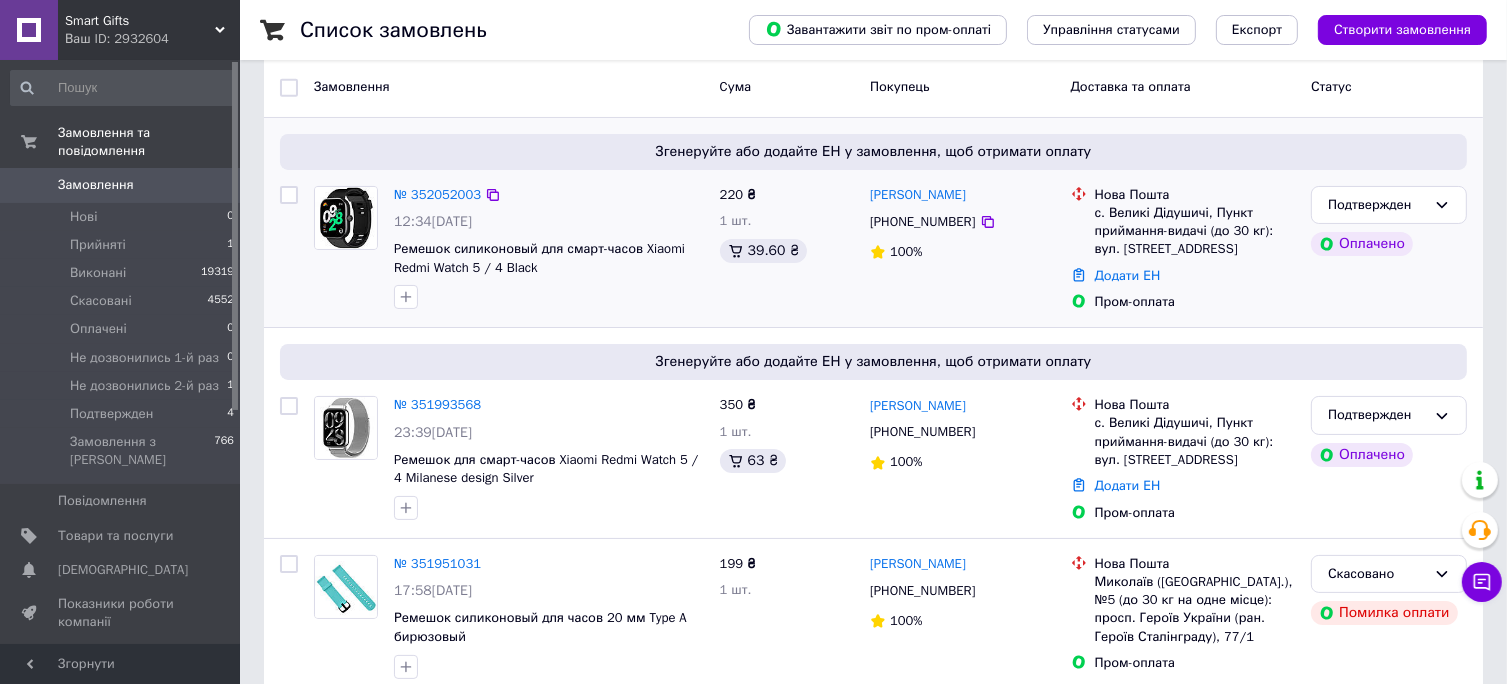 click on "Ваш ID: 2932604" at bounding box center (152, 39) 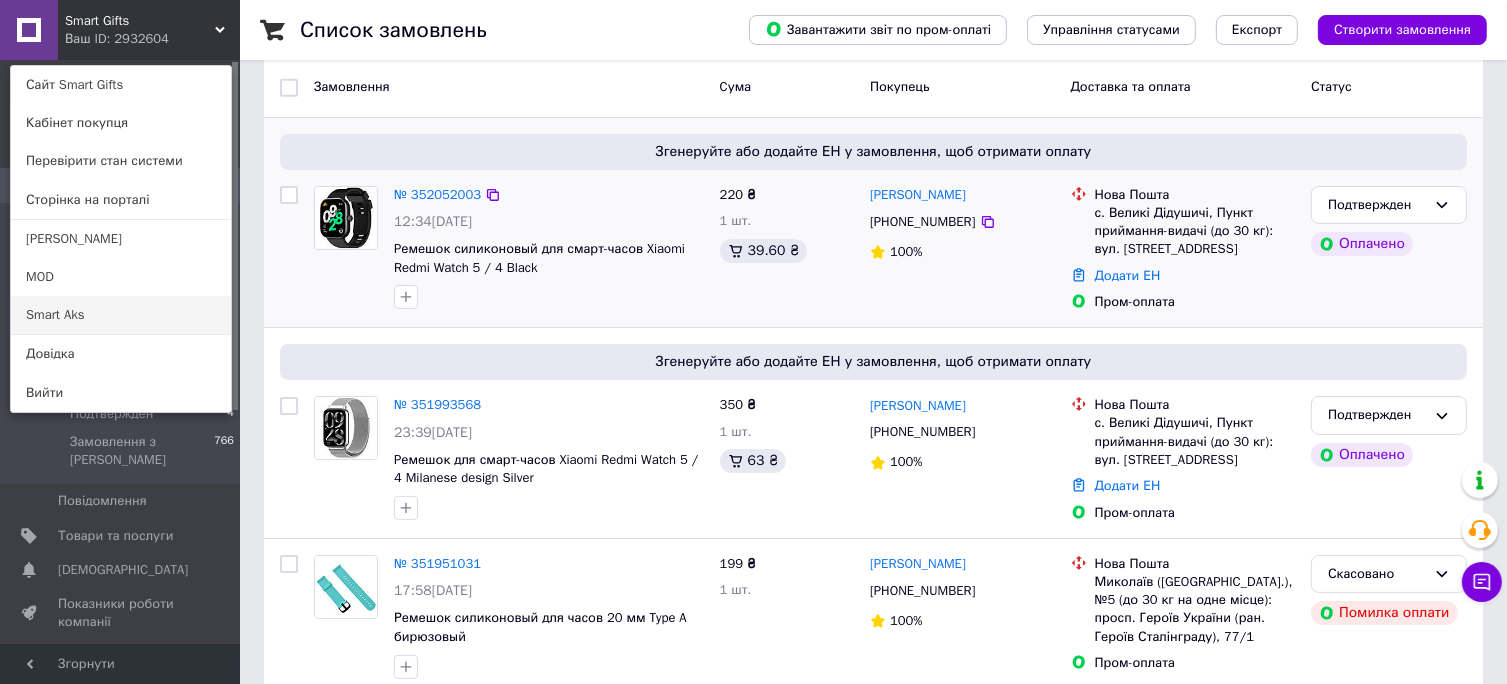 click on "Smart Aks" at bounding box center [121, 315] 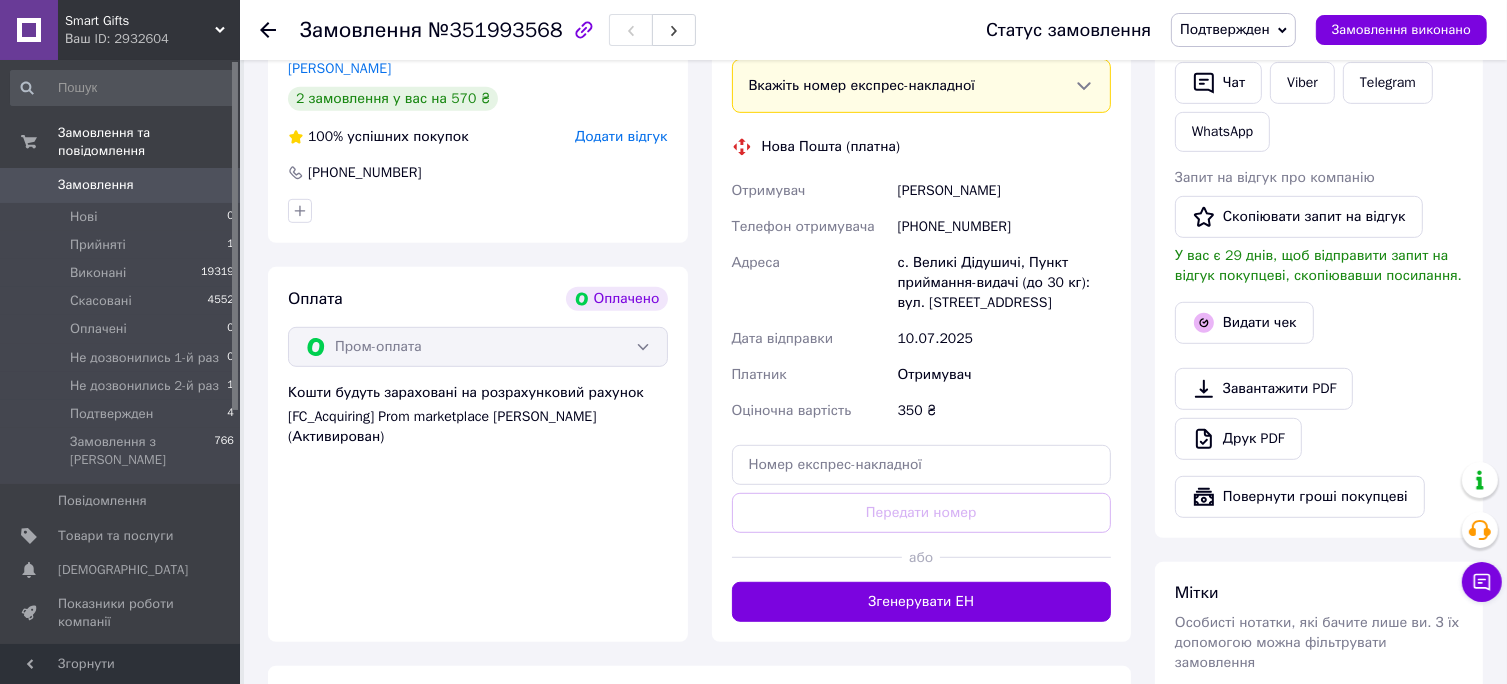 scroll, scrollTop: 1000, scrollLeft: 0, axis: vertical 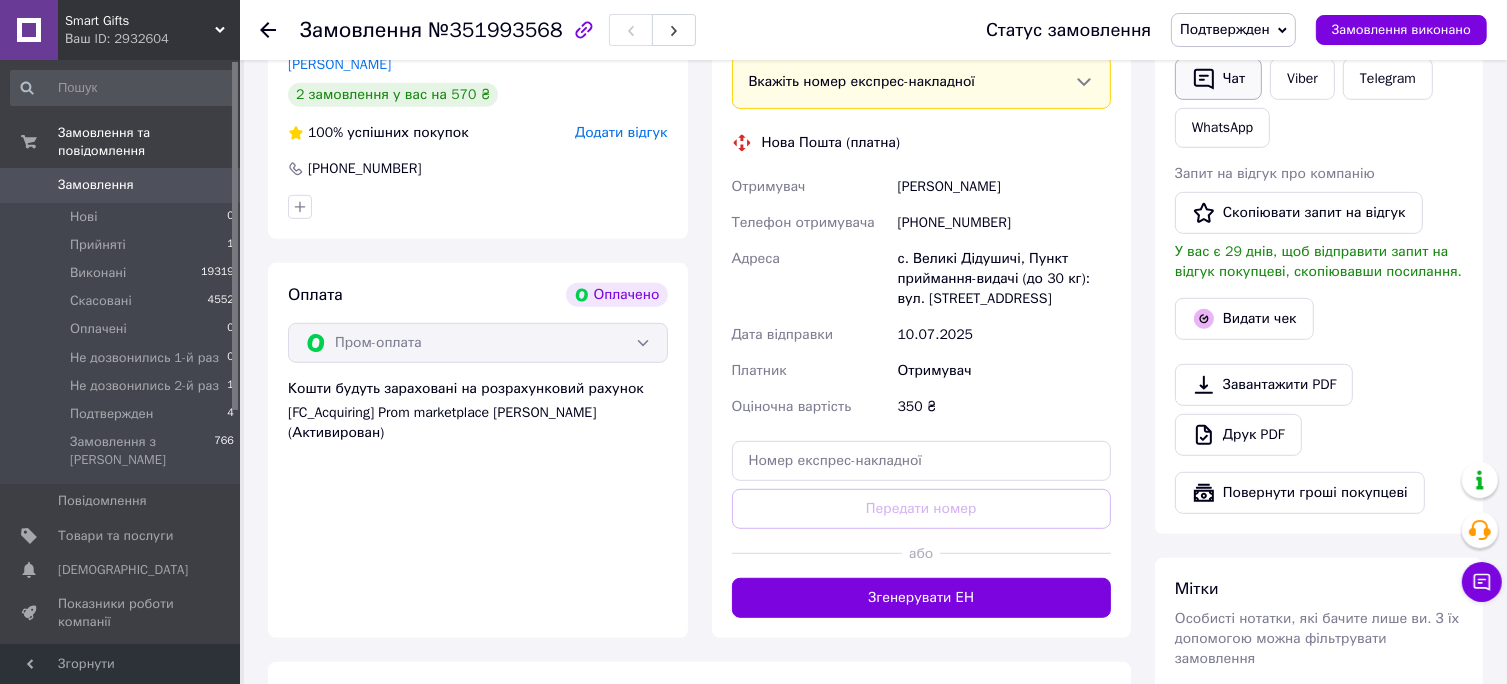 click on "Чат" at bounding box center (1218, 79) 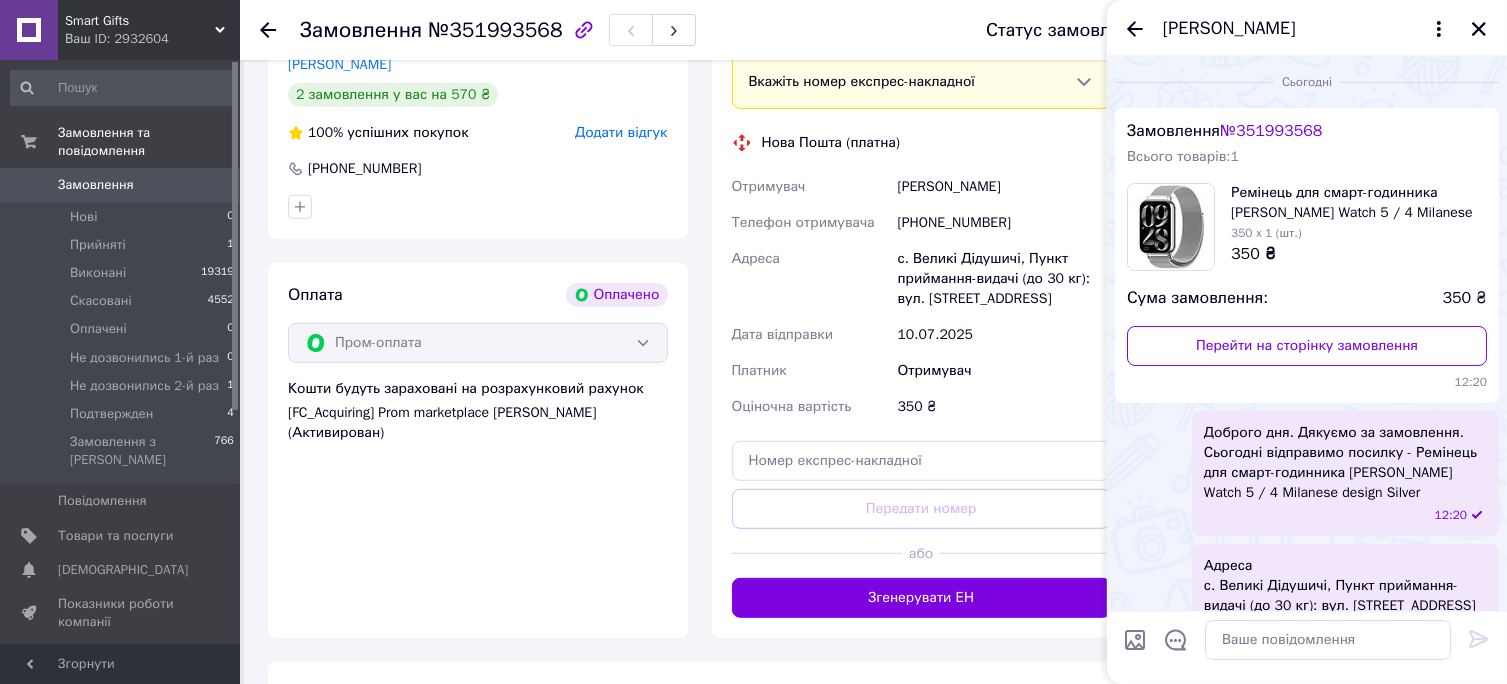 scroll, scrollTop: 45, scrollLeft: 0, axis: vertical 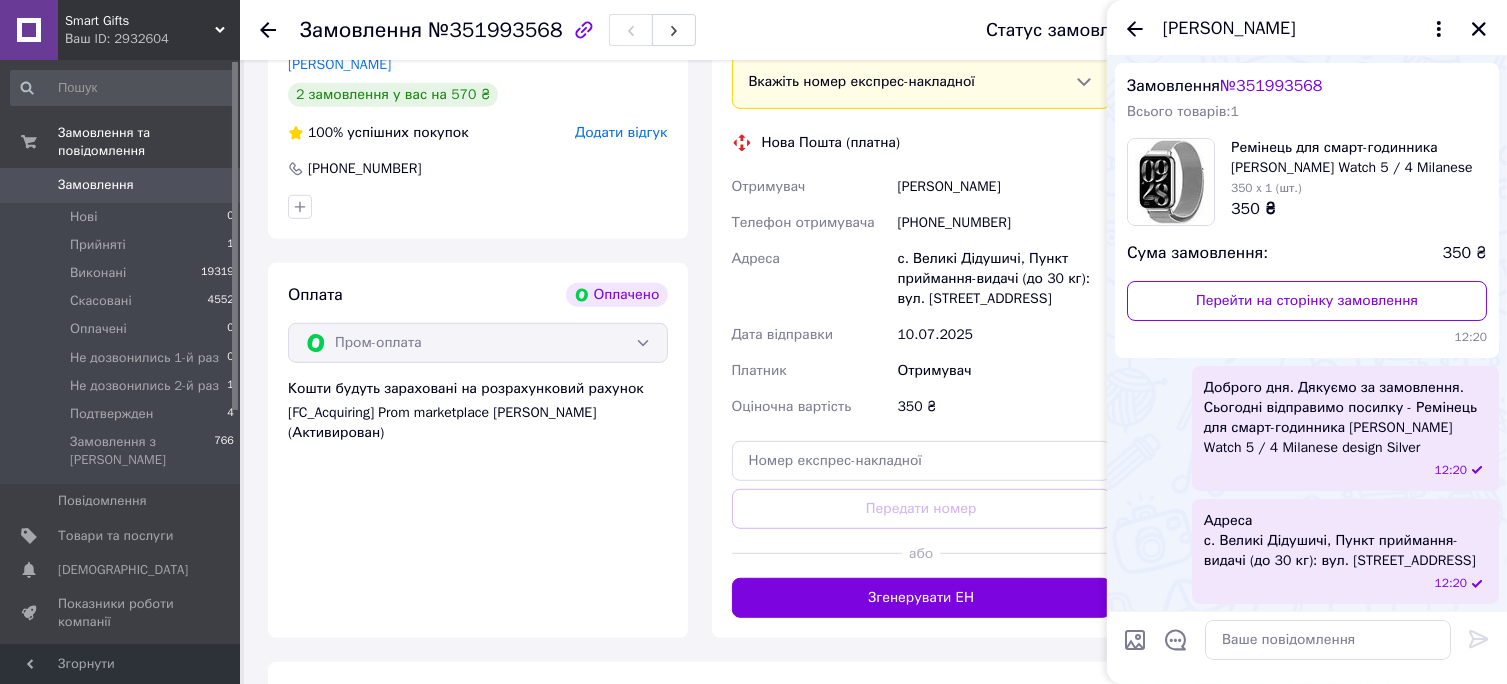 type 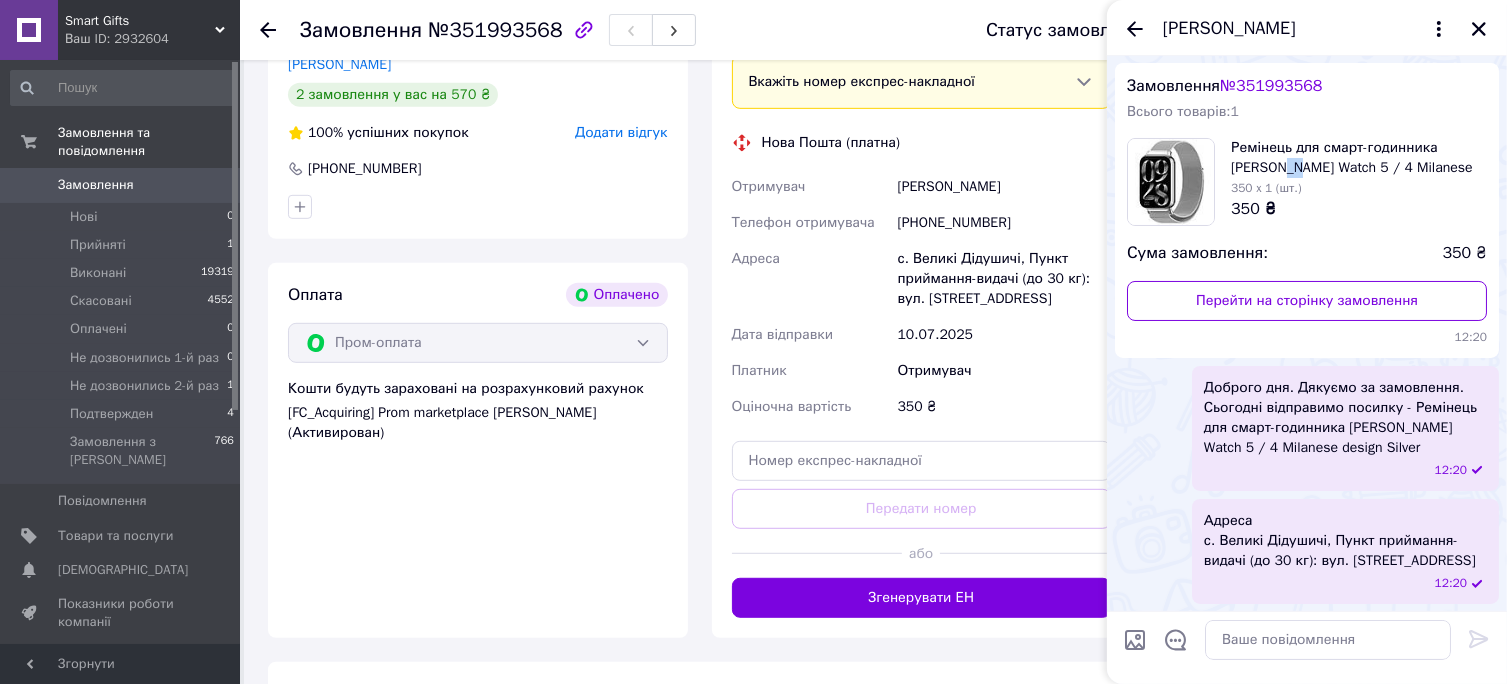 scroll, scrollTop: 36, scrollLeft: 0, axis: vertical 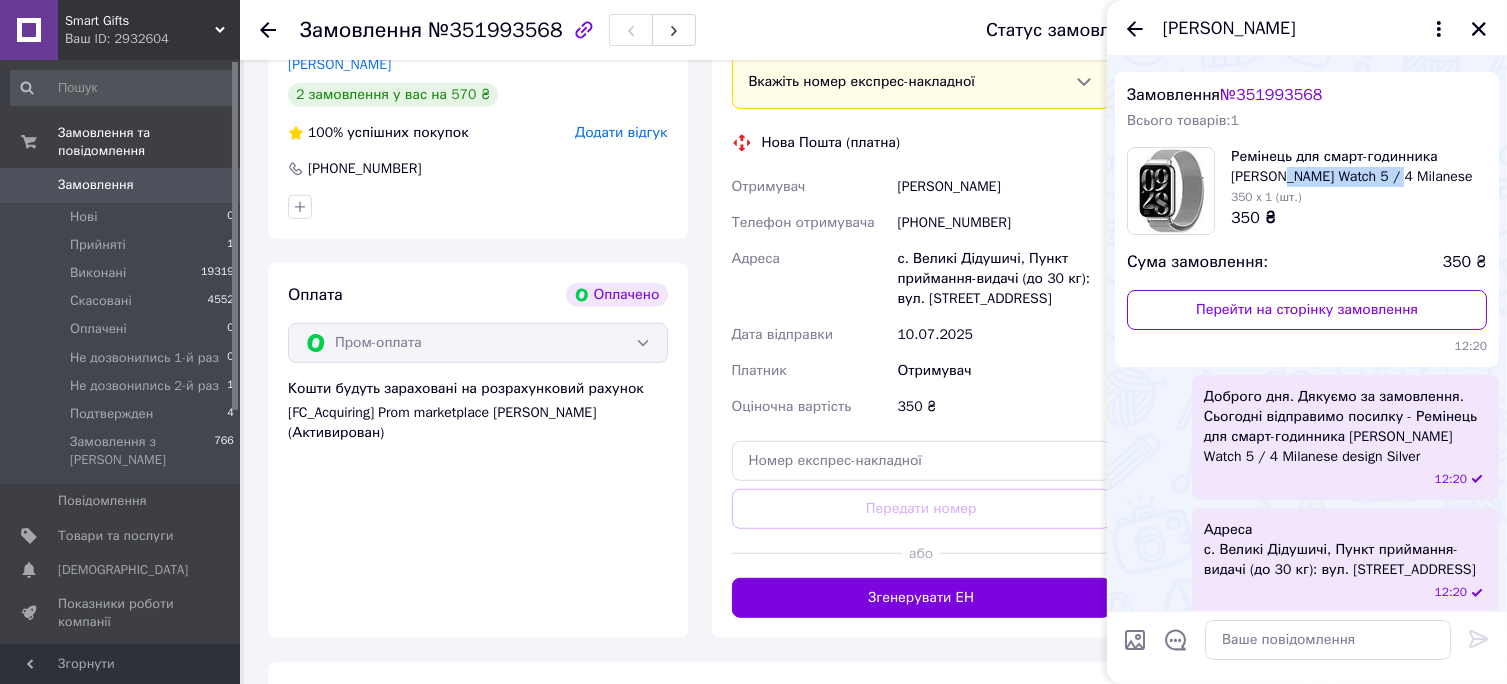 drag, startPoint x: 1231, startPoint y: 168, endPoint x: 1345, endPoint y: 171, distance: 114.03947 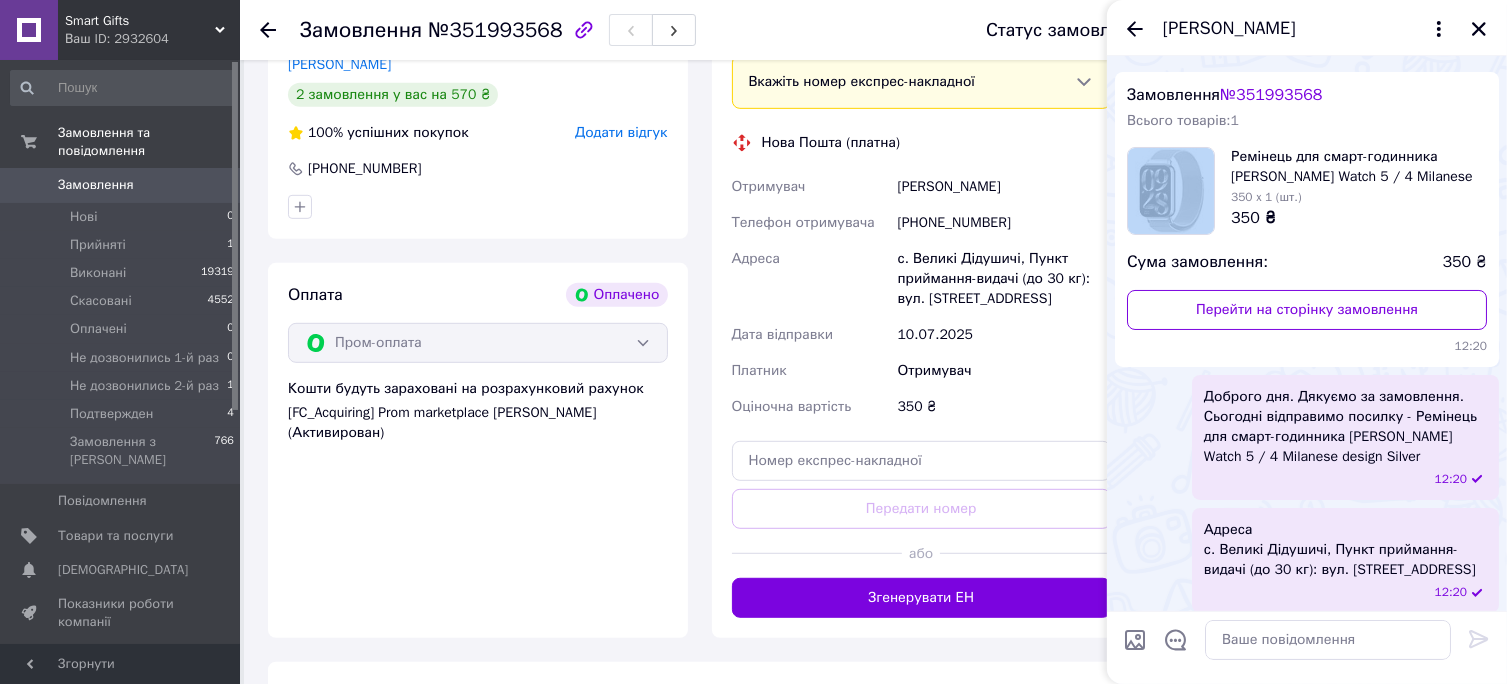 scroll, scrollTop: 0, scrollLeft: 0, axis: both 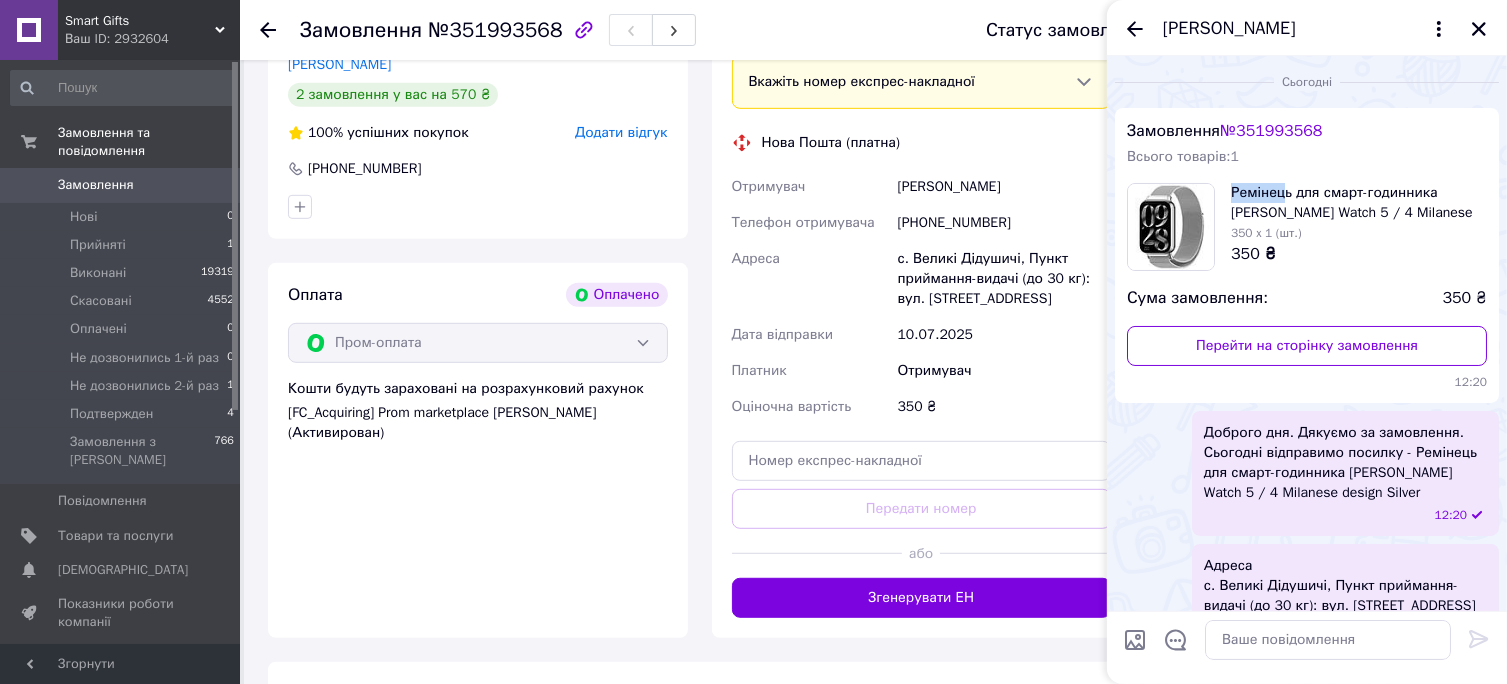 drag, startPoint x: 1230, startPoint y: 152, endPoint x: 1282, endPoint y: 171, distance: 55.362442 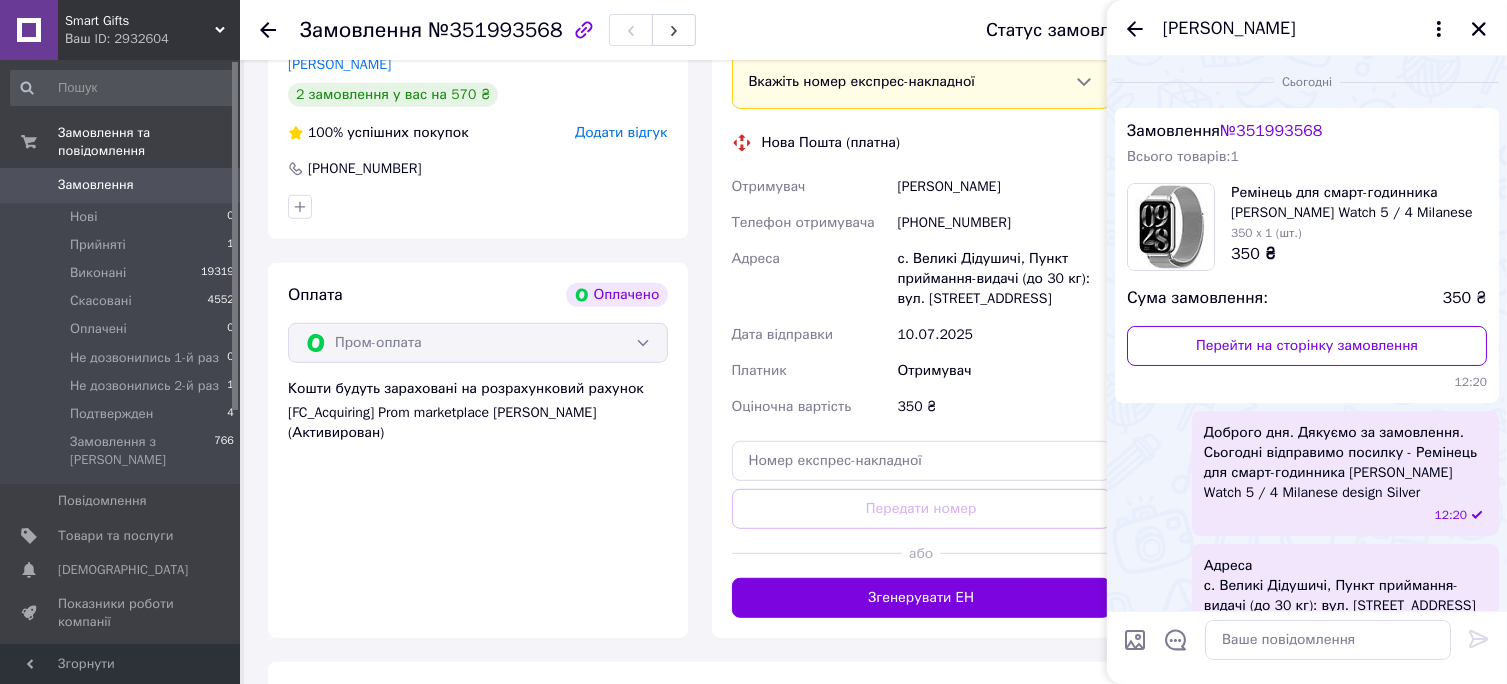 drag, startPoint x: 1304, startPoint y: 235, endPoint x: 1312, endPoint y: 245, distance: 12.806249 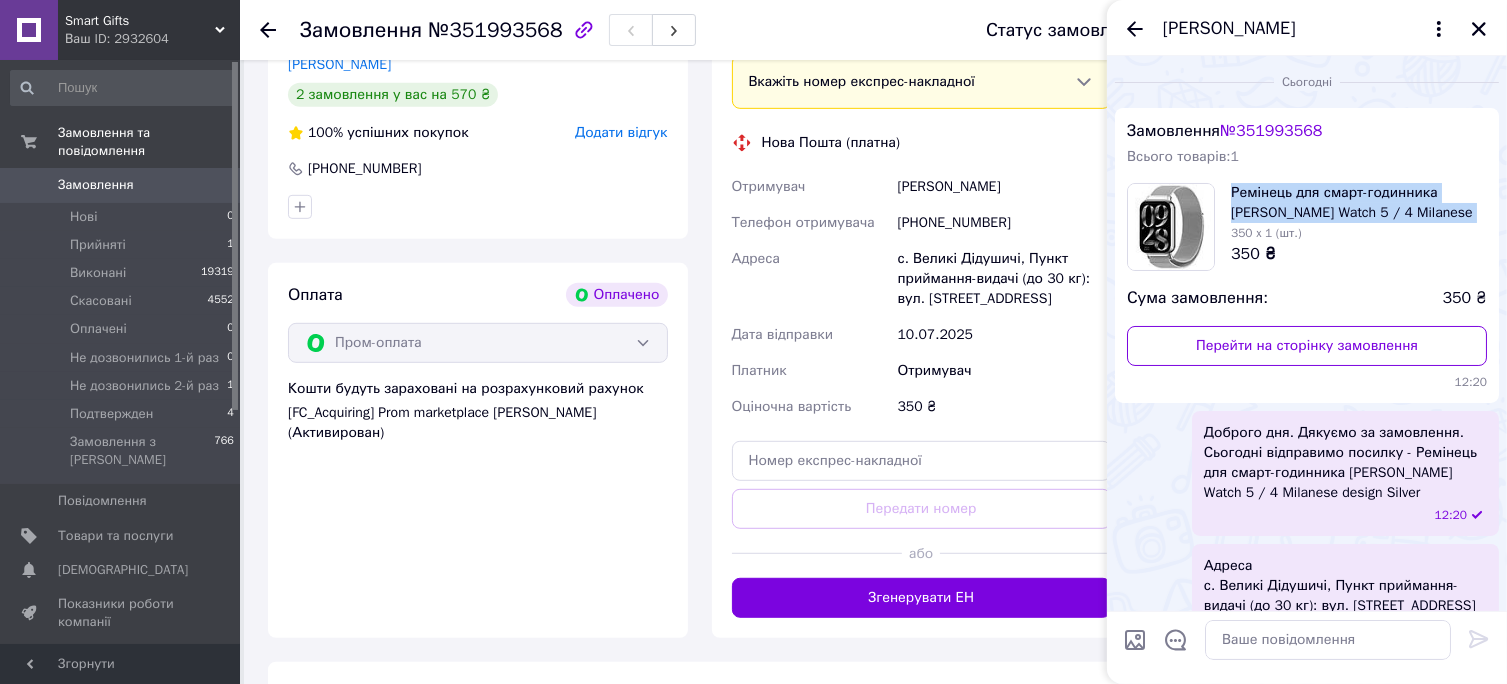 drag, startPoint x: 1232, startPoint y: 196, endPoint x: 1482, endPoint y: 215, distance: 250.72096 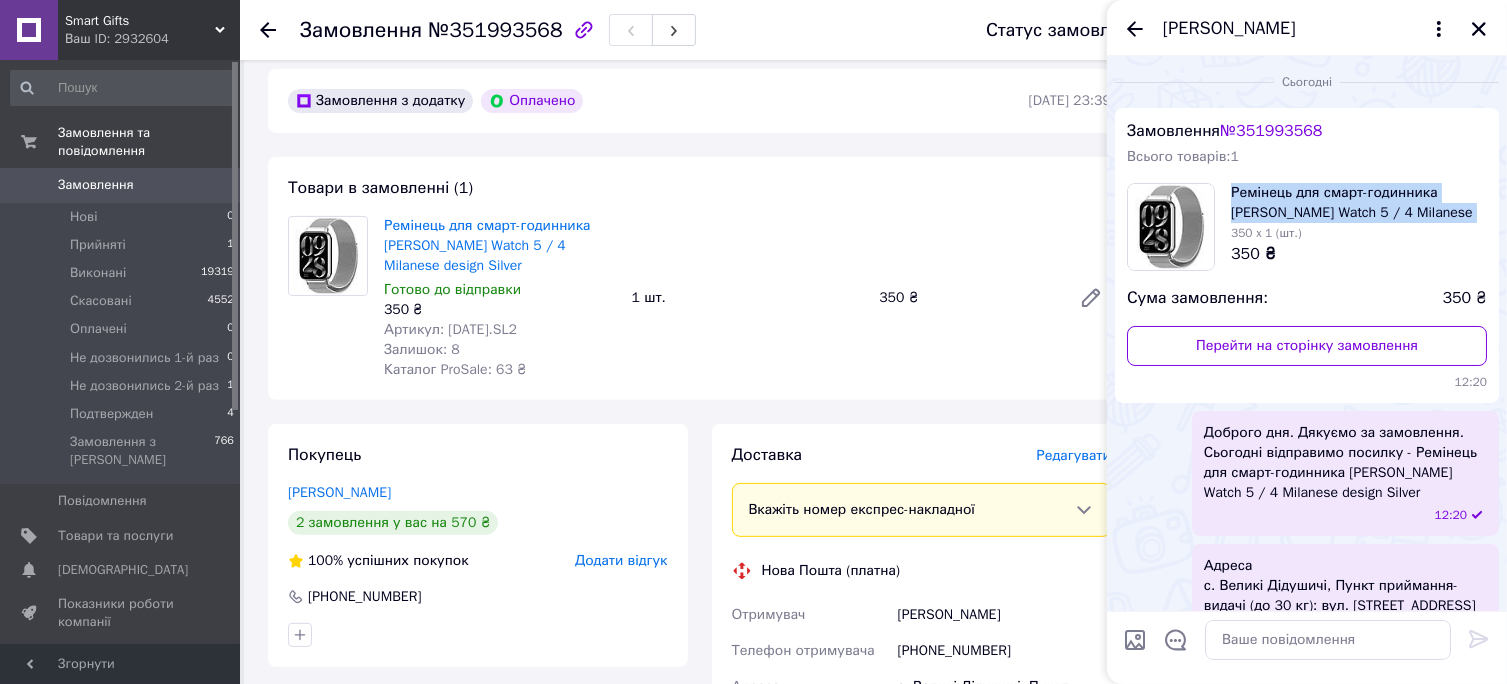 scroll, scrollTop: 400, scrollLeft: 0, axis: vertical 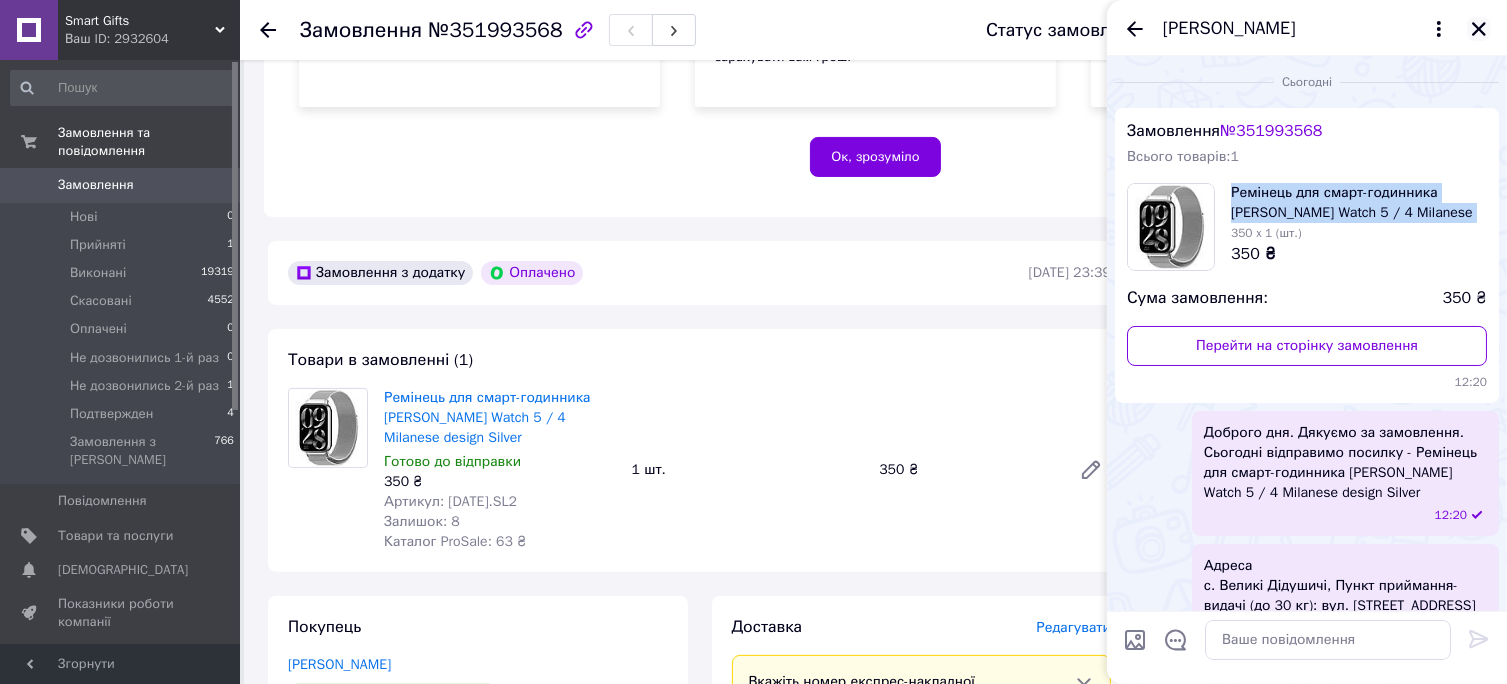 click 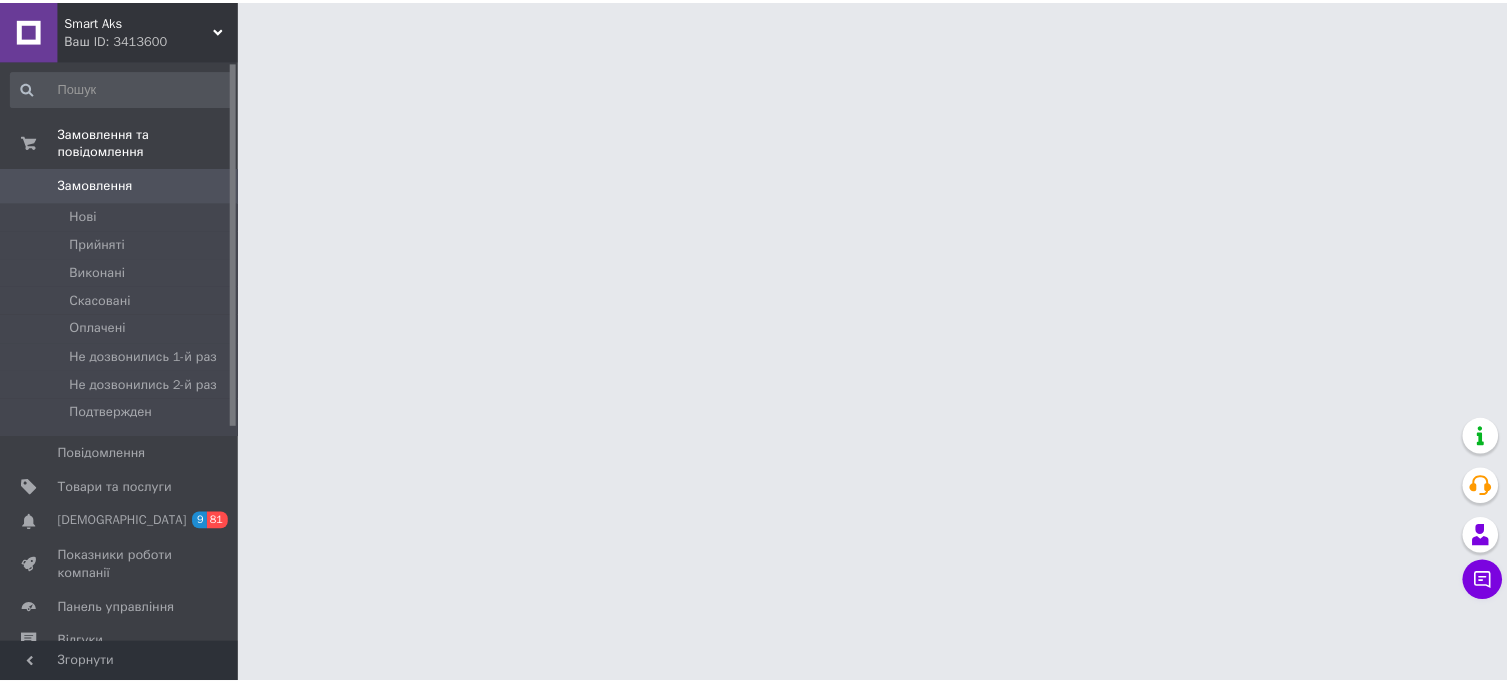 scroll, scrollTop: 0, scrollLeft: 0, axis: both 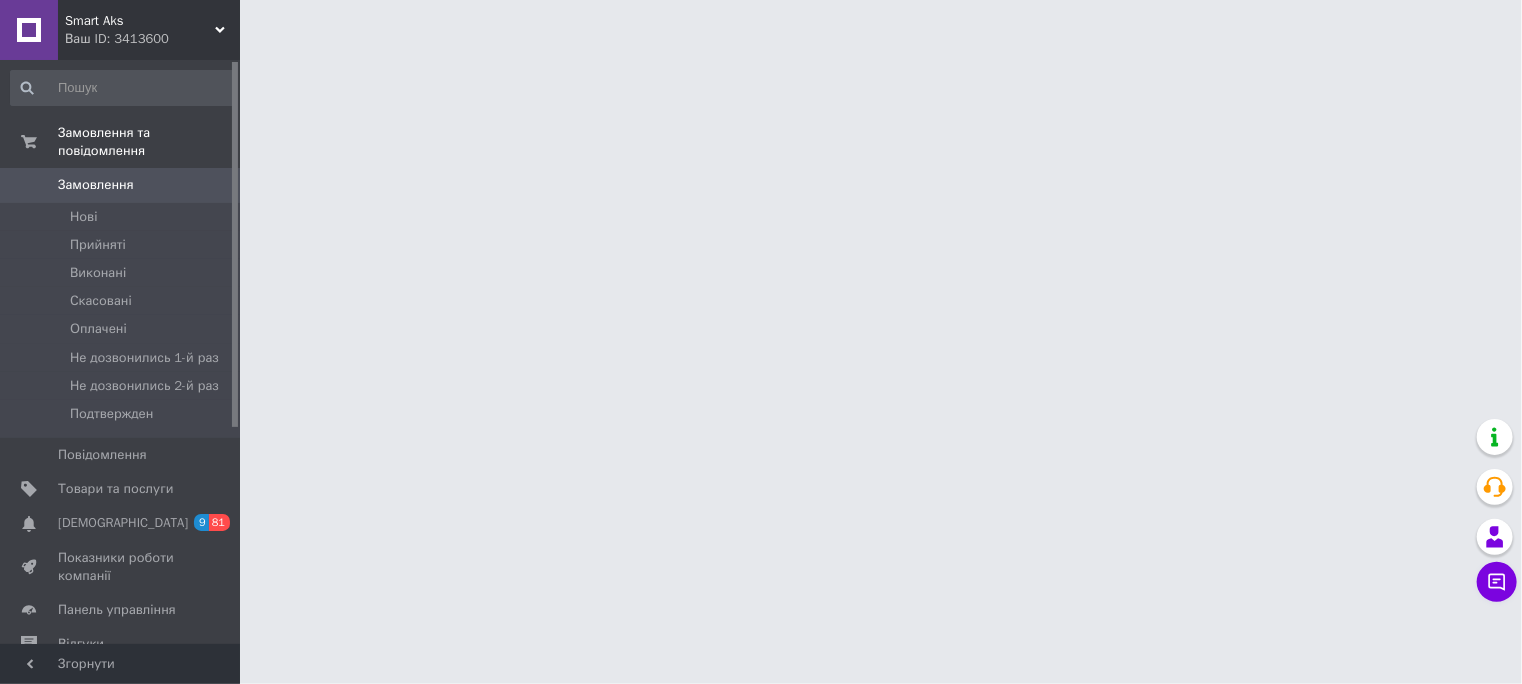 click on "Smart Aks" at bounding box center (140, 21) 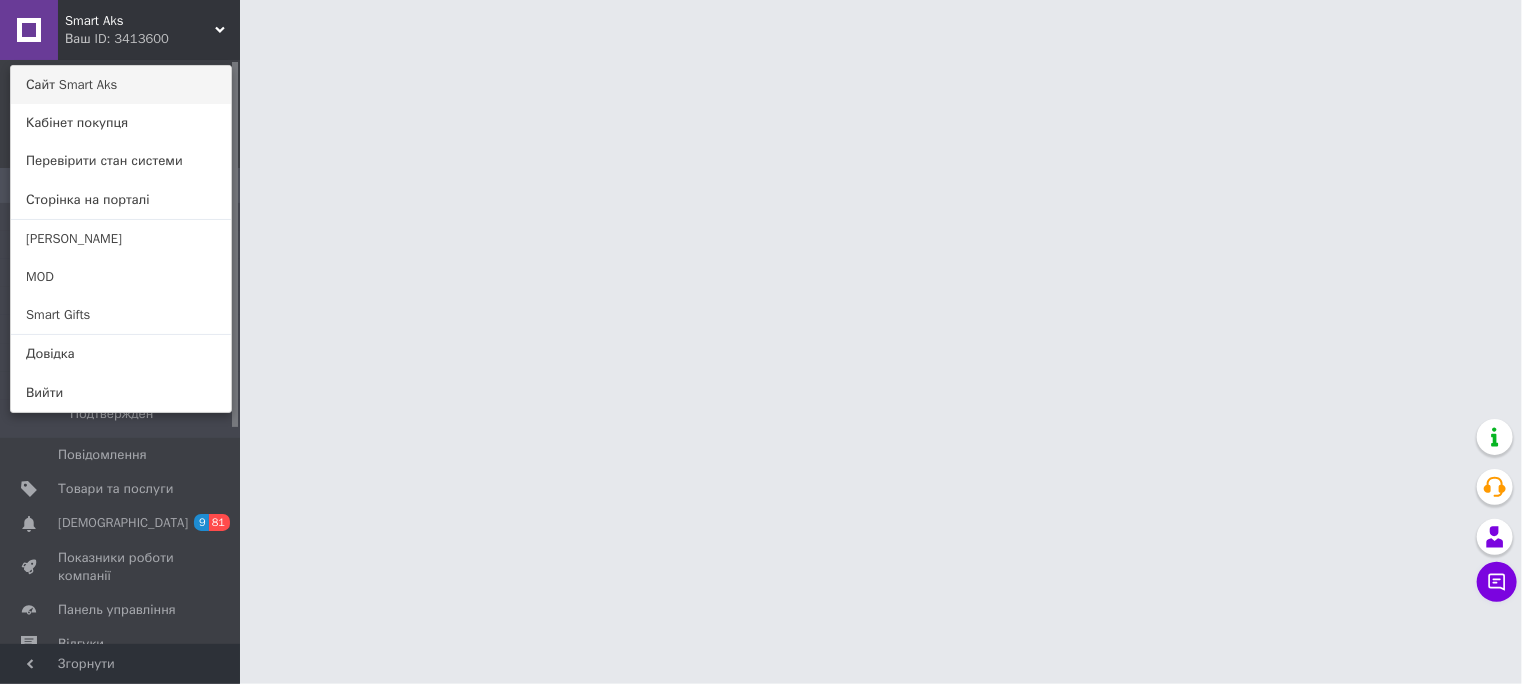 click on "Сайт Smart Aks" at bounding box center [121, 85] 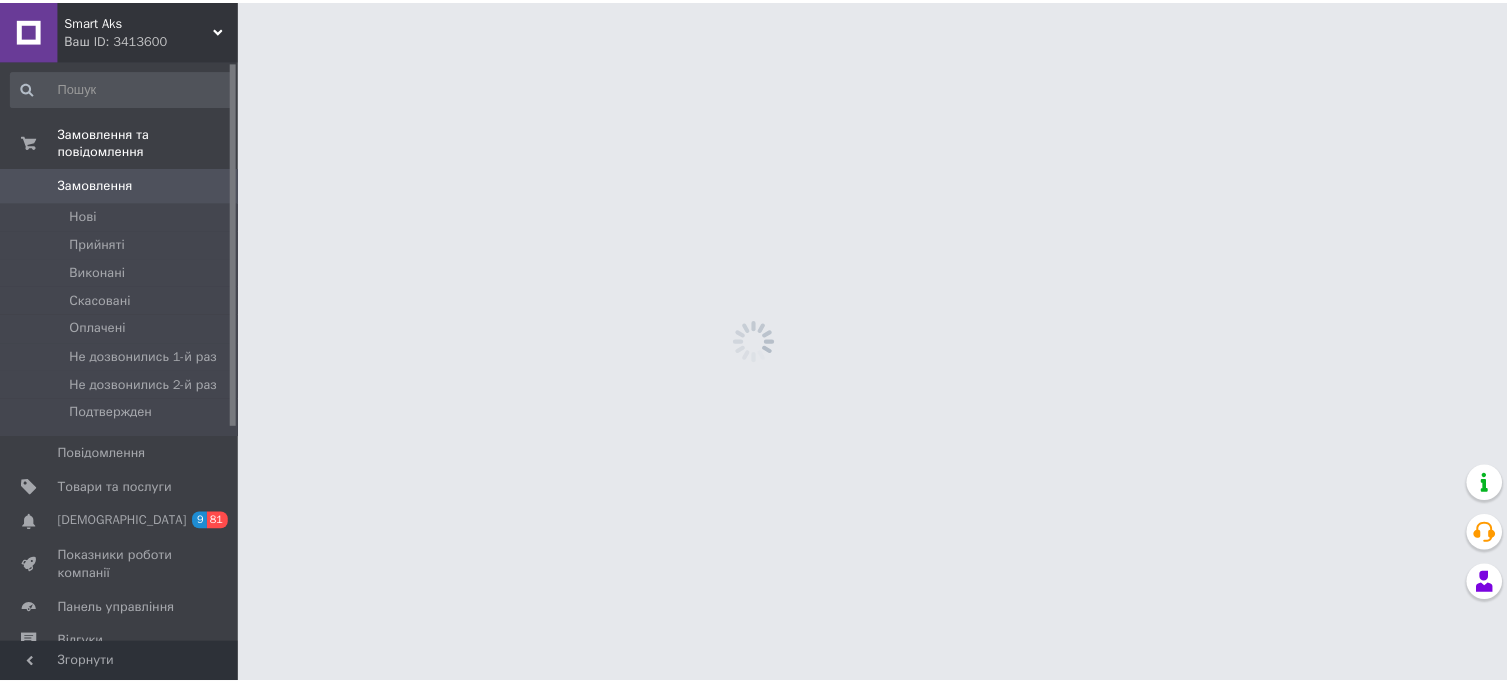 scroll, scrollTop: 0, scrollLeft: 0, axis: both 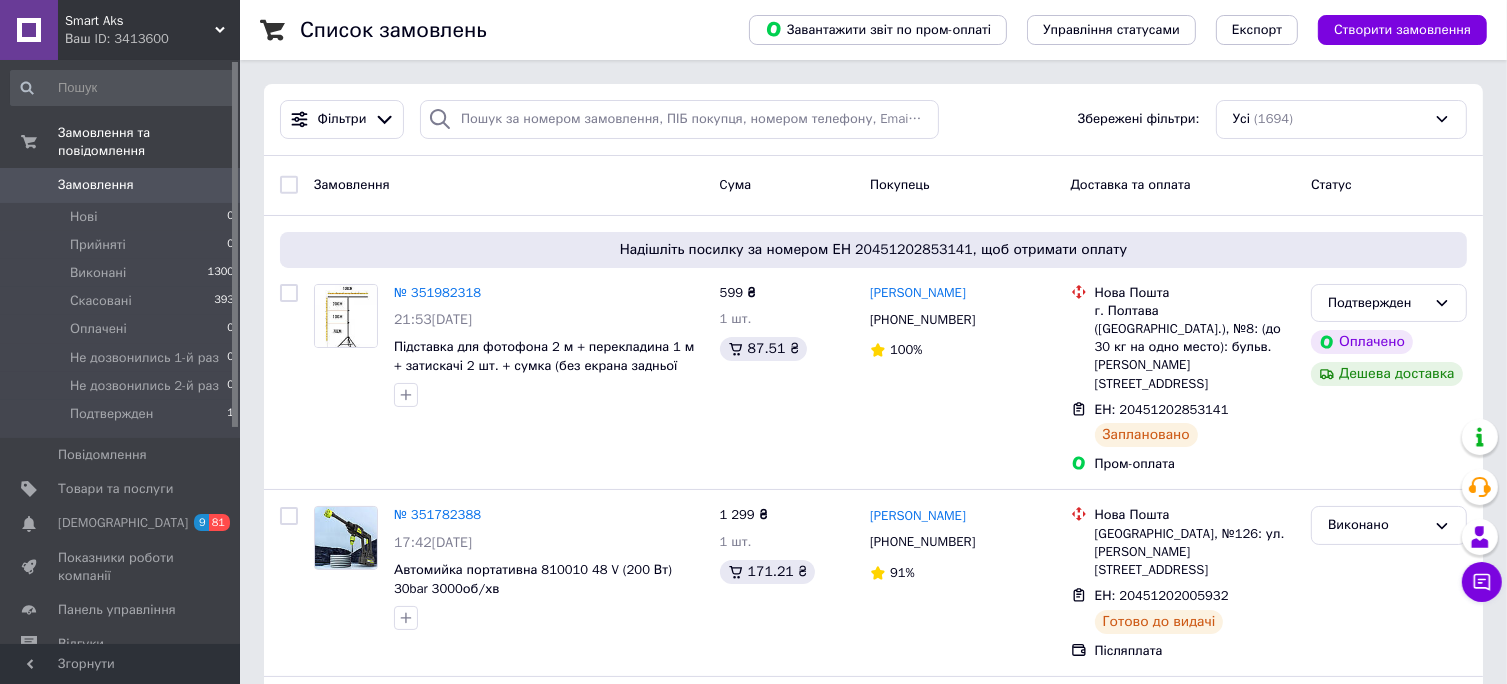 click on "Smart Aks" at bounding box center (140, 21) 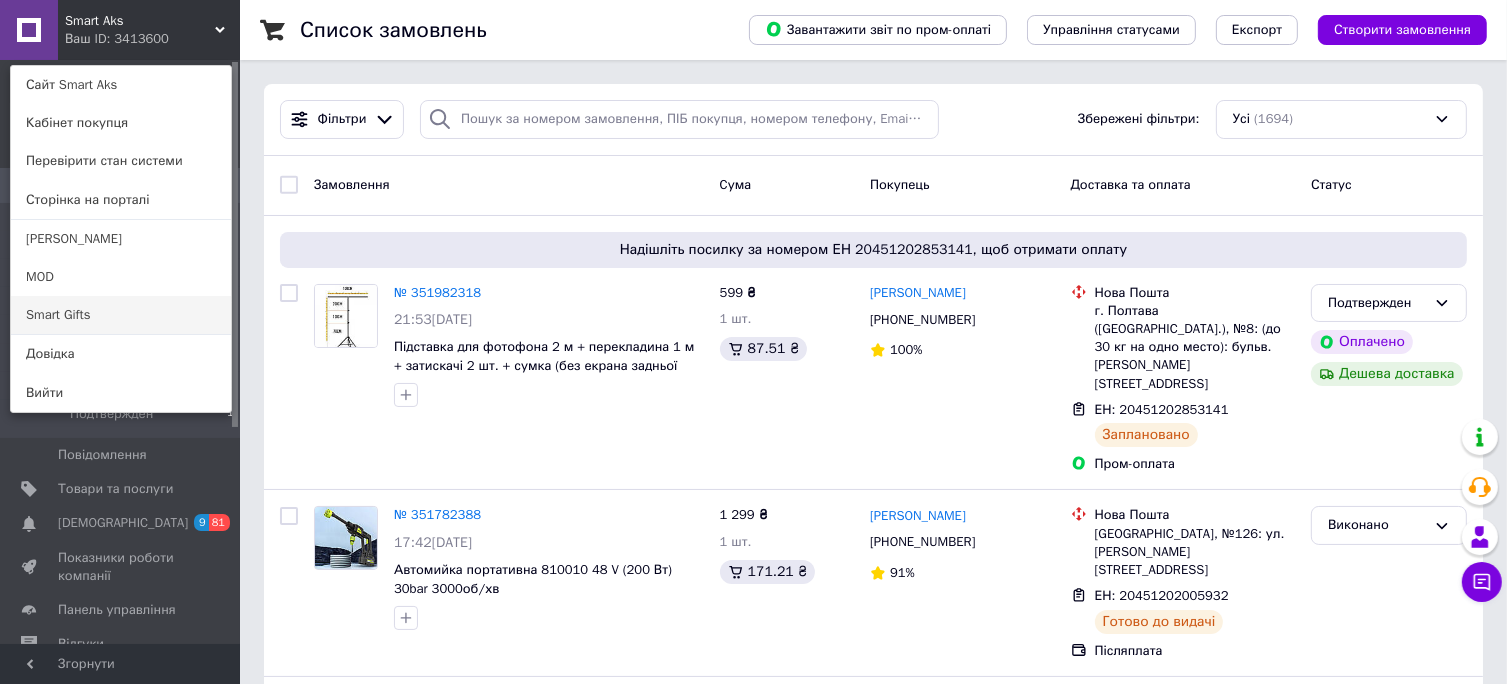 click on "Smart Gifts" at bounding box center (121, 315) 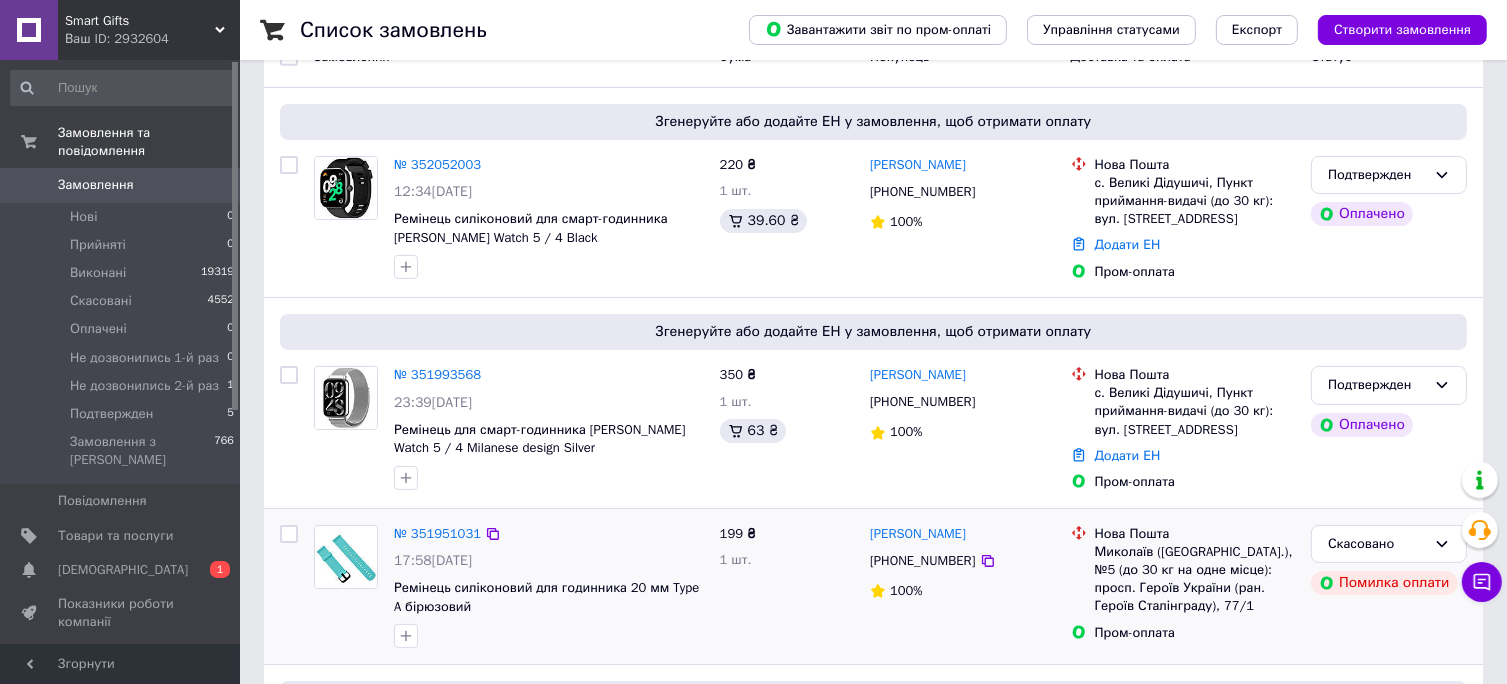 scroll, scrollTop: 200, scrollLeft: 0, axis: vertical 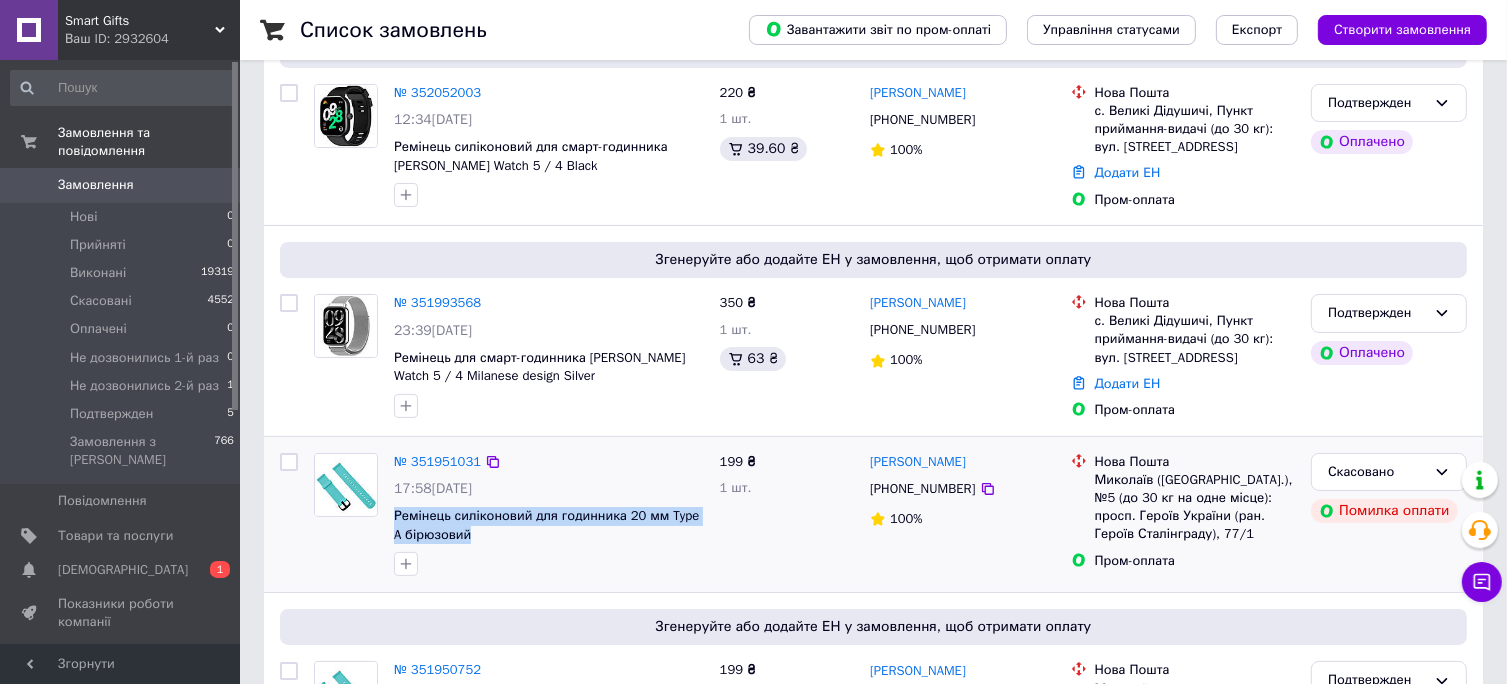drag, startPoint x: 386, startPoint y: 515, endPoint x: 462, endPoint y: 539, distance: 79.69943 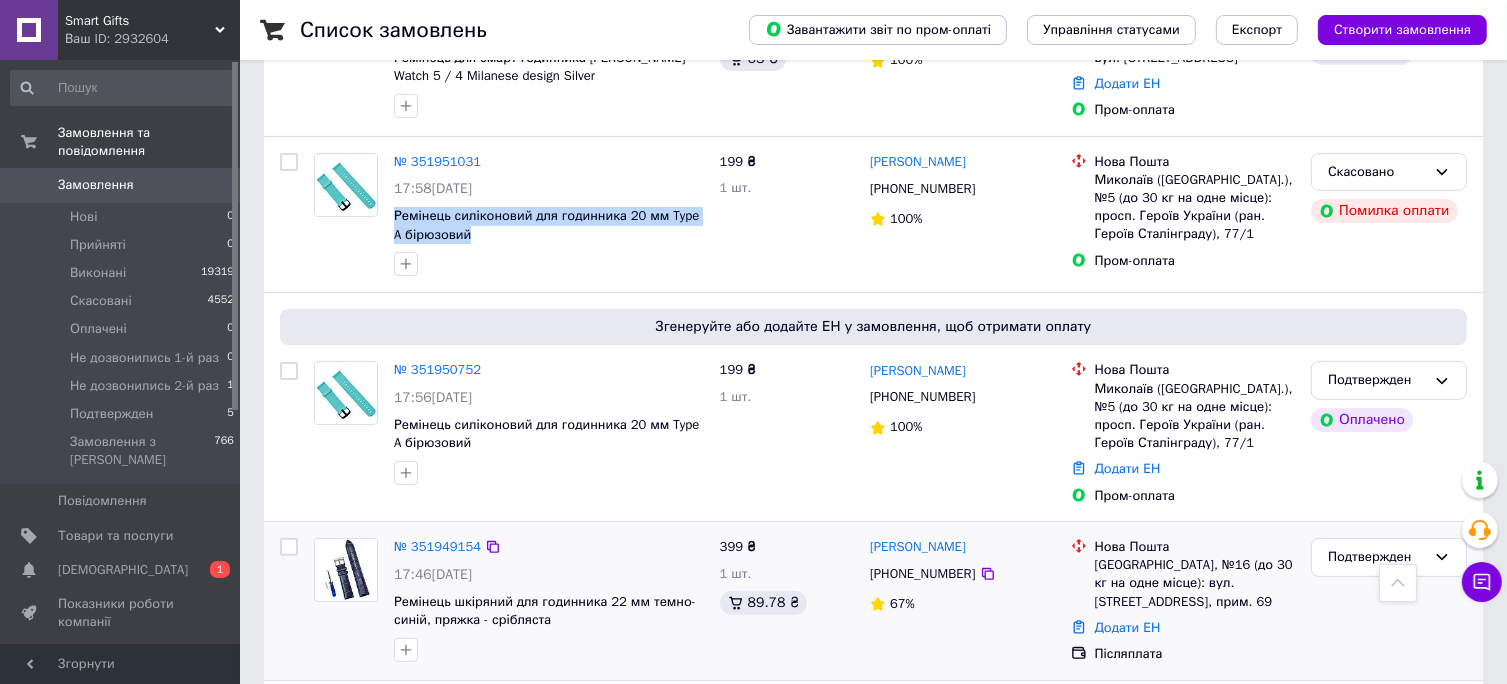 scroll, scrollTop: 700, scrollLeft: 0, axis: vertical 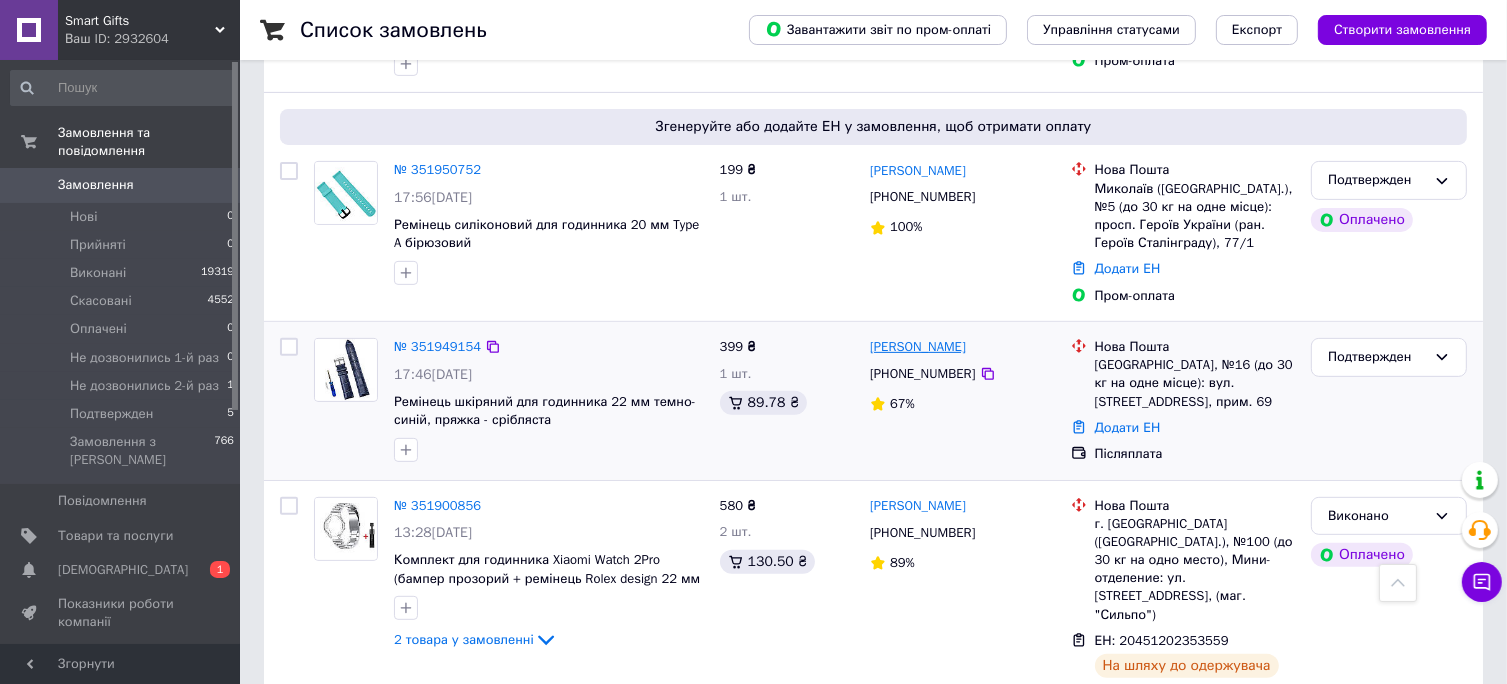 drag, startPoint x: 971, startPoint y: 347, endPoint x: 917, endPoint y: 347, distance: 54 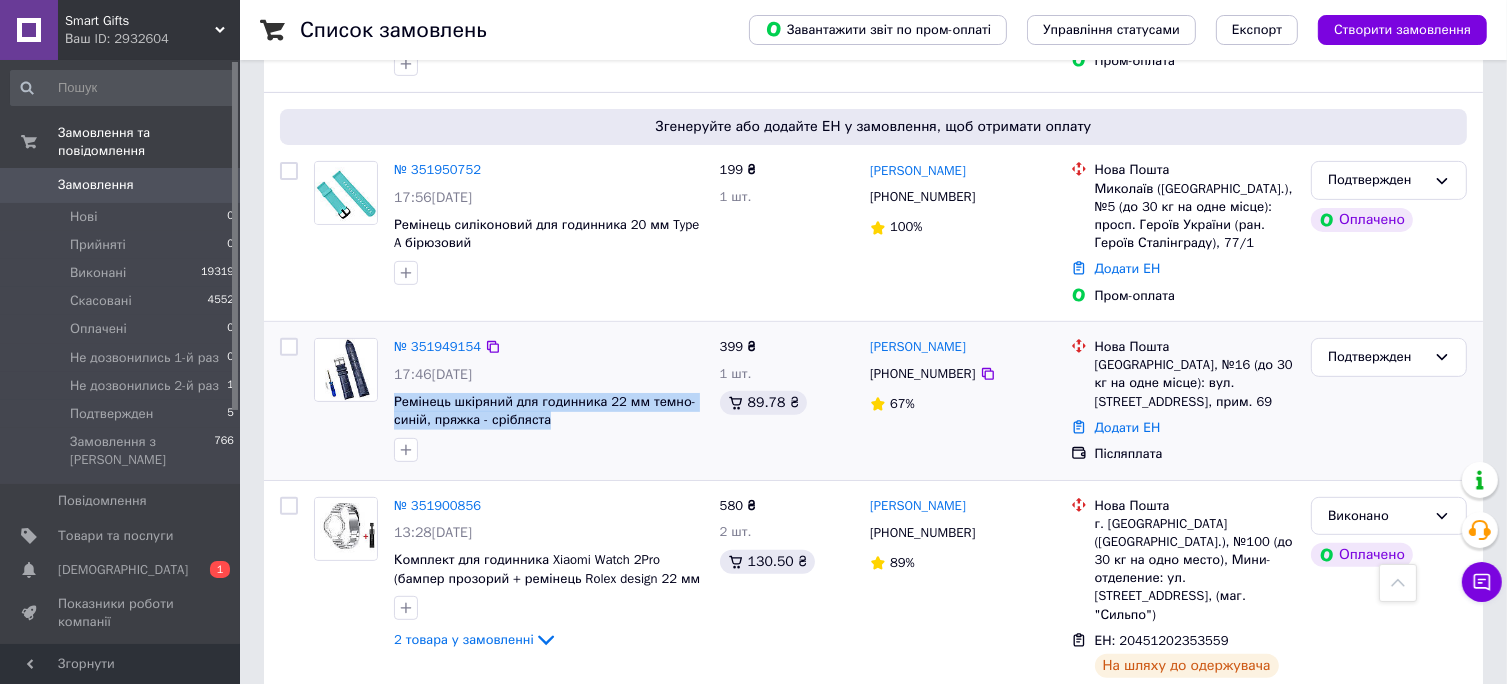 drag, startPoint x: 392, startPoint y: 403, endPoint x: 552, endPoint y: 427, distance: 161.79 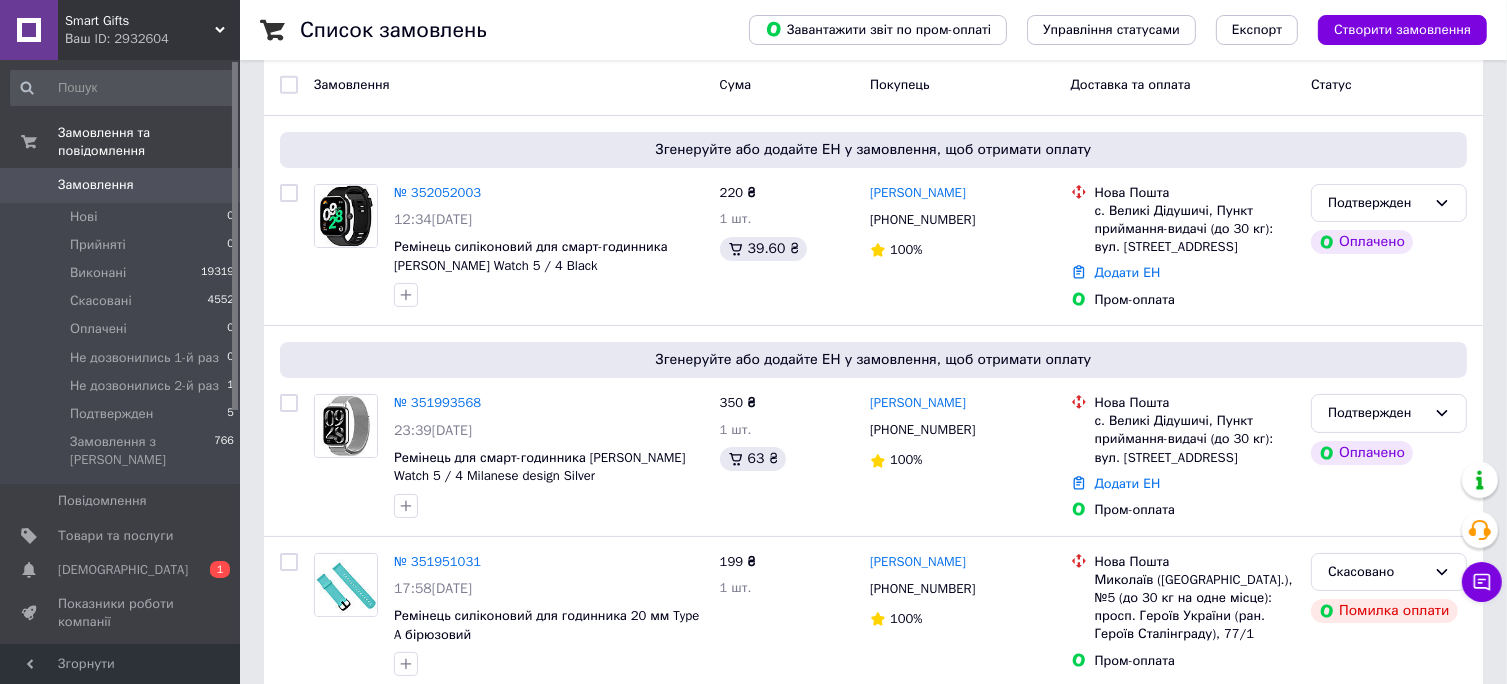 scroll, scrollTop: 0, scrollLeft: 0, axis: both 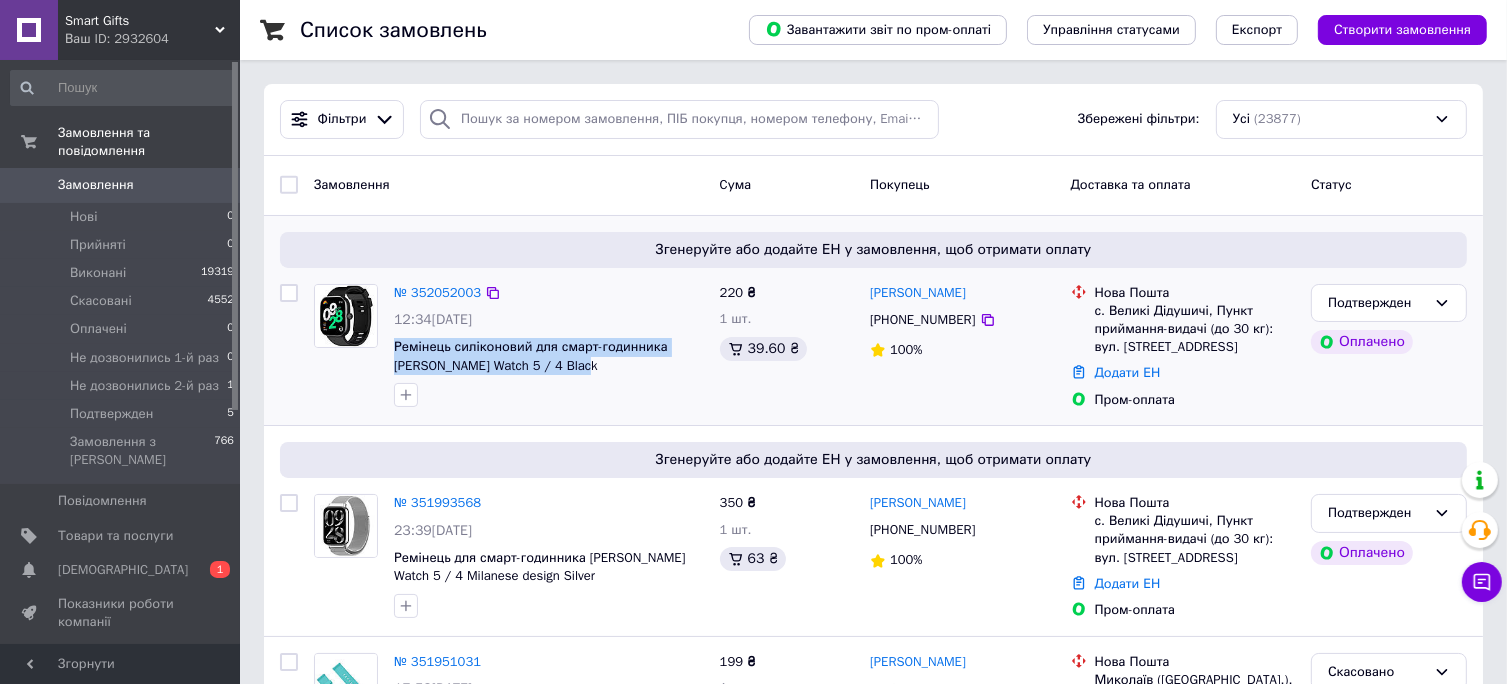 drag, startPoint x: 392, startPoint y: 351, endPoint x: 550, endPoint y: 373, distance: 159.52429 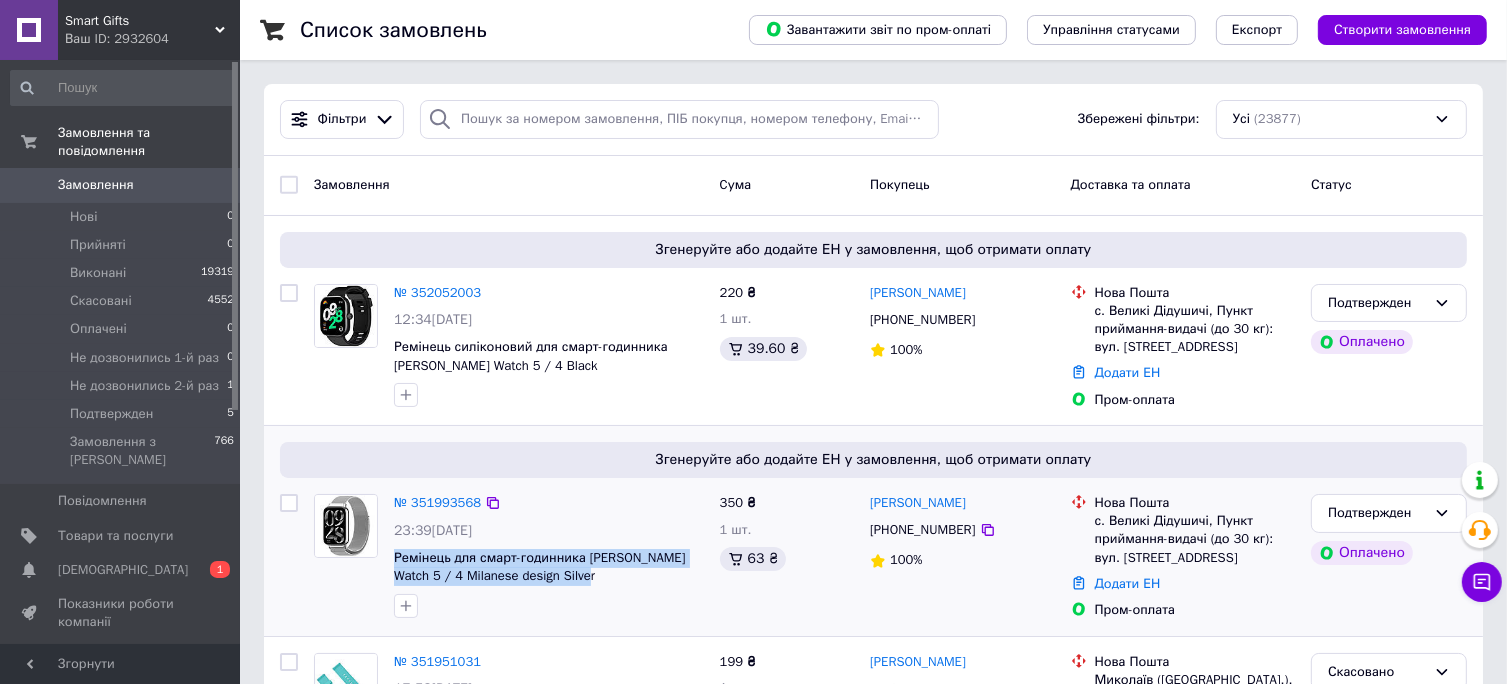 drag, startPoint x: 391, startPoint y: 559, endPoint x: 572, endPoint y: 576, distance: 181.79659 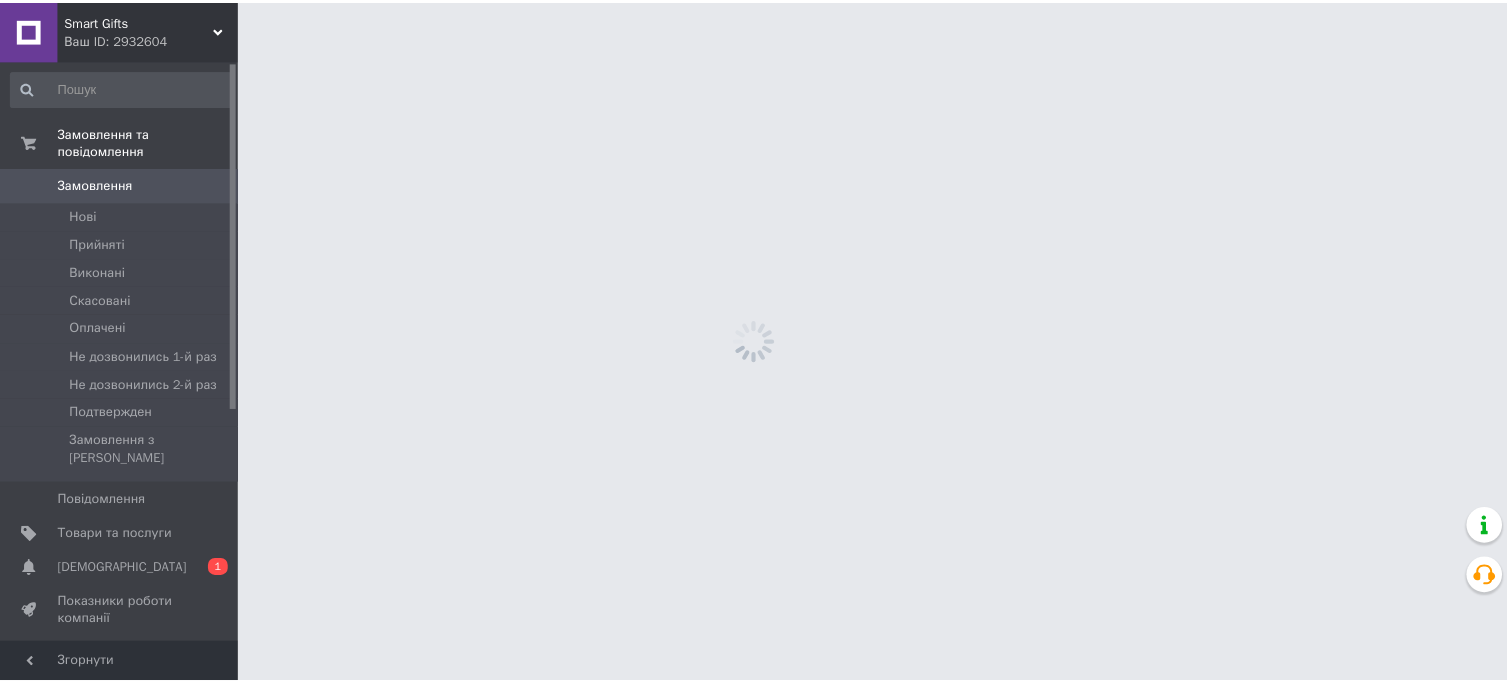 scroll, scrollTop: 0, scrollLeft: 0, axis: both 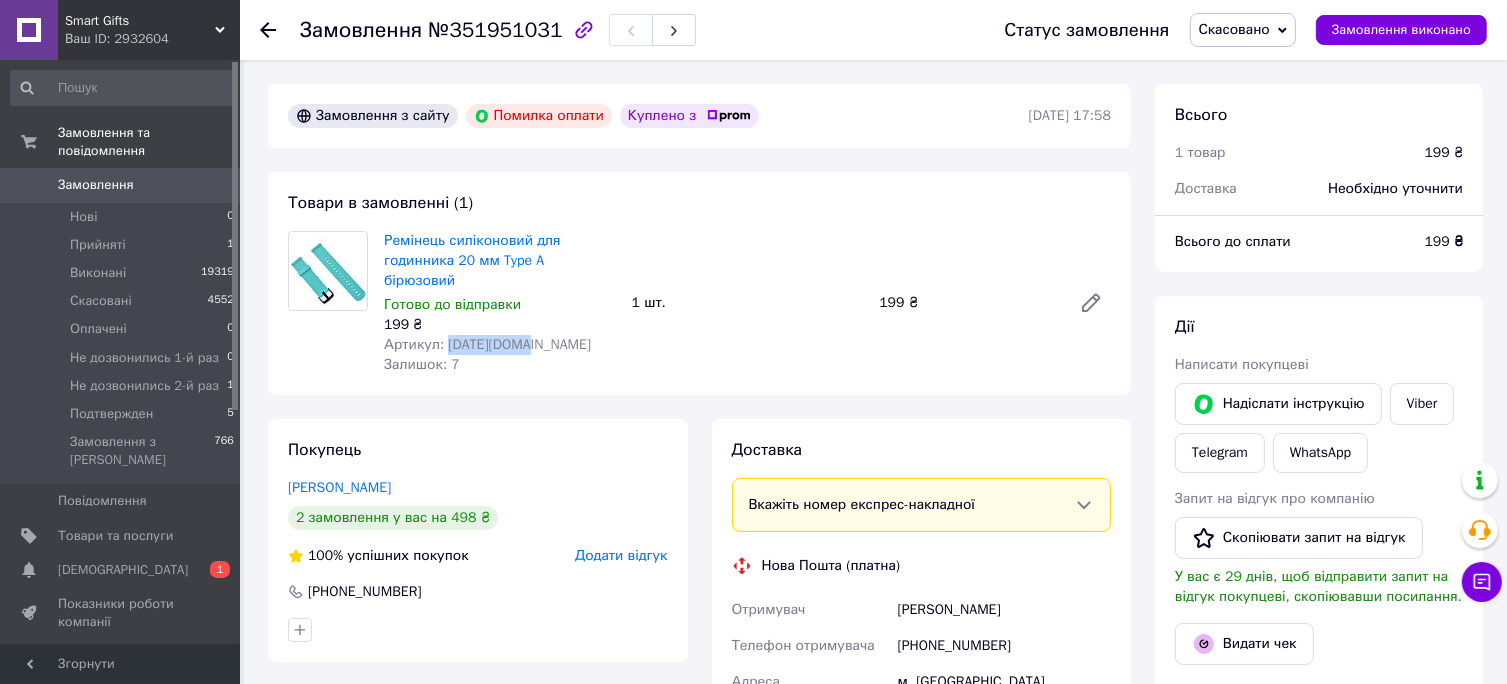 drag, startPoint x: 444, startPoint y: 327, endPoint x: 532, endPoint y: 326, distance: 88.005684 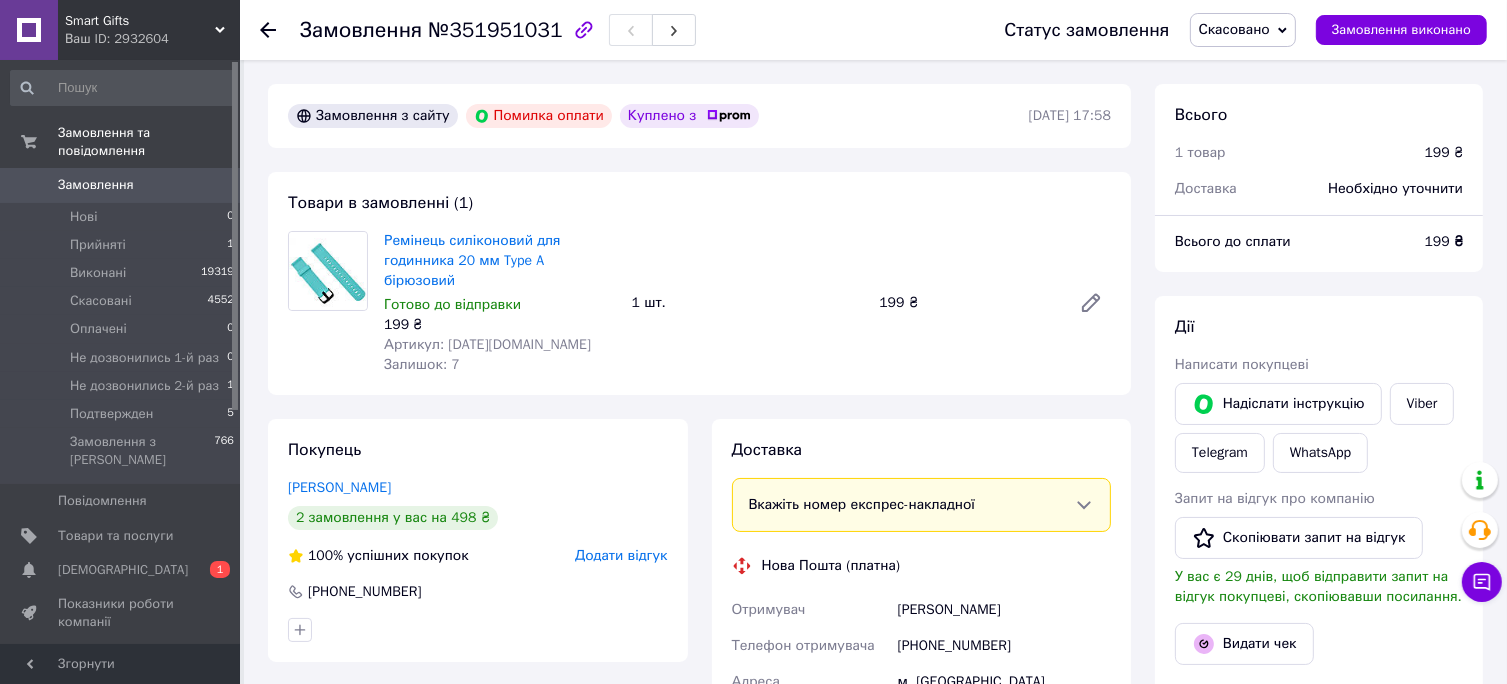 click on "№351951031" at bounding box center [495, 30] 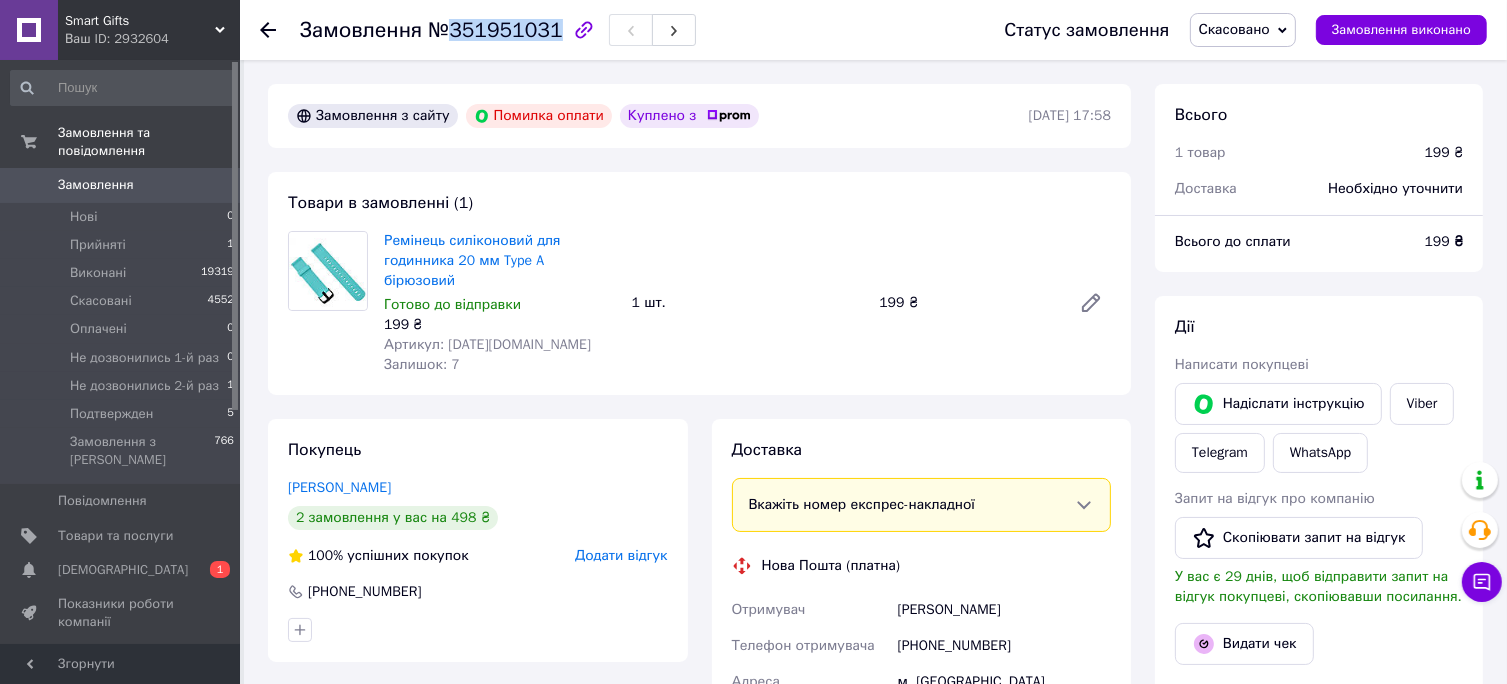 click on "№351951031" at bounding box center (495, 30) 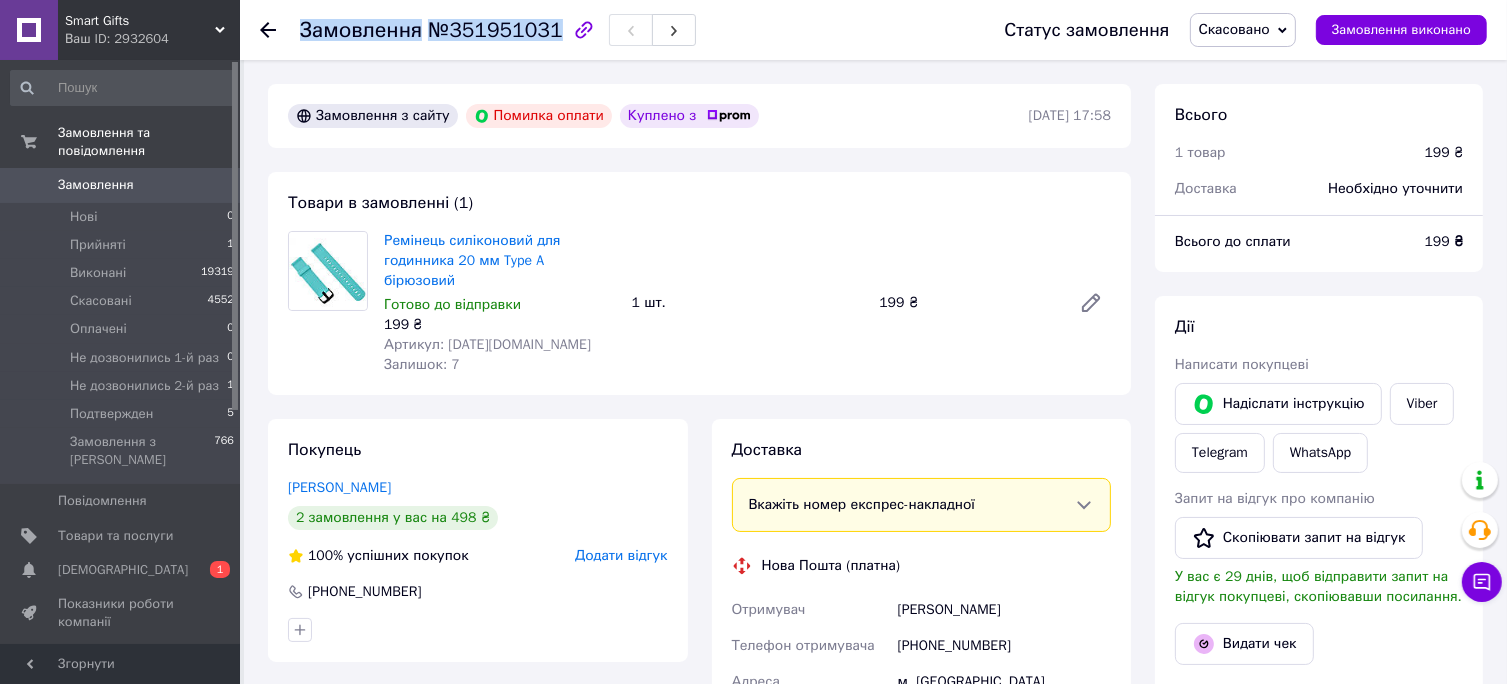 click on "№351951031" at bounding box center [495, 30] 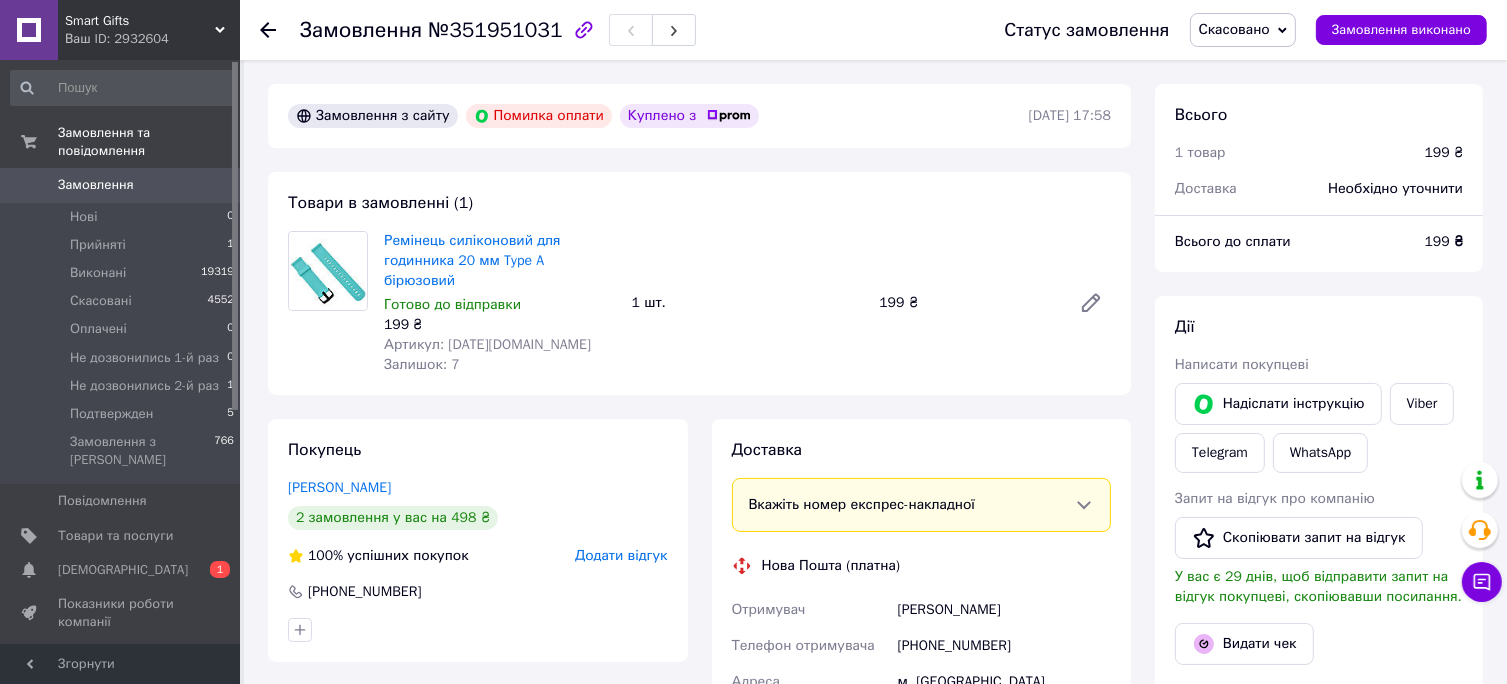click on "№351951031" at bounding box center (495, 30) 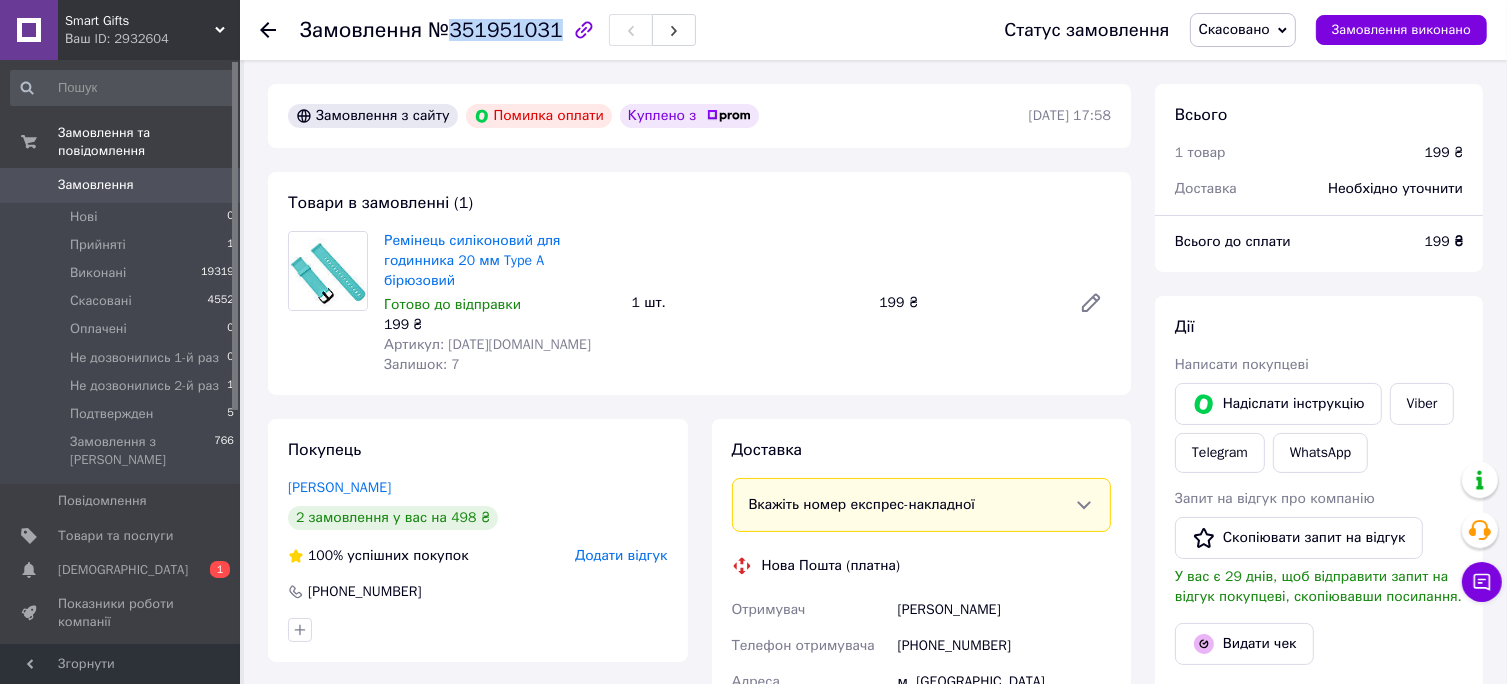 click on "№351951031" at bounding box center (495, 30) 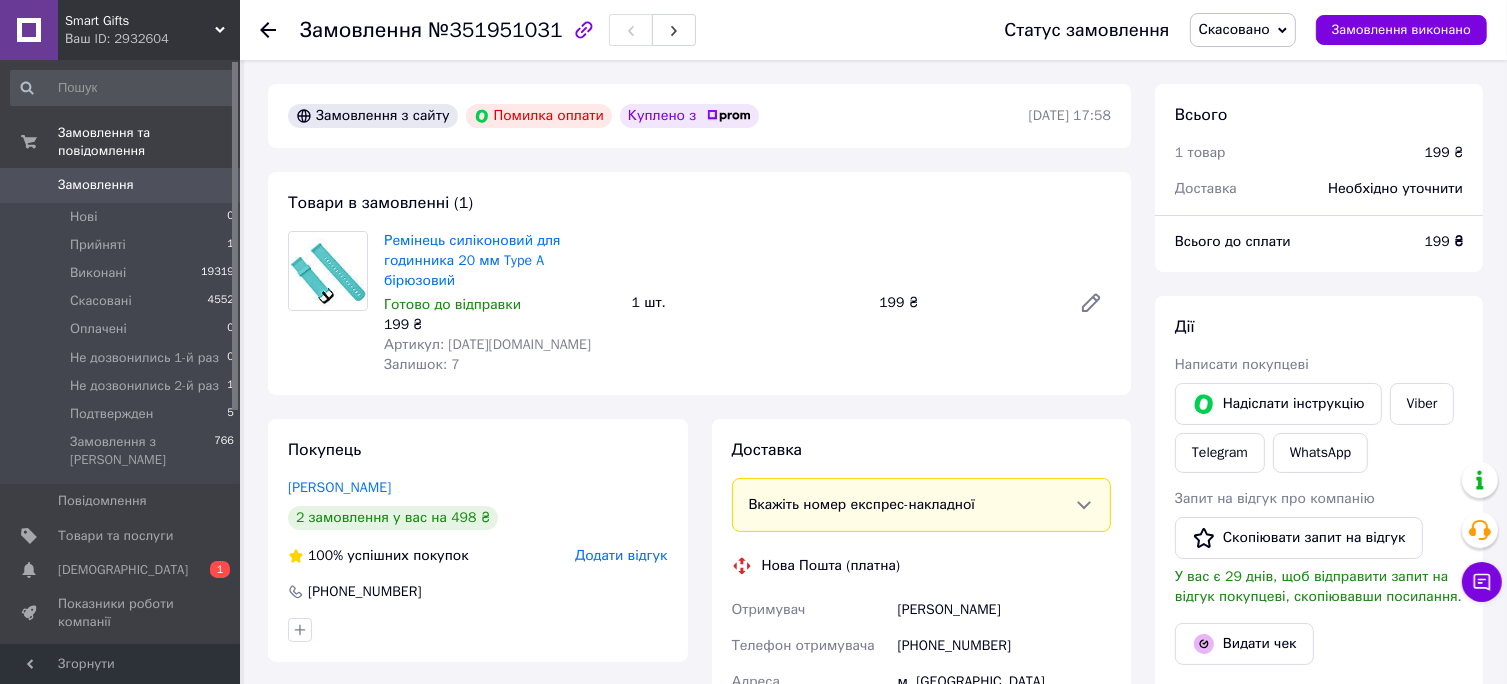 click on "Ваш ID: 2932604" at bounding box center (152, 39) 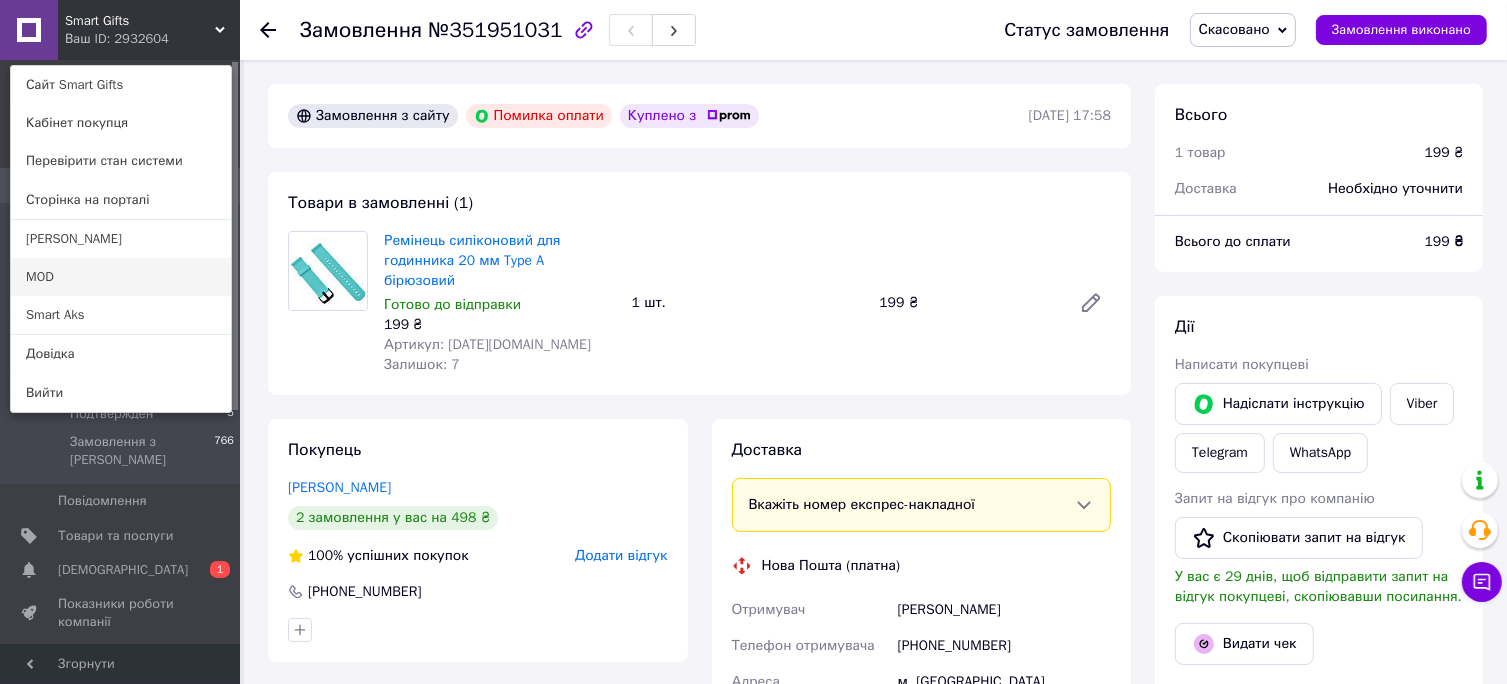 click on "MOD" at bounding box center (121, 277) 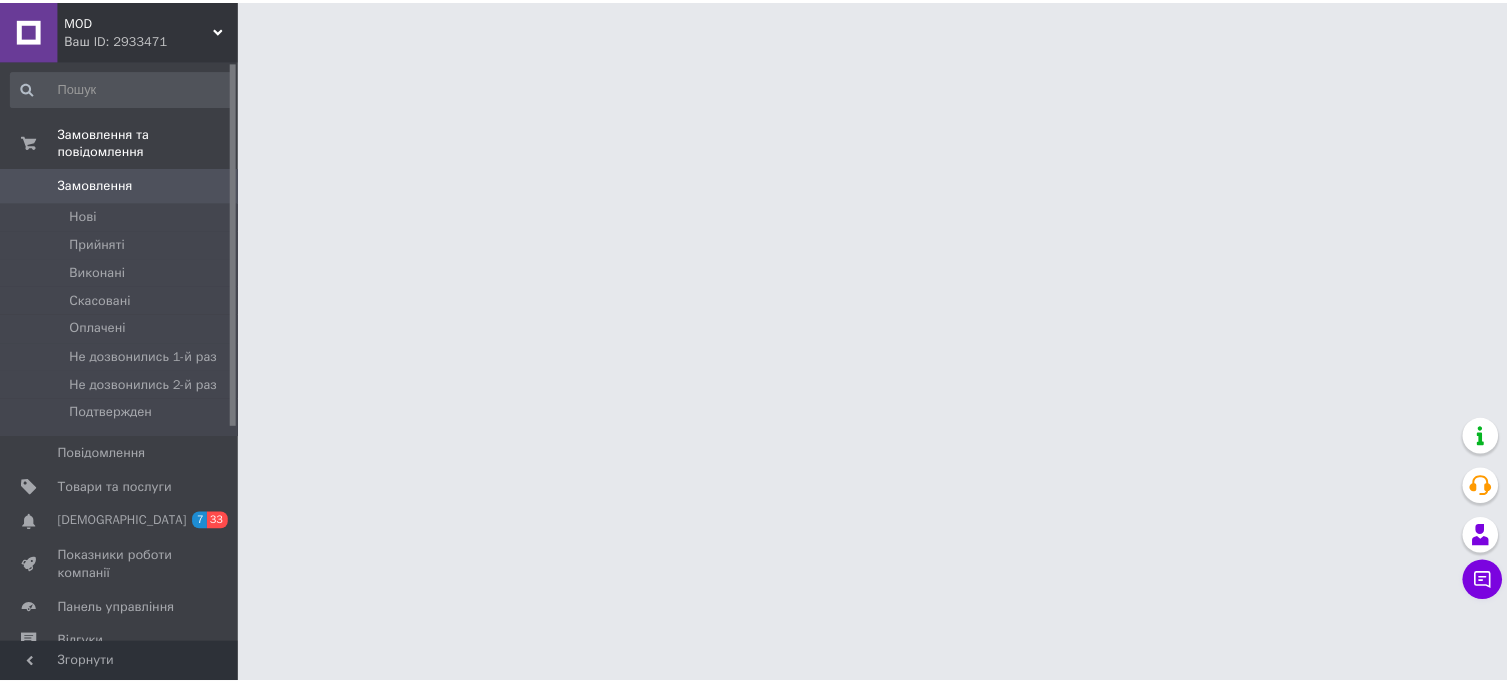 scroll, scrollTop: 0, scrollLeft: 0, axis: both 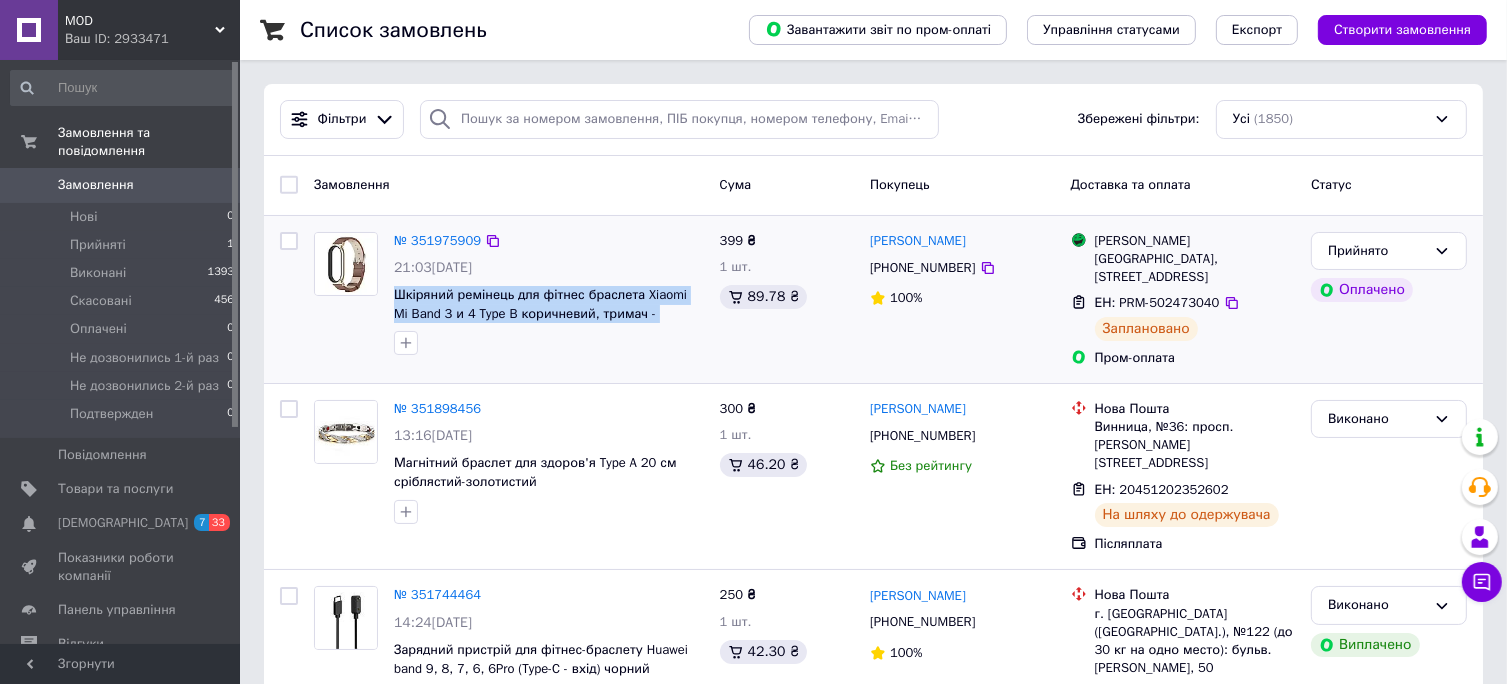 drag, startPoint x: 387, startPoint y: 294, endPoint x: 691, endPoint y: 320, distance: 305.1098 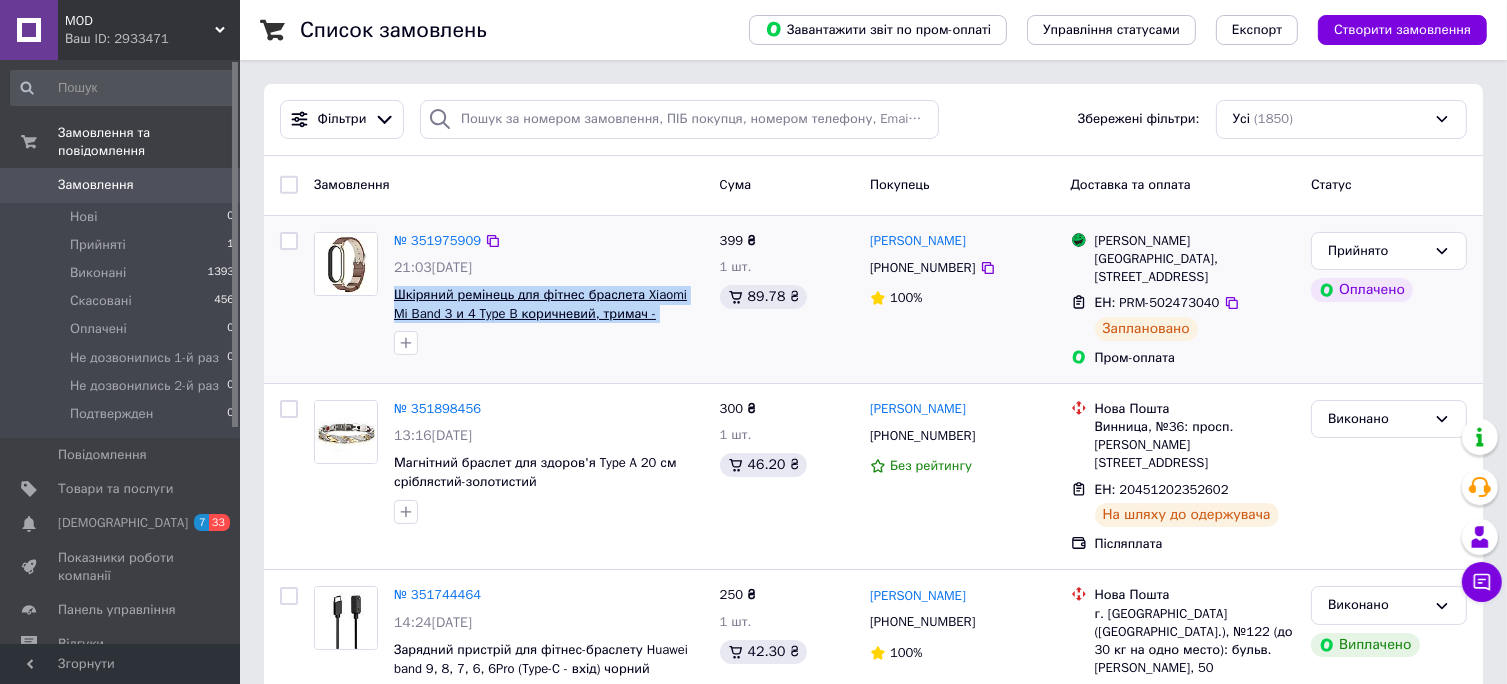click on "№ 351975909 21:03[DATE] Шкіряний ремінець для фітнес браслета Xiaomi Mi Band 3 и 4 Type B коричневий, тримач - золотистий" at bounding box center [549, 294] 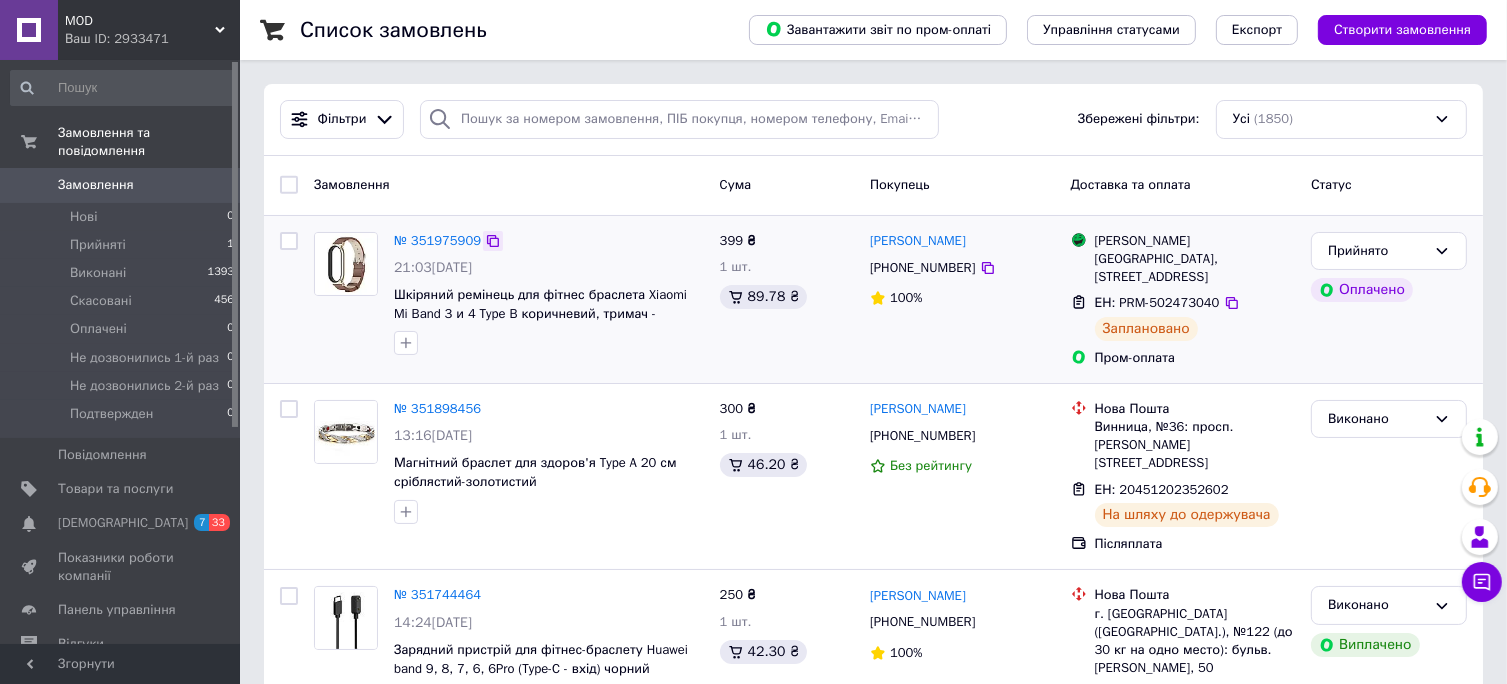 click 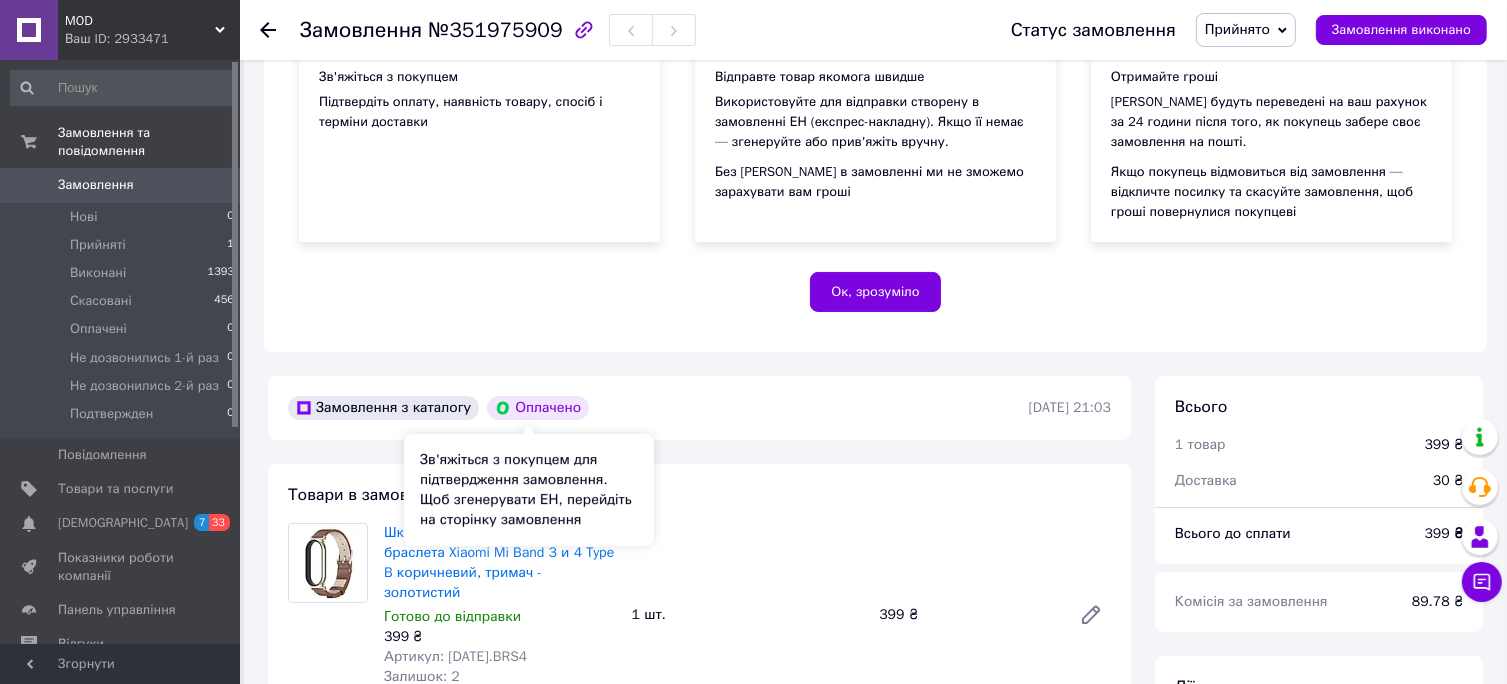 scroll, scrollTop: 400, scrollLeft: 0, axis: vertical 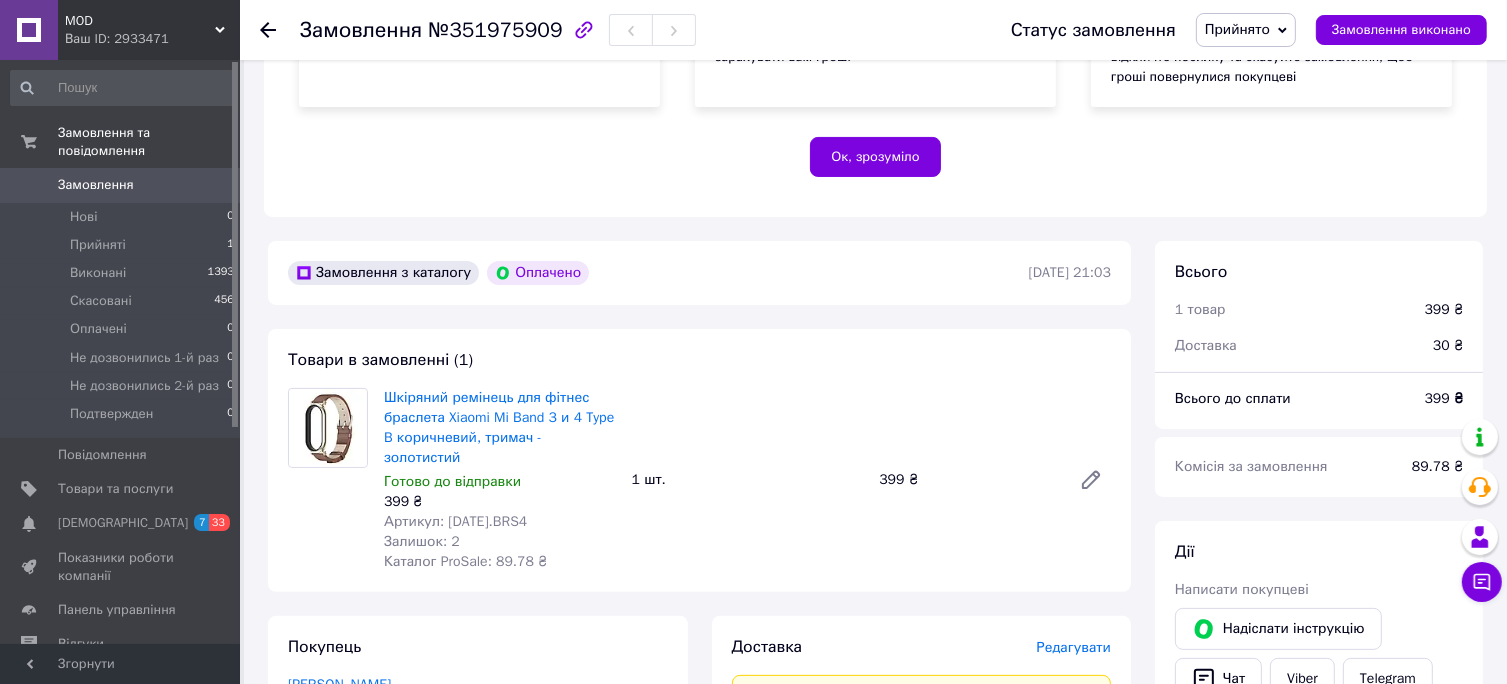drag, startPoint x: 445, startPoint y: 503, endPoint x: 534, endPoint y: 502, distance: 89.005615 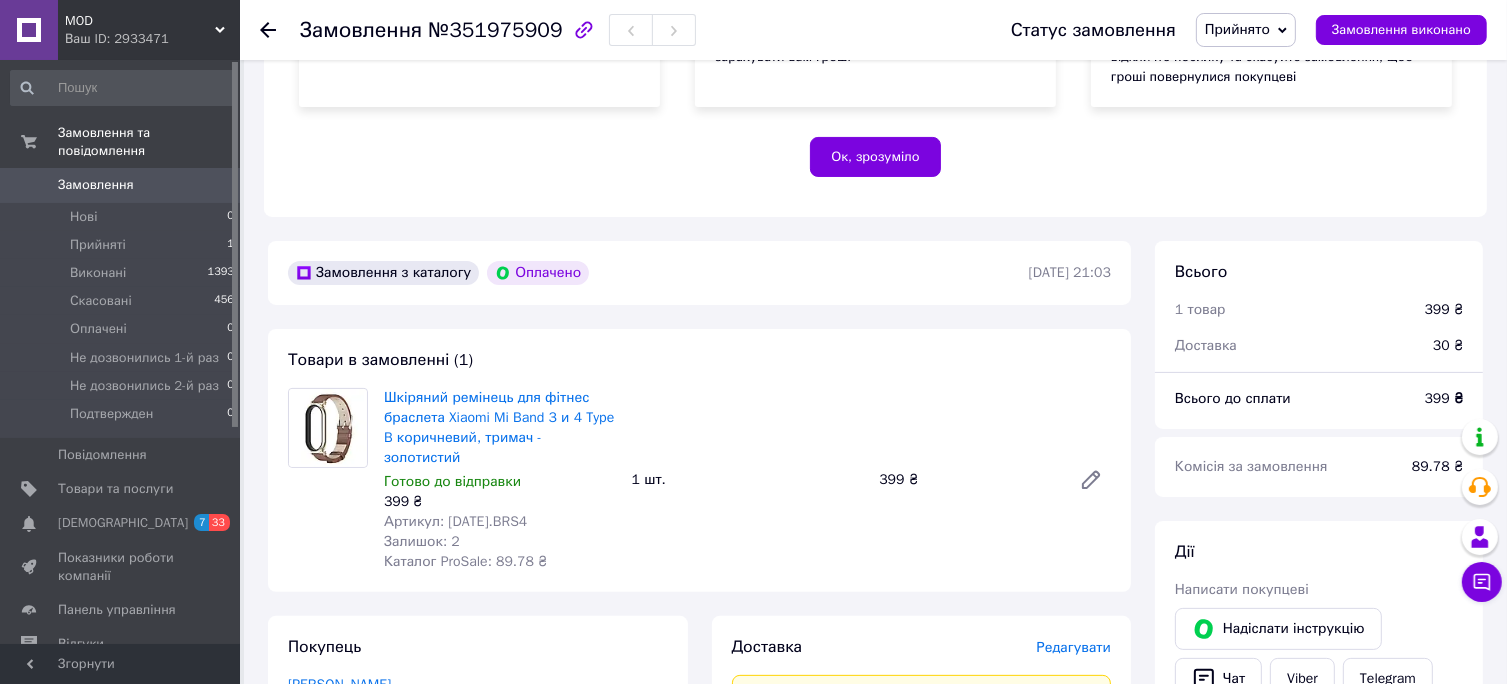 click on "Ваш ID: 2933471" at bounding box center (152, 39) 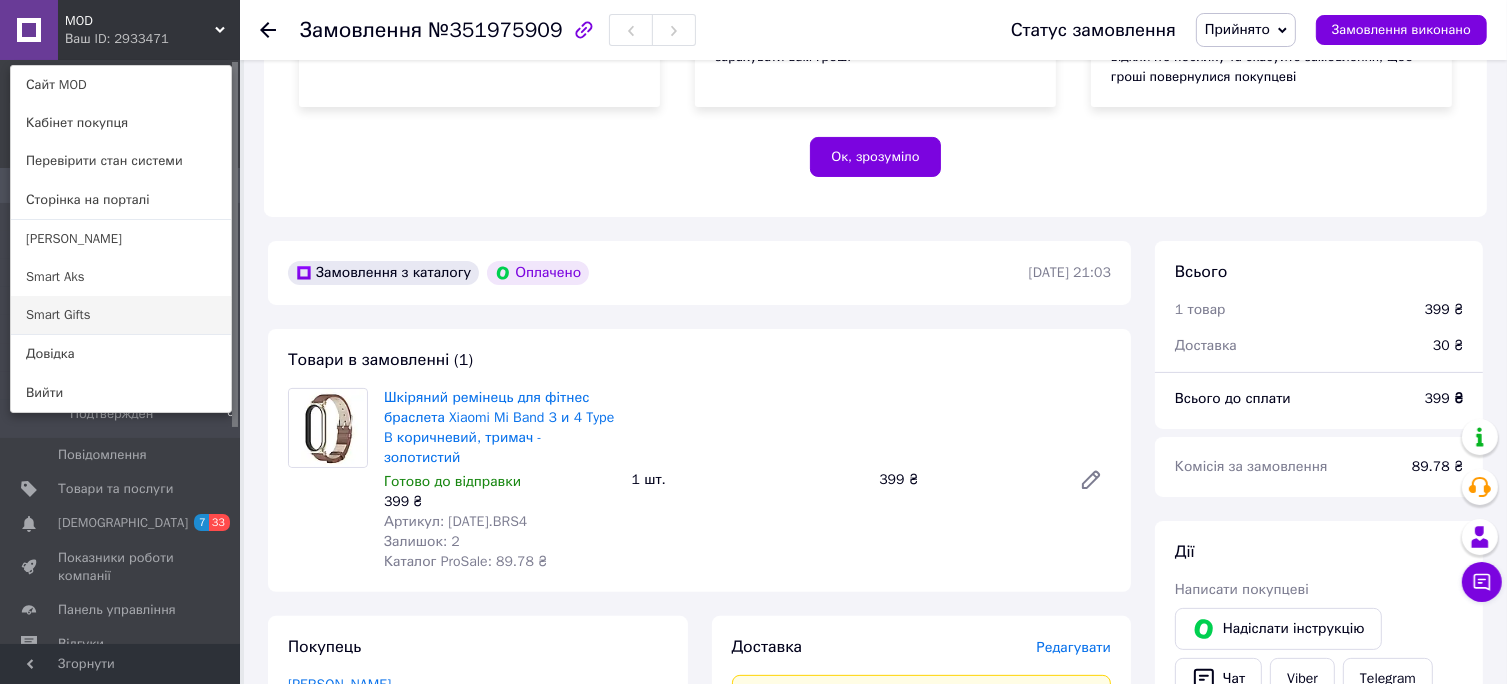 click on "Smart Gifts" at bounding box center [121, 315] 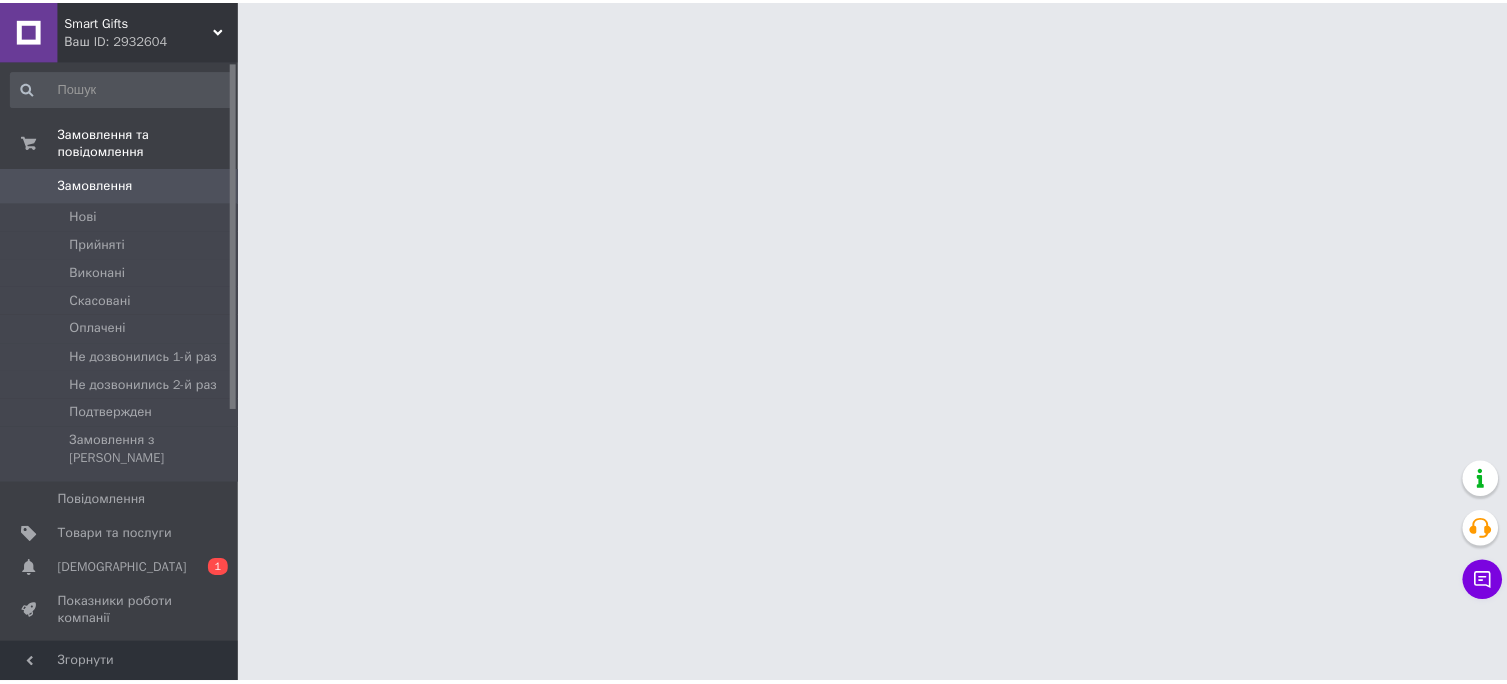 scroll, scrollTop: 0, scrollLeft: 0, axis: both 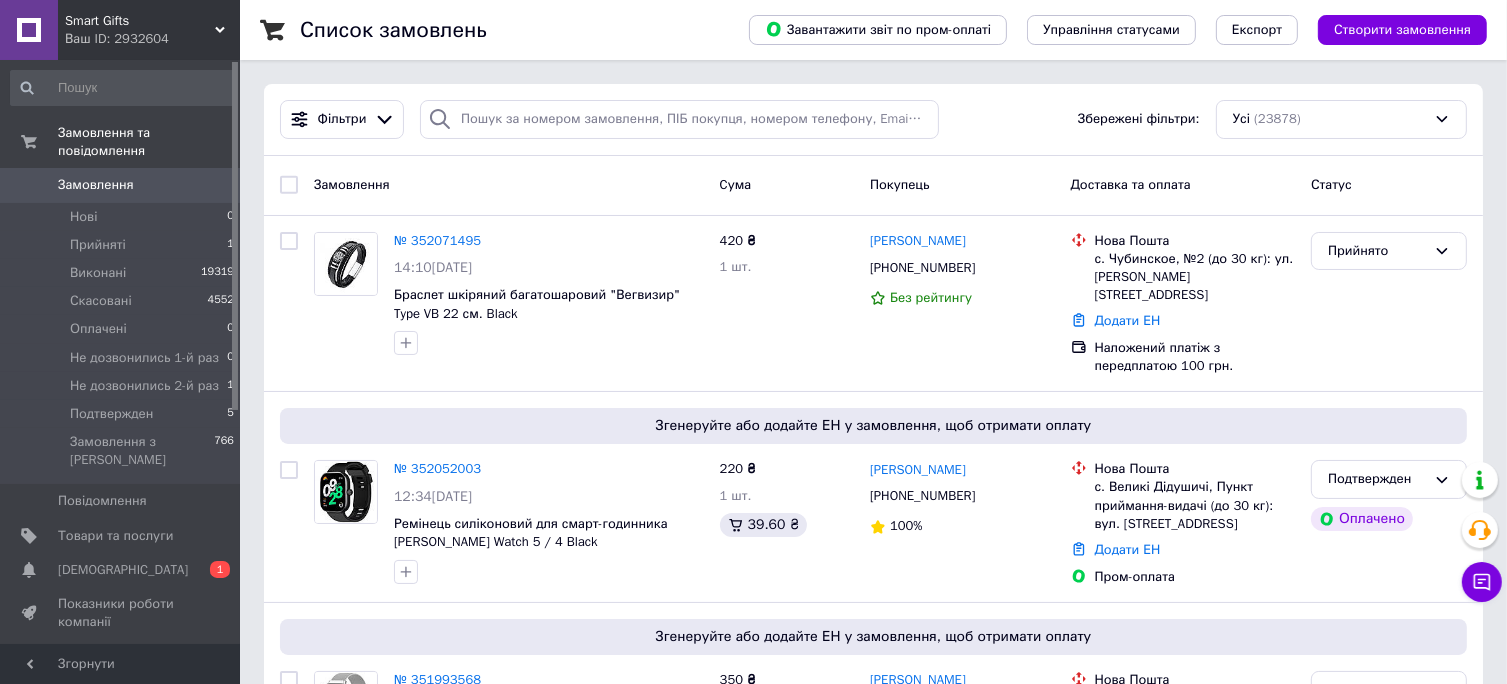 click on "Ваш ID: 2932604" at bounding box center (152, 39) 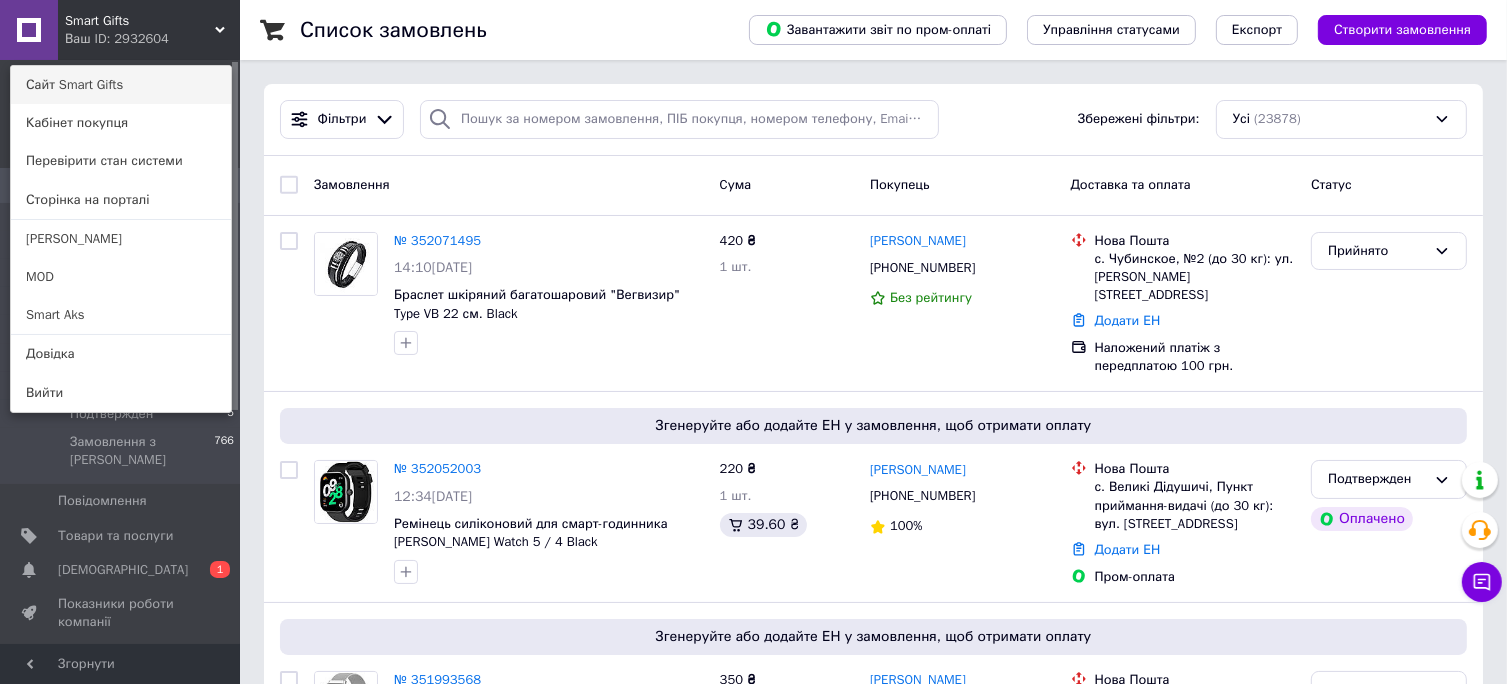 click on "Сайт Smart Gifts" at bounding box center [121, 85] 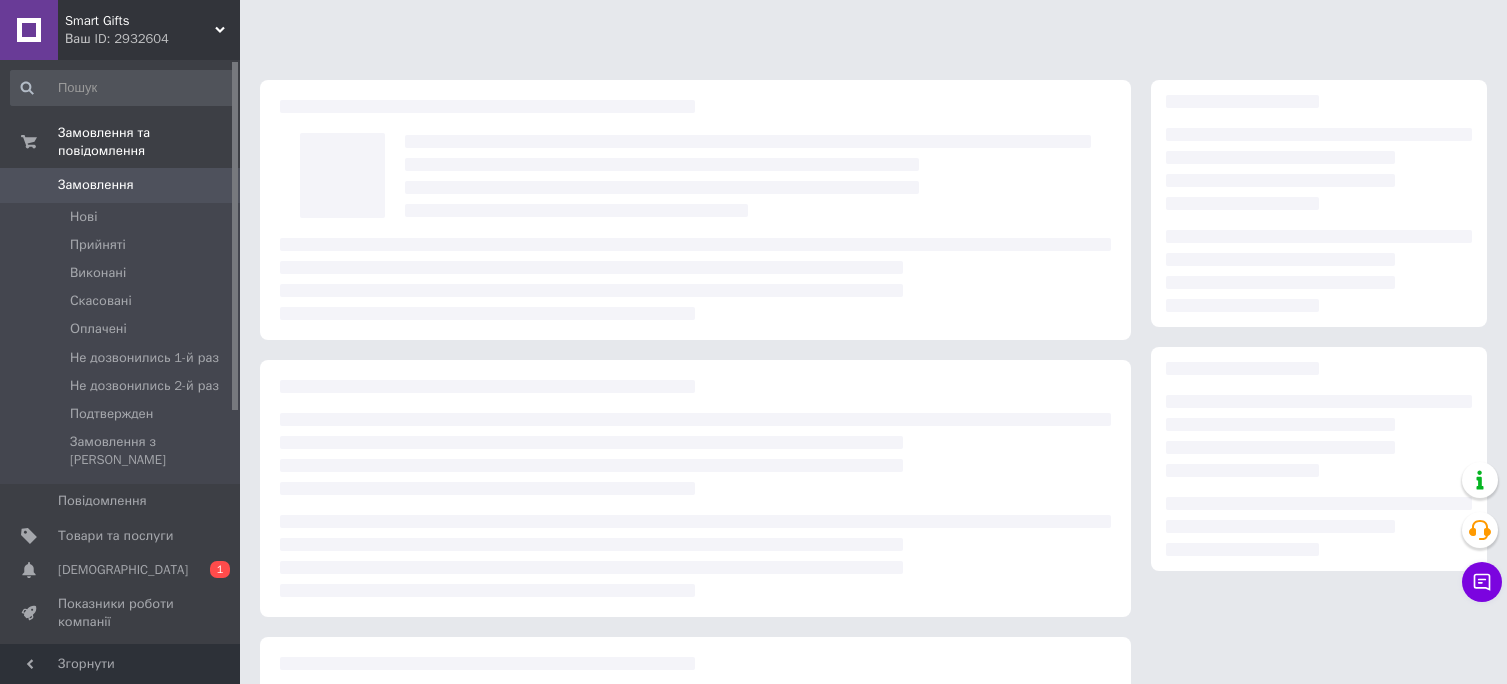 scroll, scrollTop: 0, scrollLeft: 0, axis: both 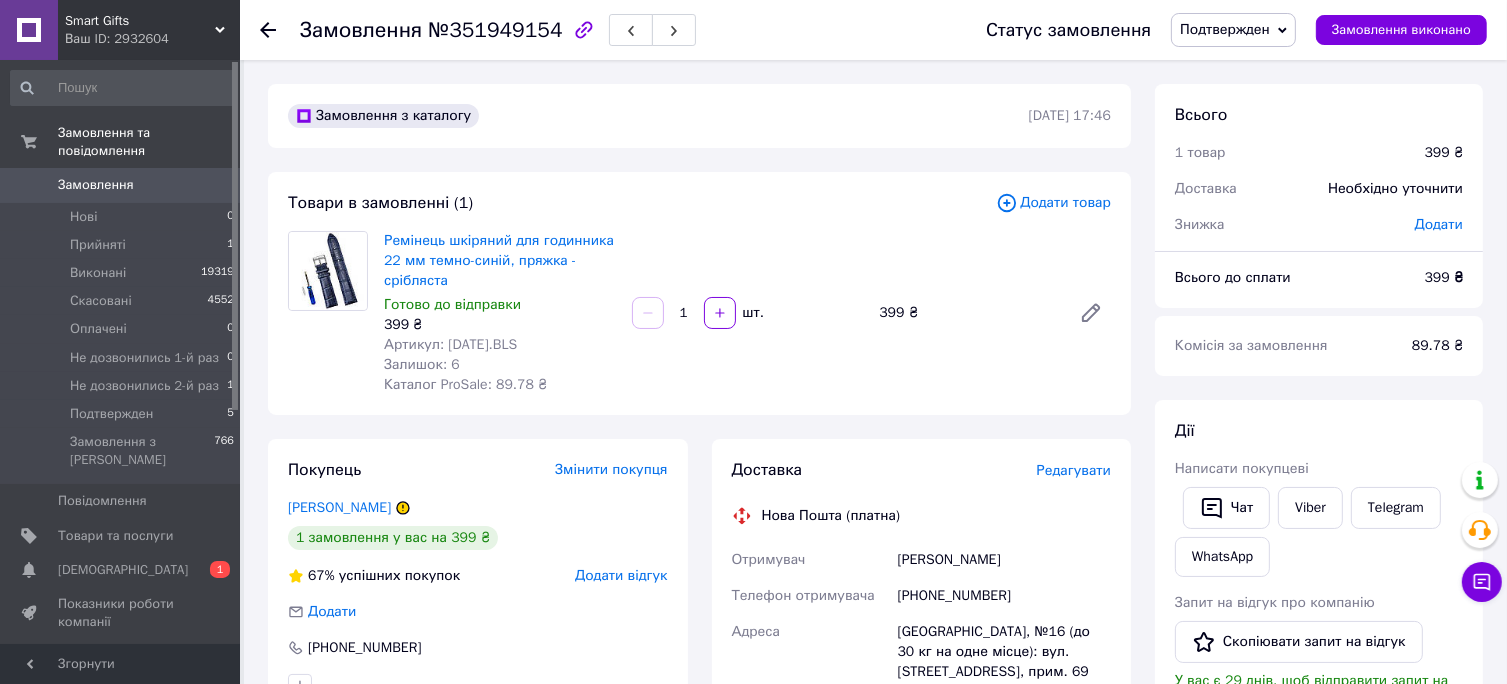 drag, startPoint x: 441, startPoint y: 345, endPoint x: 521, endPoint y: 346, distance: 80.00625 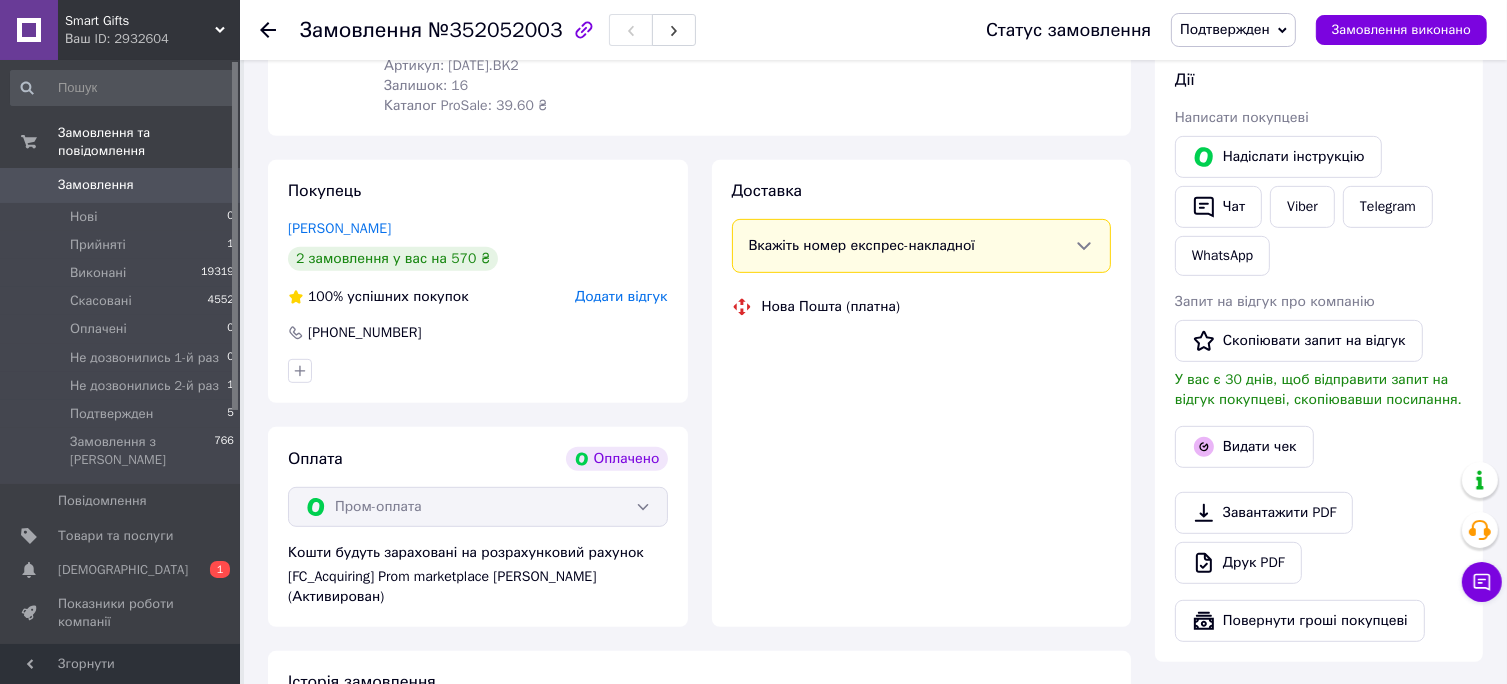 scroll, scrollTop: 884, scrollLeft: 0, axis: vertical 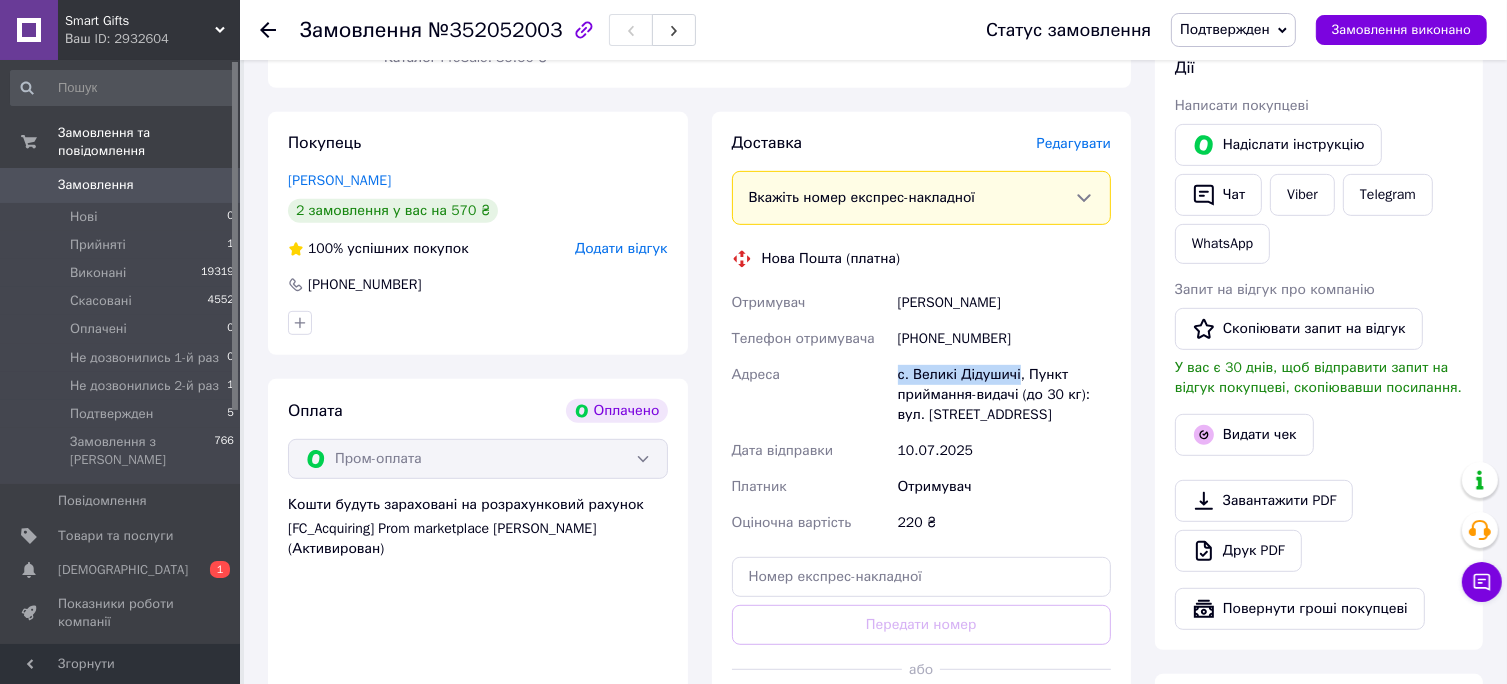 drag, startPoint x: 895, startPoint y: 381, endPoint x: 1015, endPoint y: 385, distance: 120.06665 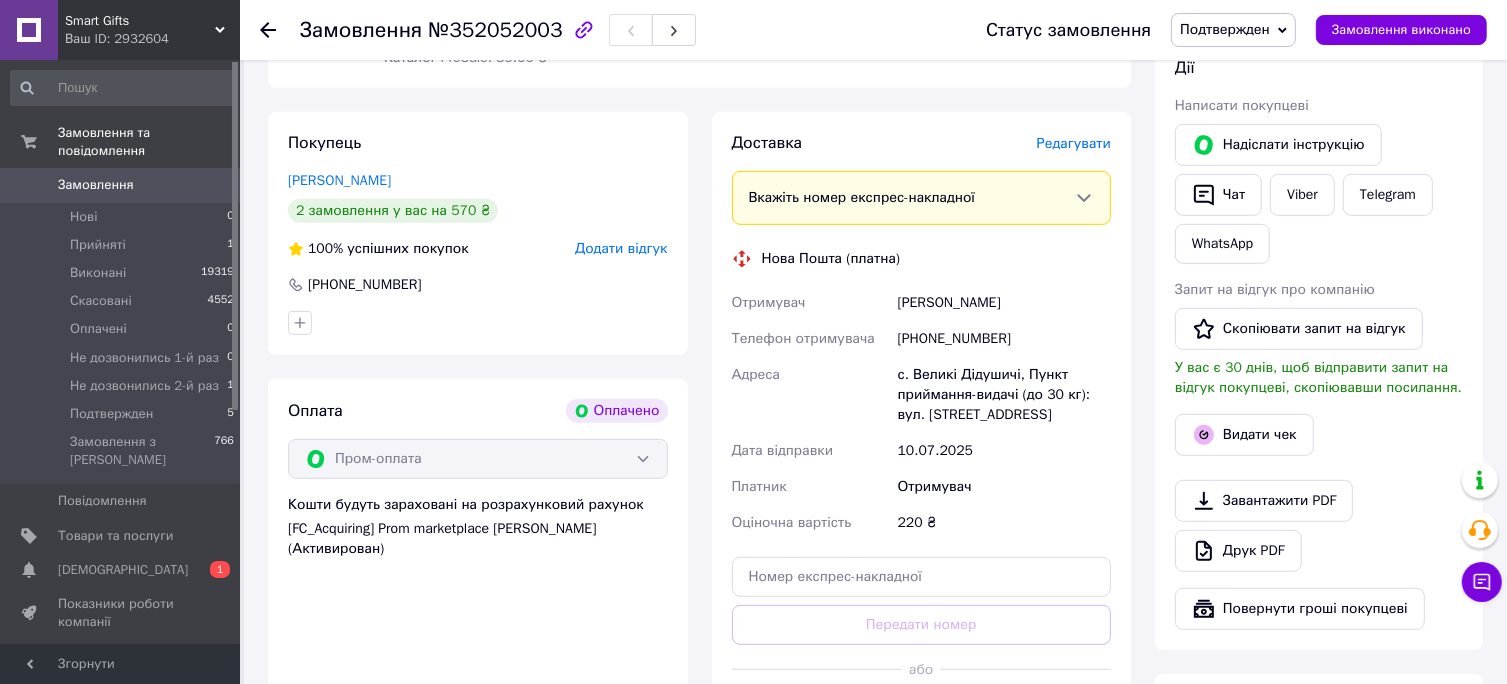 click on "№352052003" at bounding box center (495, 30) 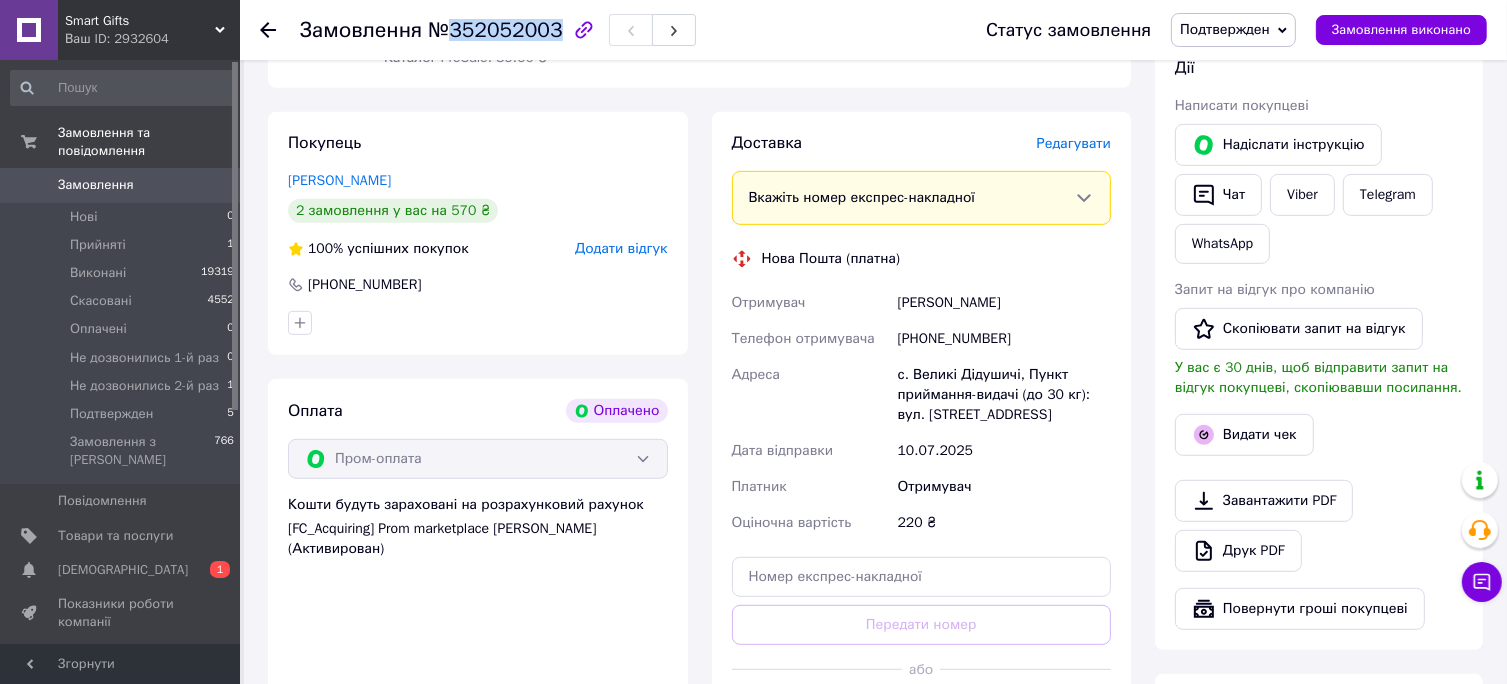 click on "№352052003" at bounding box center (495, 30) 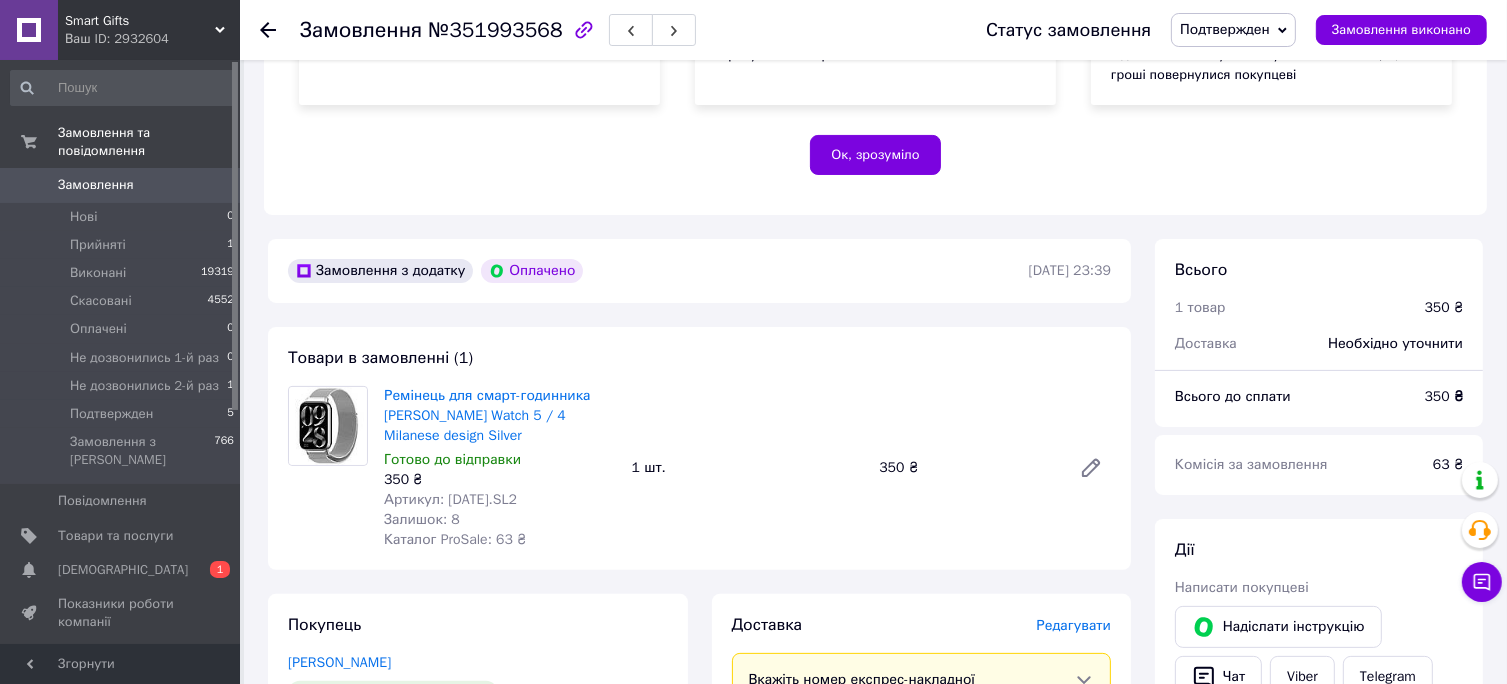 scroll, scrollTop: 500, scrollLeft: 0, axis: vertical 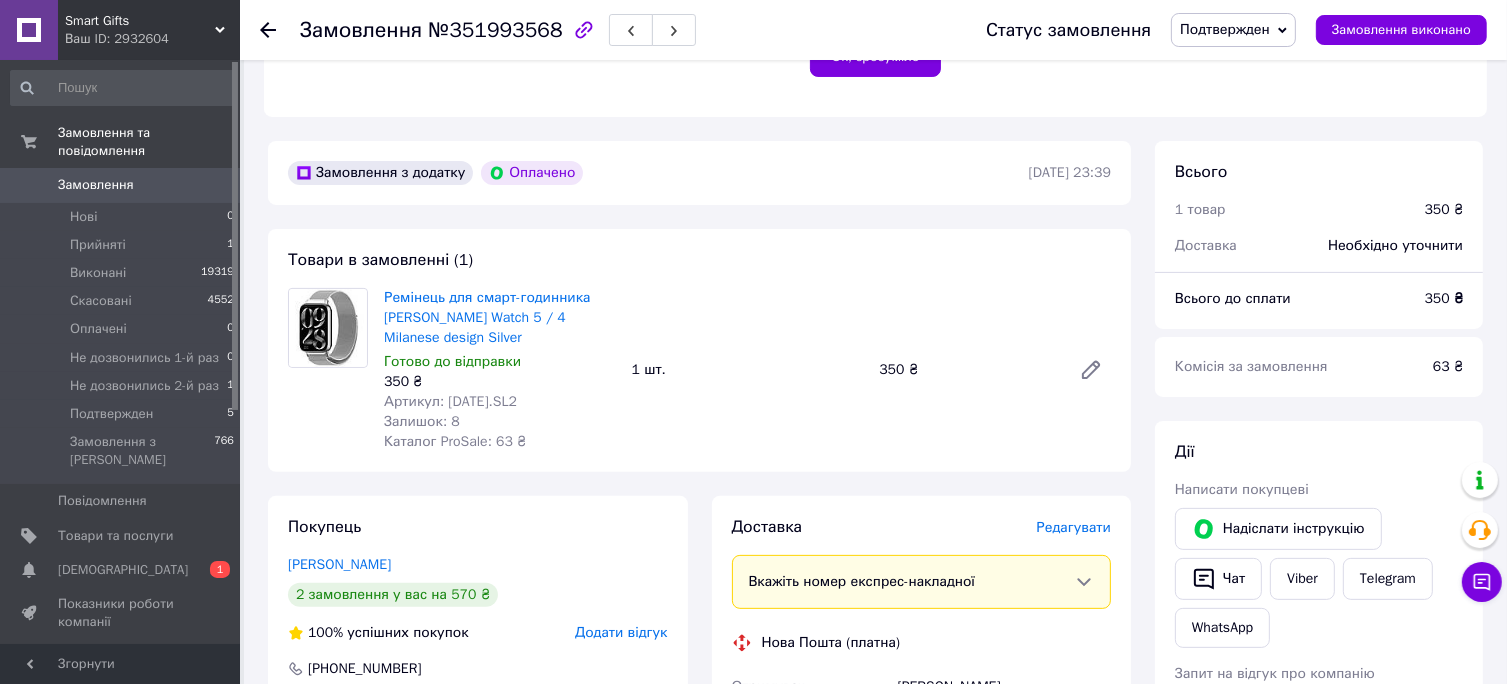 drag, startPoint x: 456, startPoint y: 403, endPoint x: 520, endPoint y: 416, distance: 65.30697 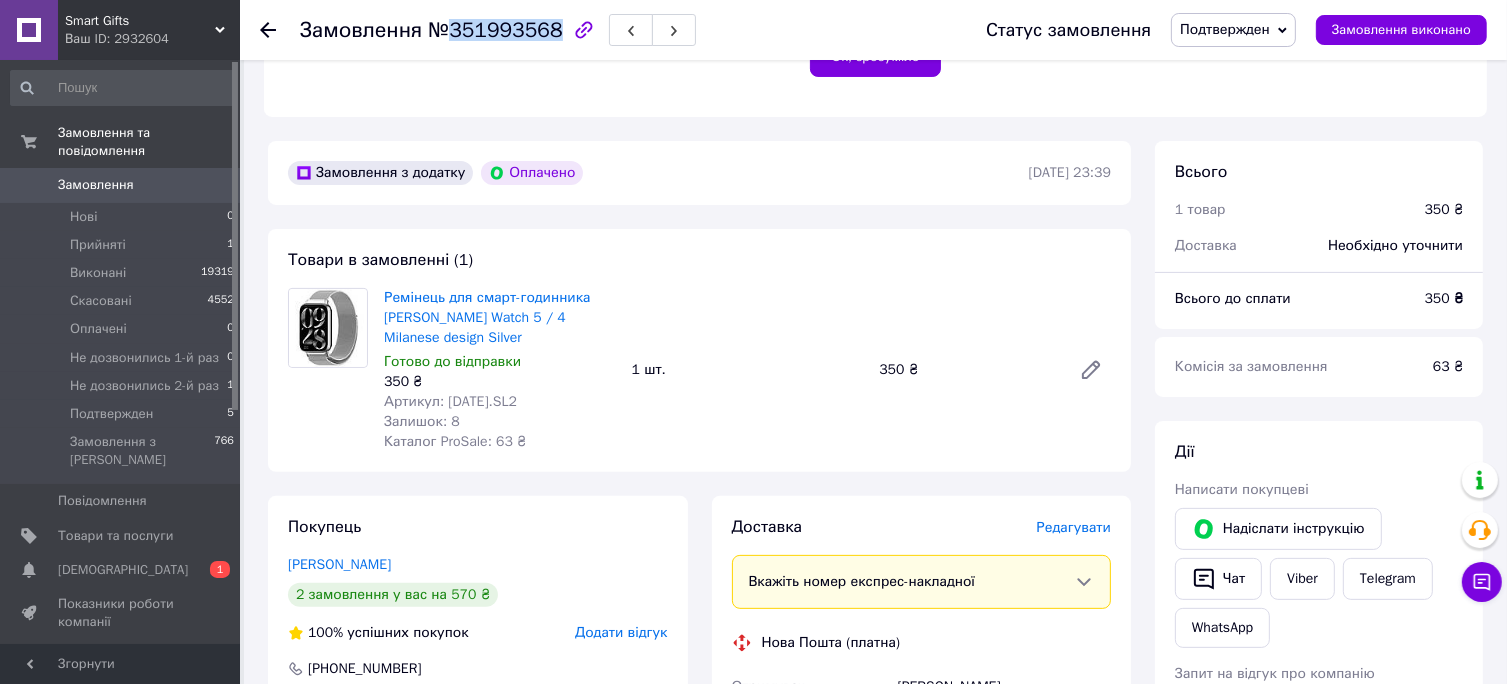 click on "№351993568" at bounding box center [495, 30] 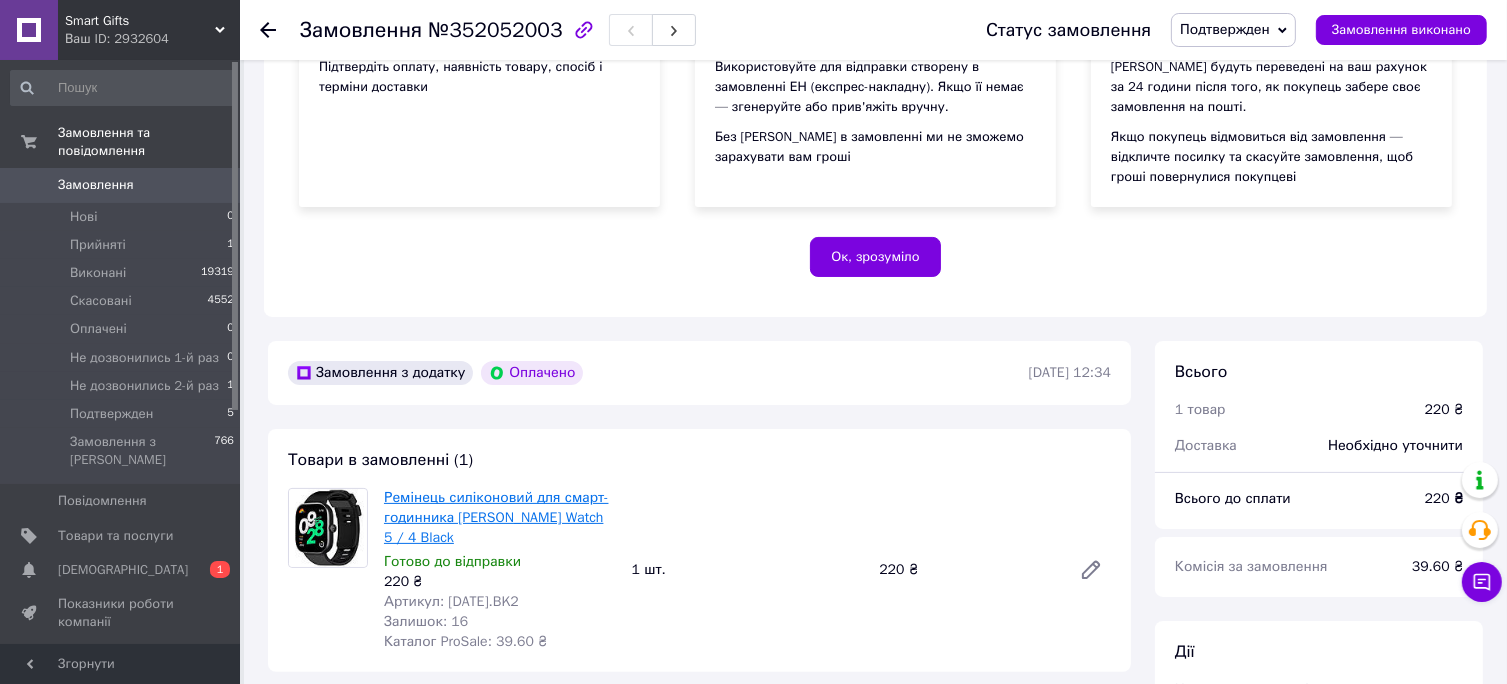 scroll, scrollTop: 400, scrollLeft: 0, axis: vertical 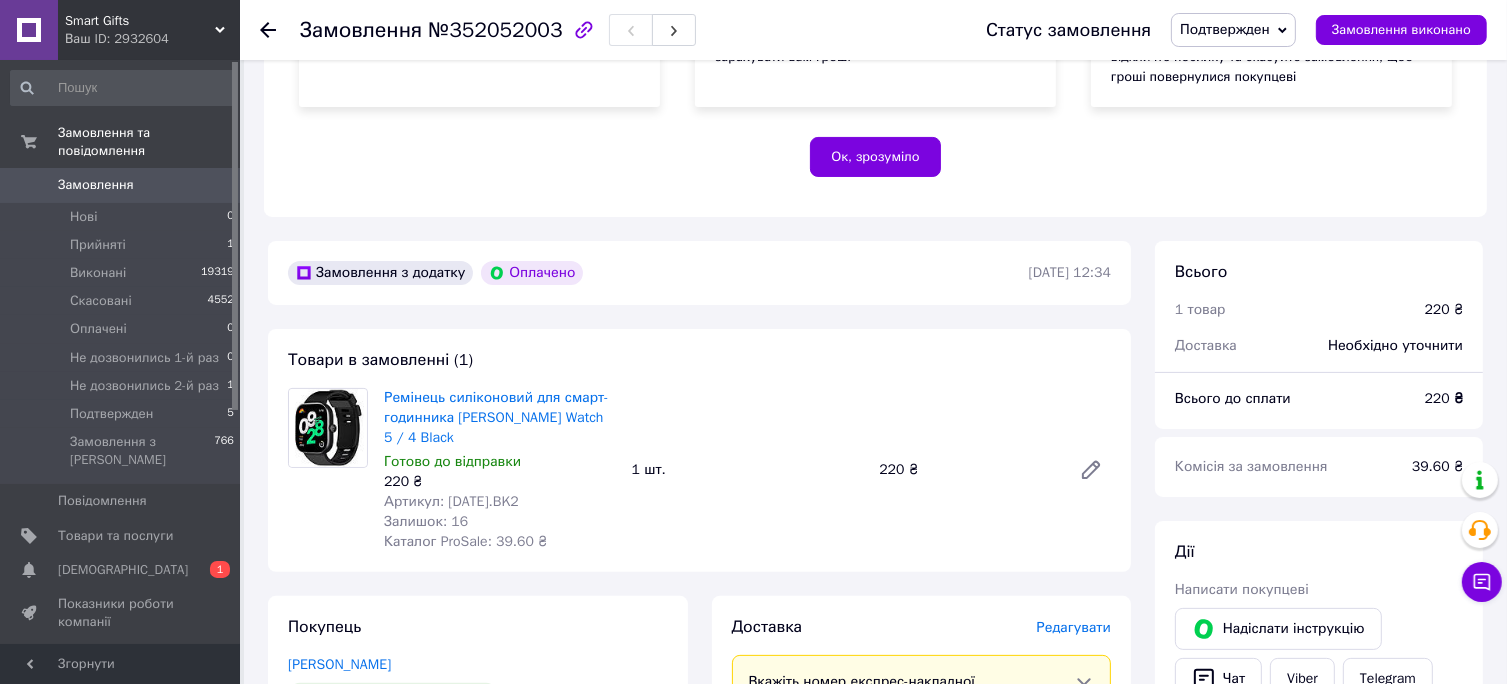drag, startPoint x: 444, startPoint y: 500, endPoint x: 536, endPoint y: 507, distance: 92.26592 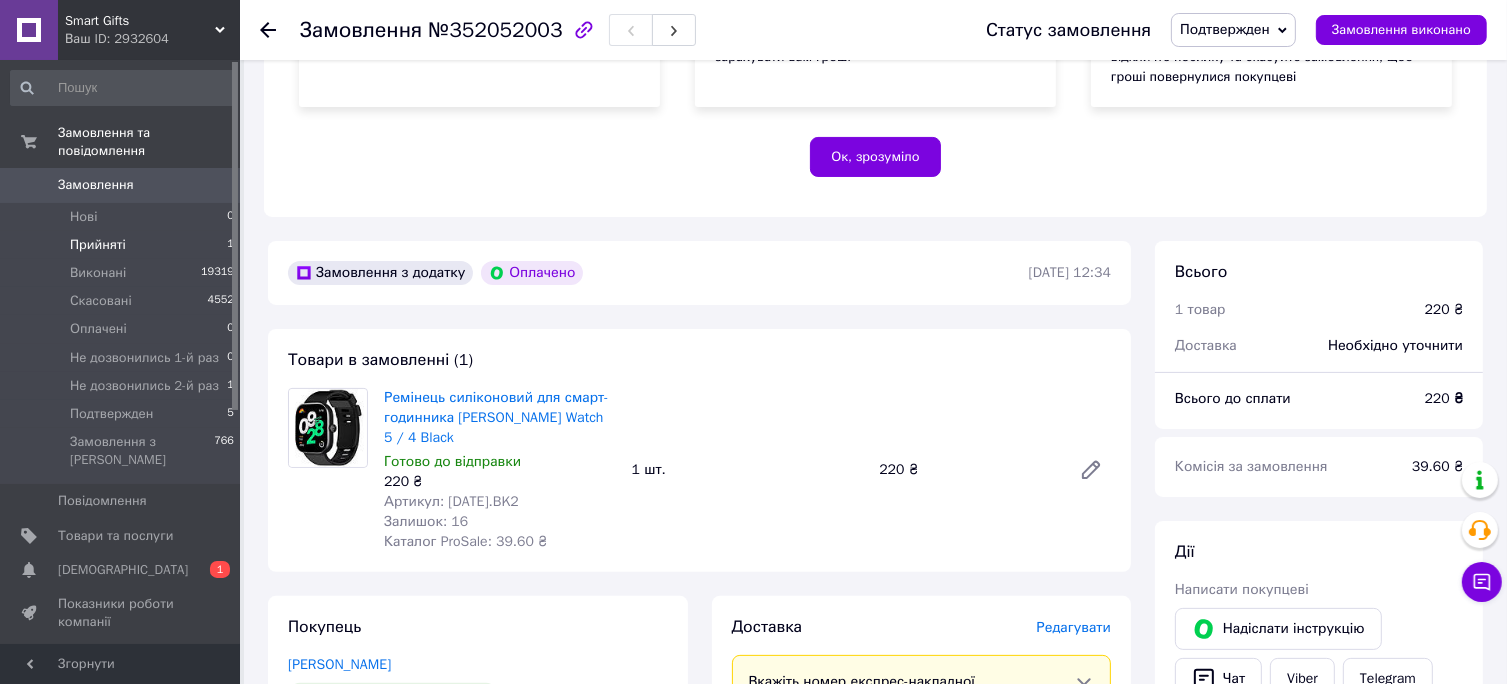 click on "Прийняті 1" at bounding box center (123, 245) 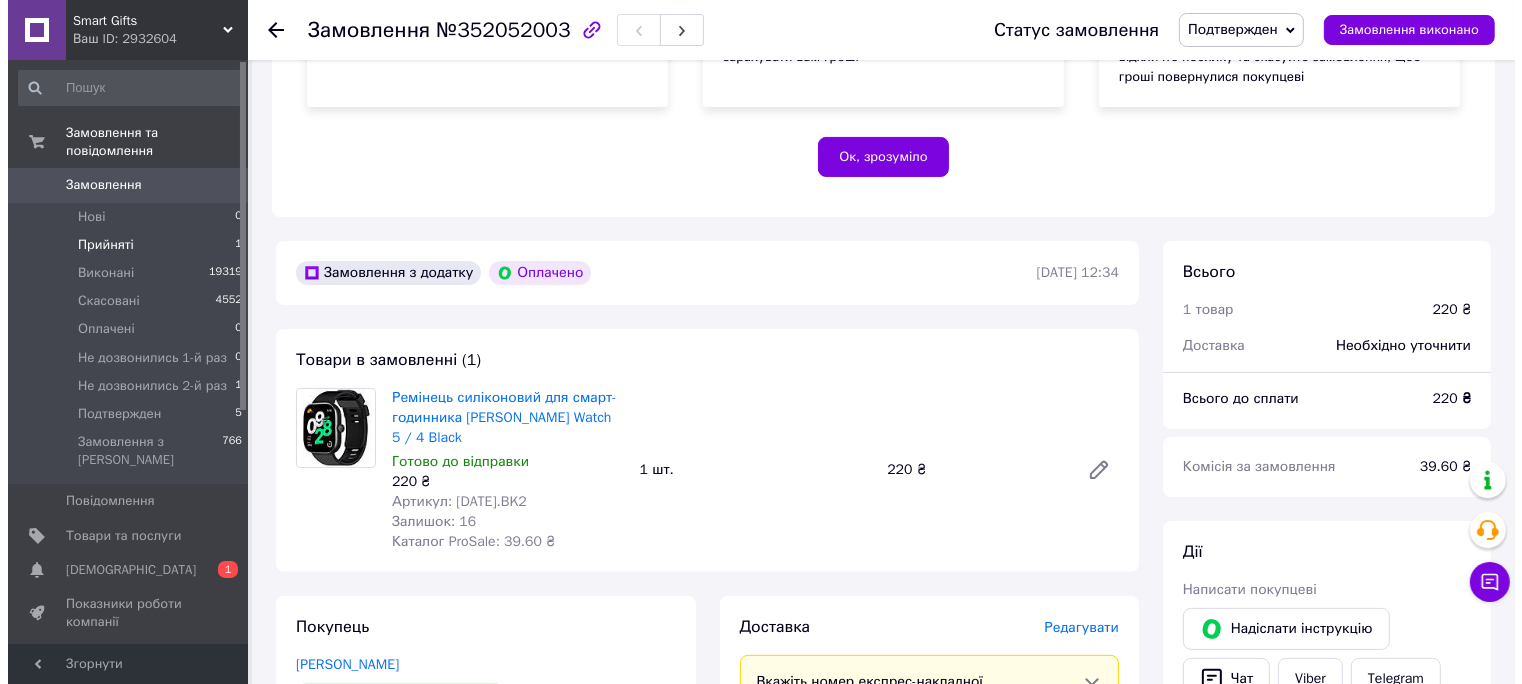 scroll, scrollTop: 0, scrollLeft: 0, axis: both 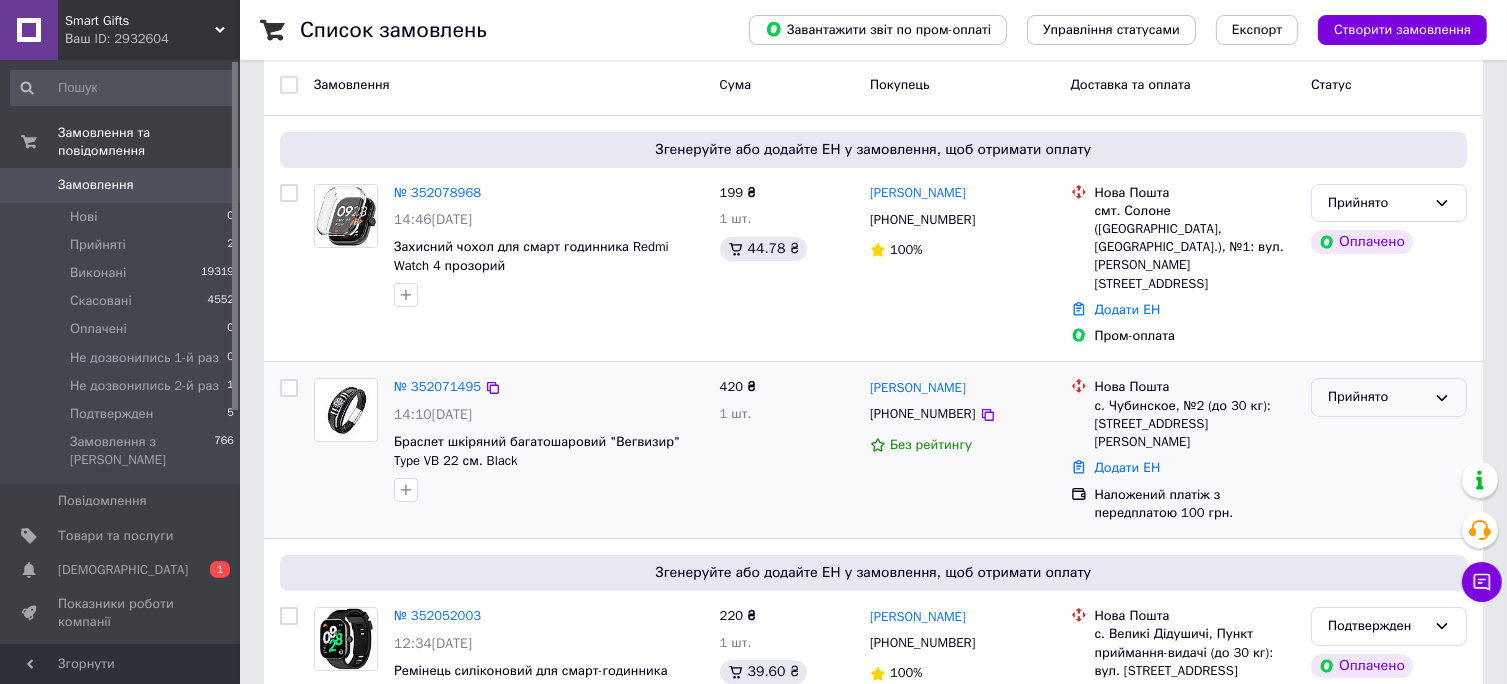 click 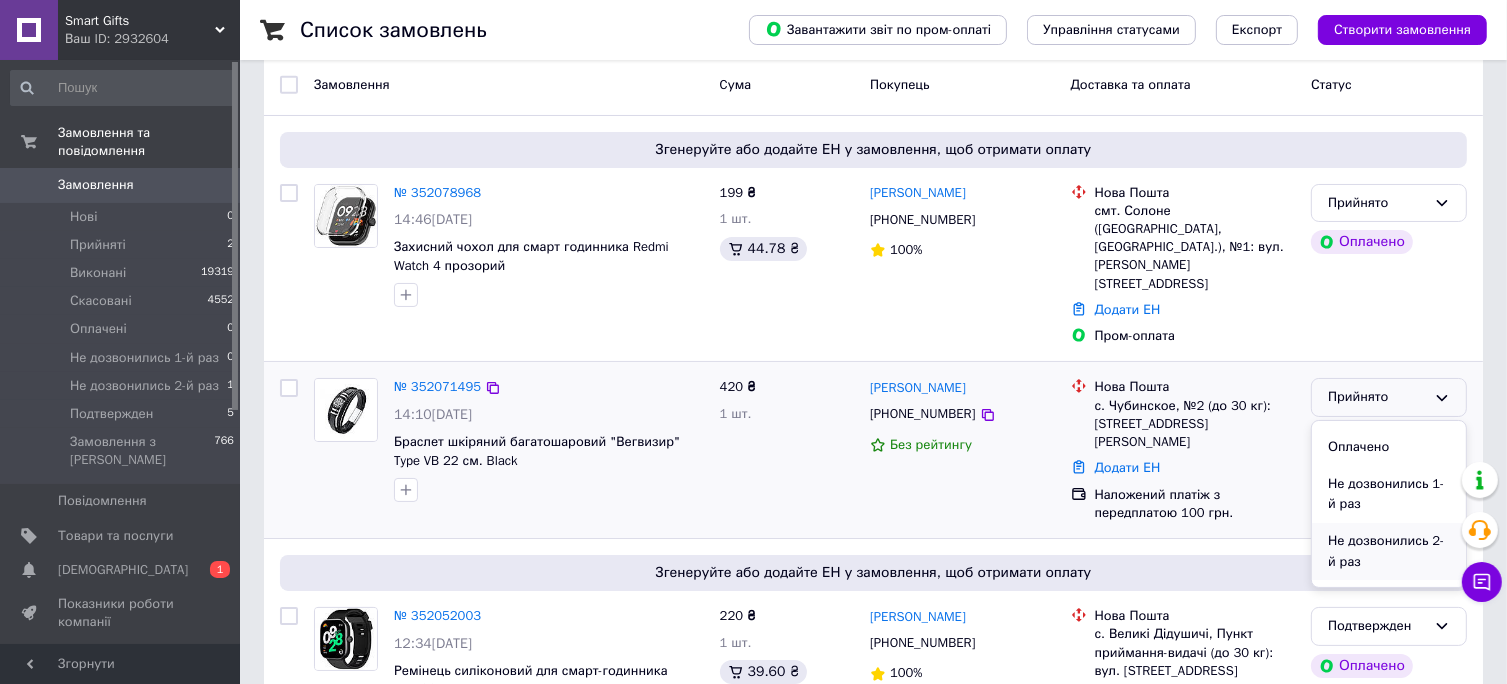 scroll, scrollTop: 94, scrollLeft: 0, axis: vertical 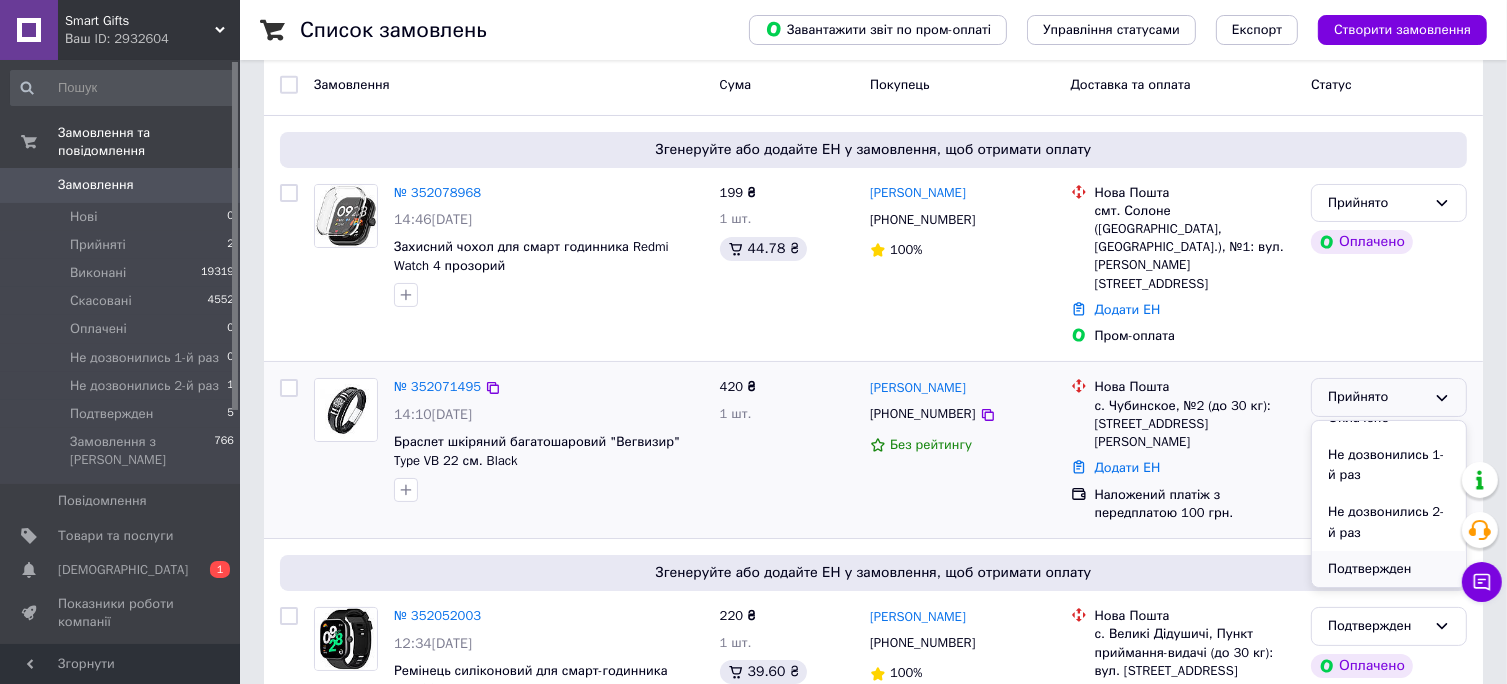 click on "Подтвержден" at bounding box center (1389, 569) 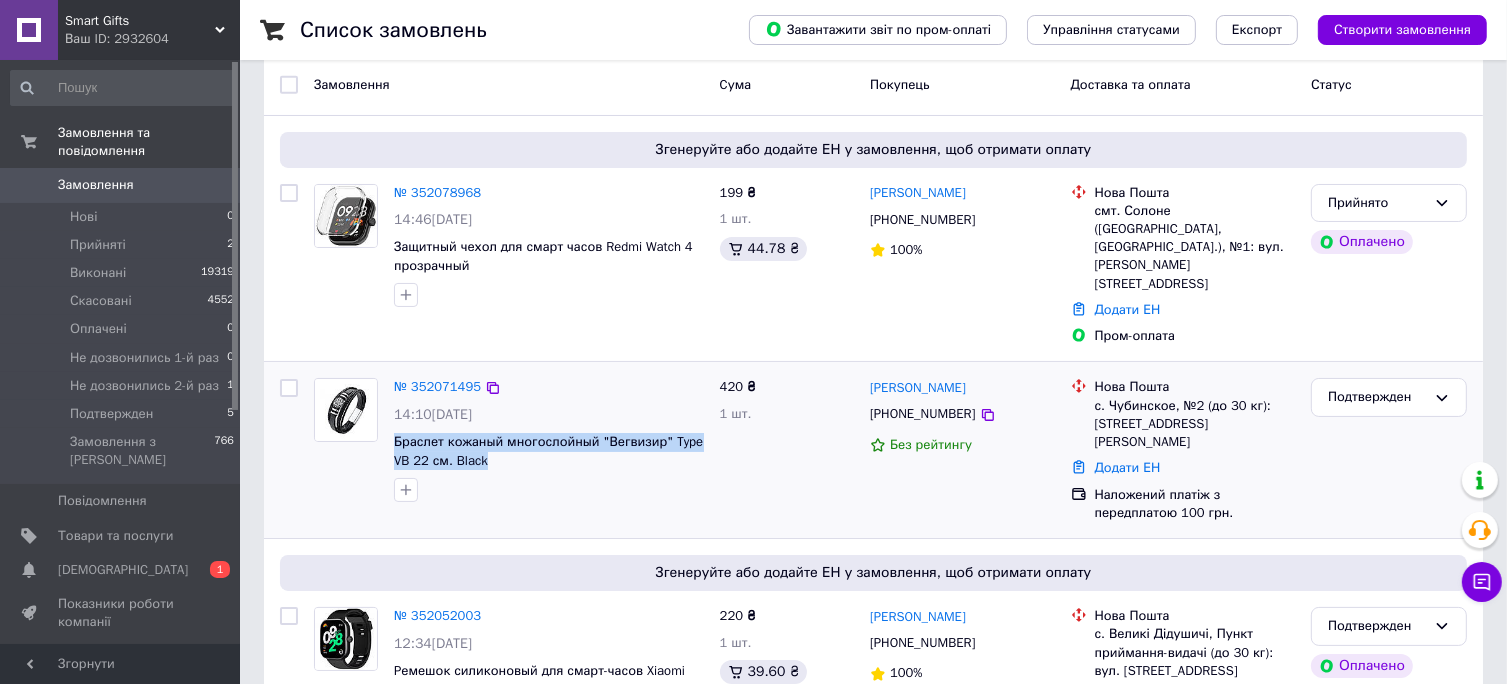 drag, startPoint x: 392, startPoint y: 406, endPoint x: 484, endPoint y: 425, distance: 93.941475 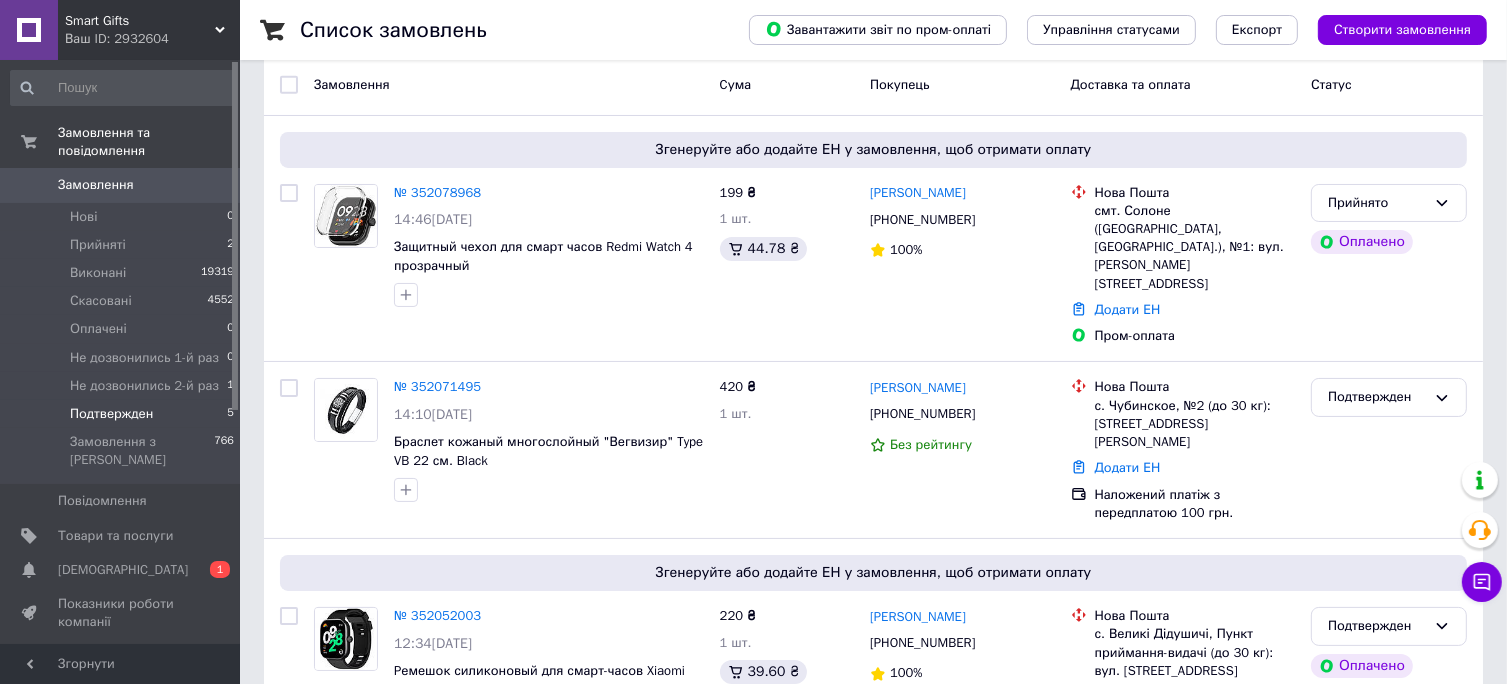 click on "Подтвержден" at bounding box center [111, 414] 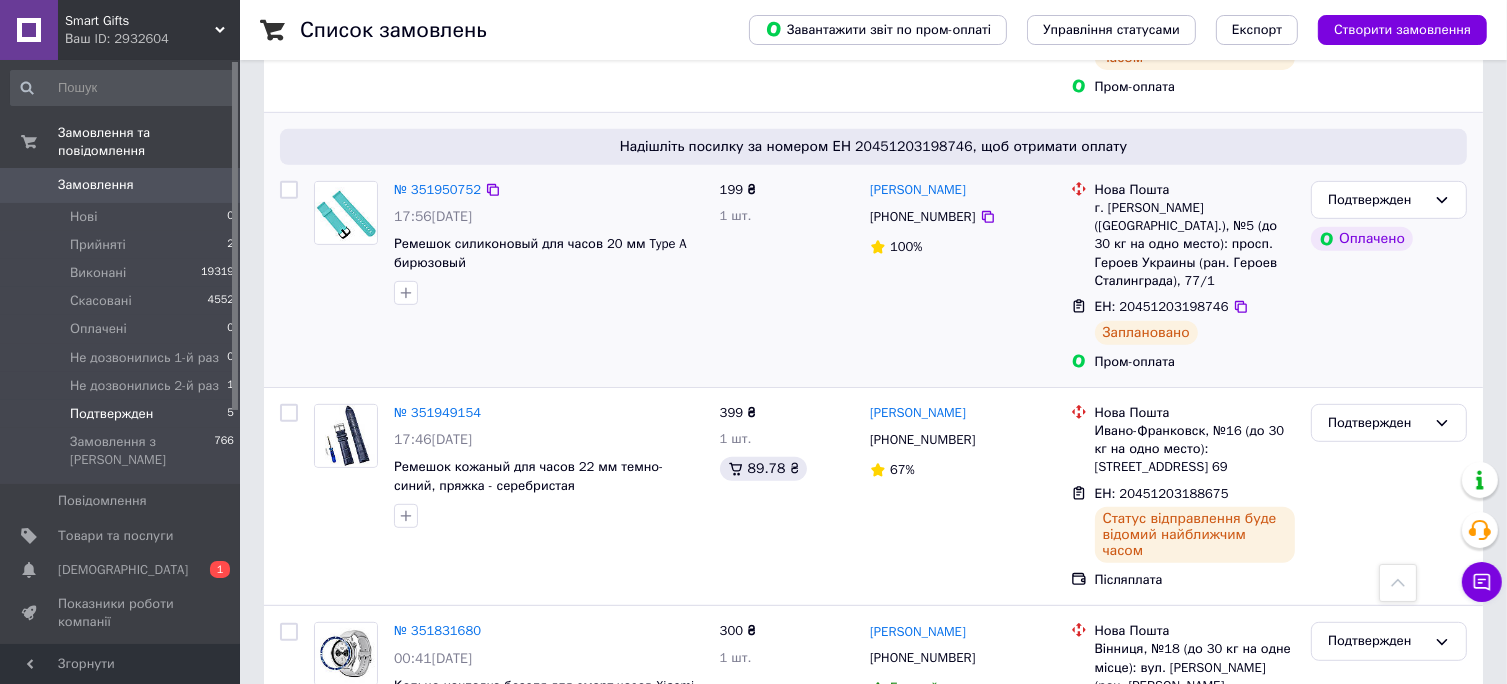 scroll, scrollTop: 893, scrollLeft: 0, axis: vertical 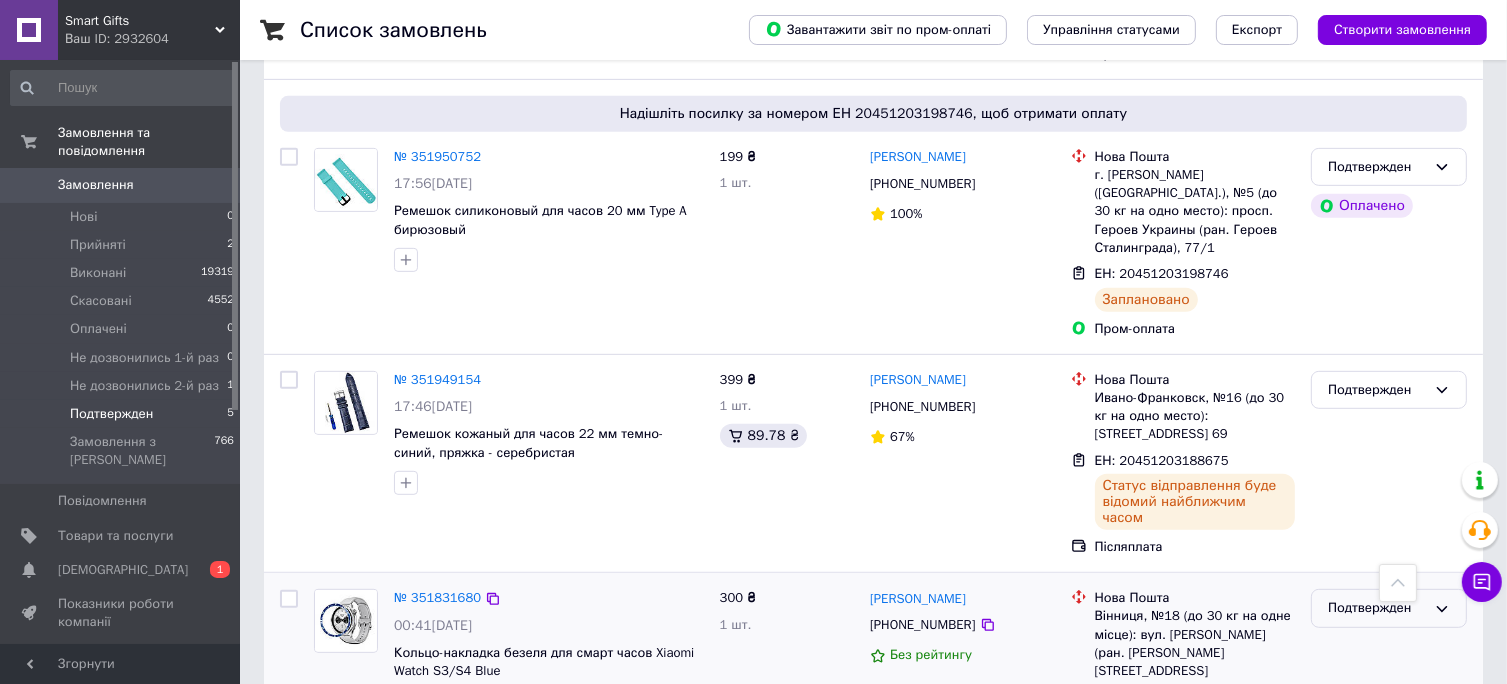 click on "Подтвержден" at bounding box center (1377, 608) 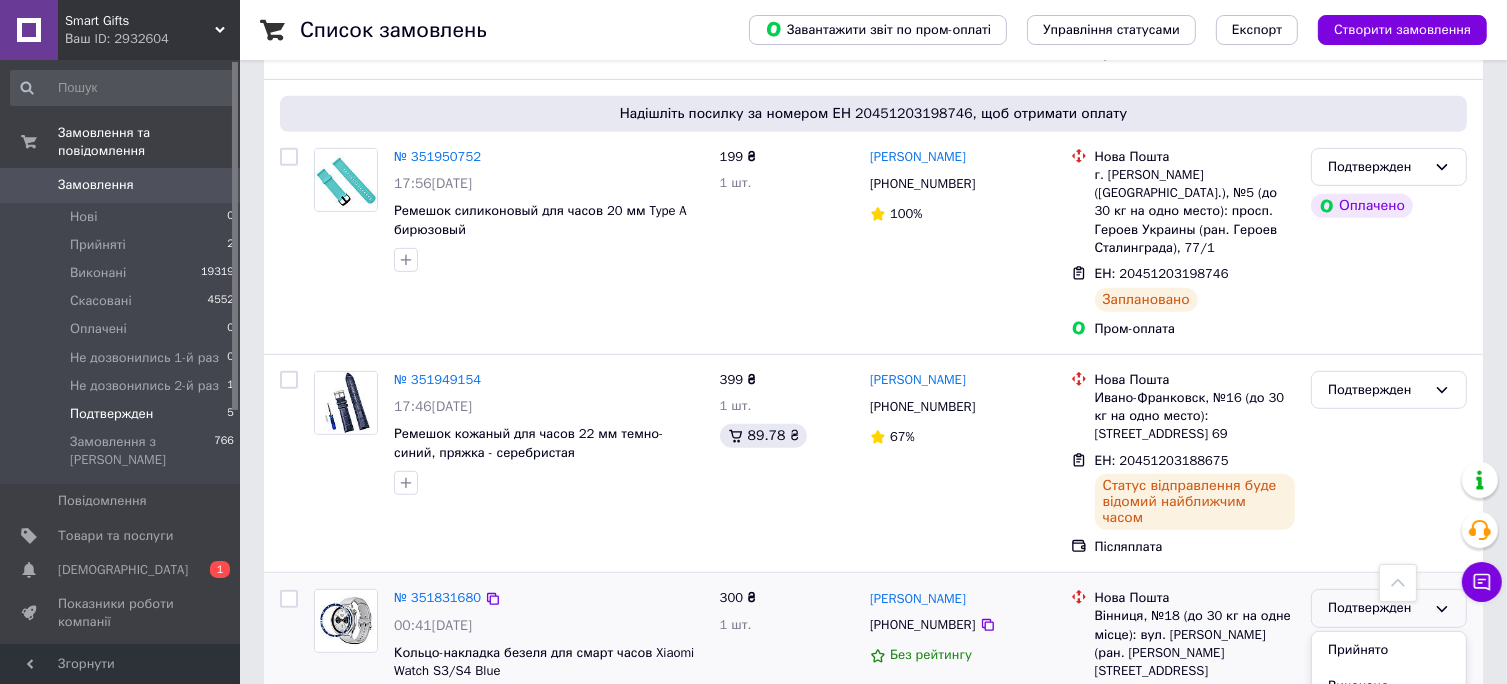 click on "Скасовано" at bounding box center (1389, 723) 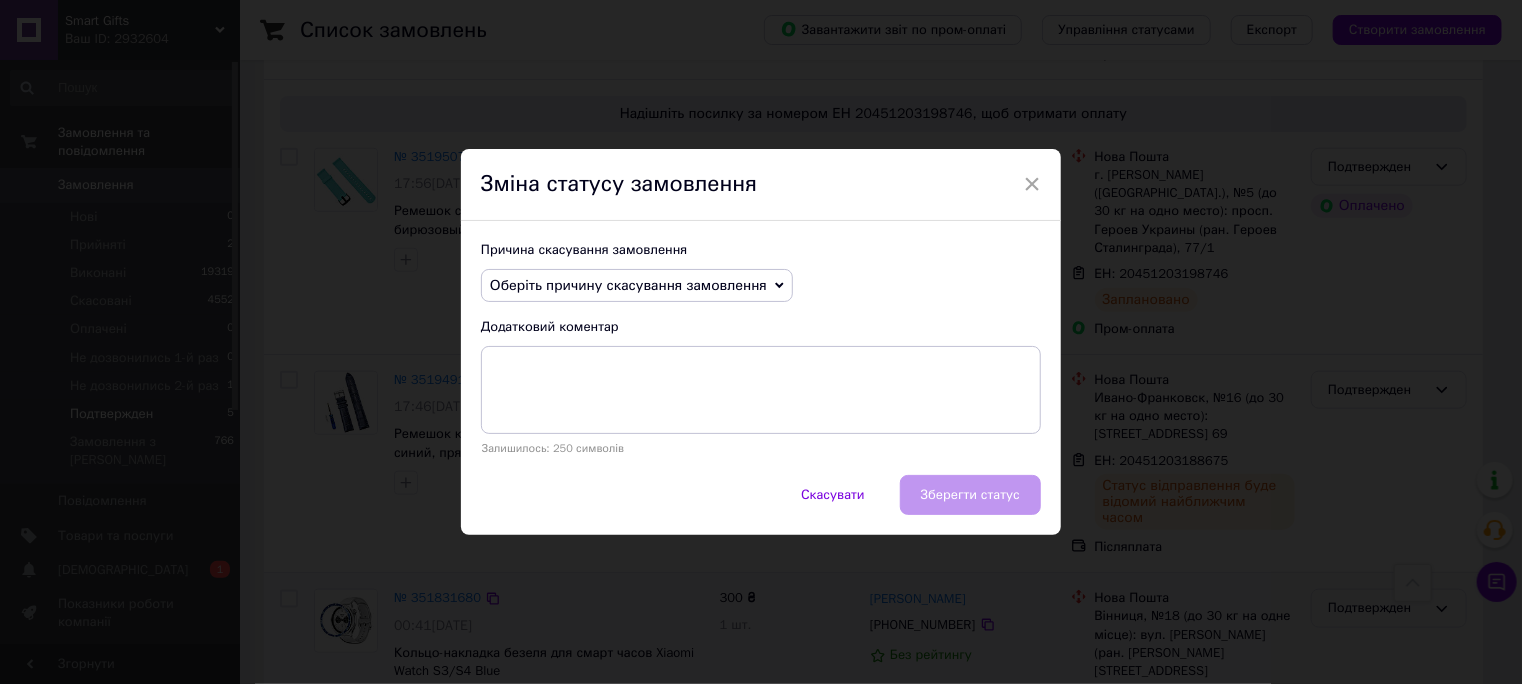 click on "Оберіть причину скасування замовлення" at bounding box center (628, 285) 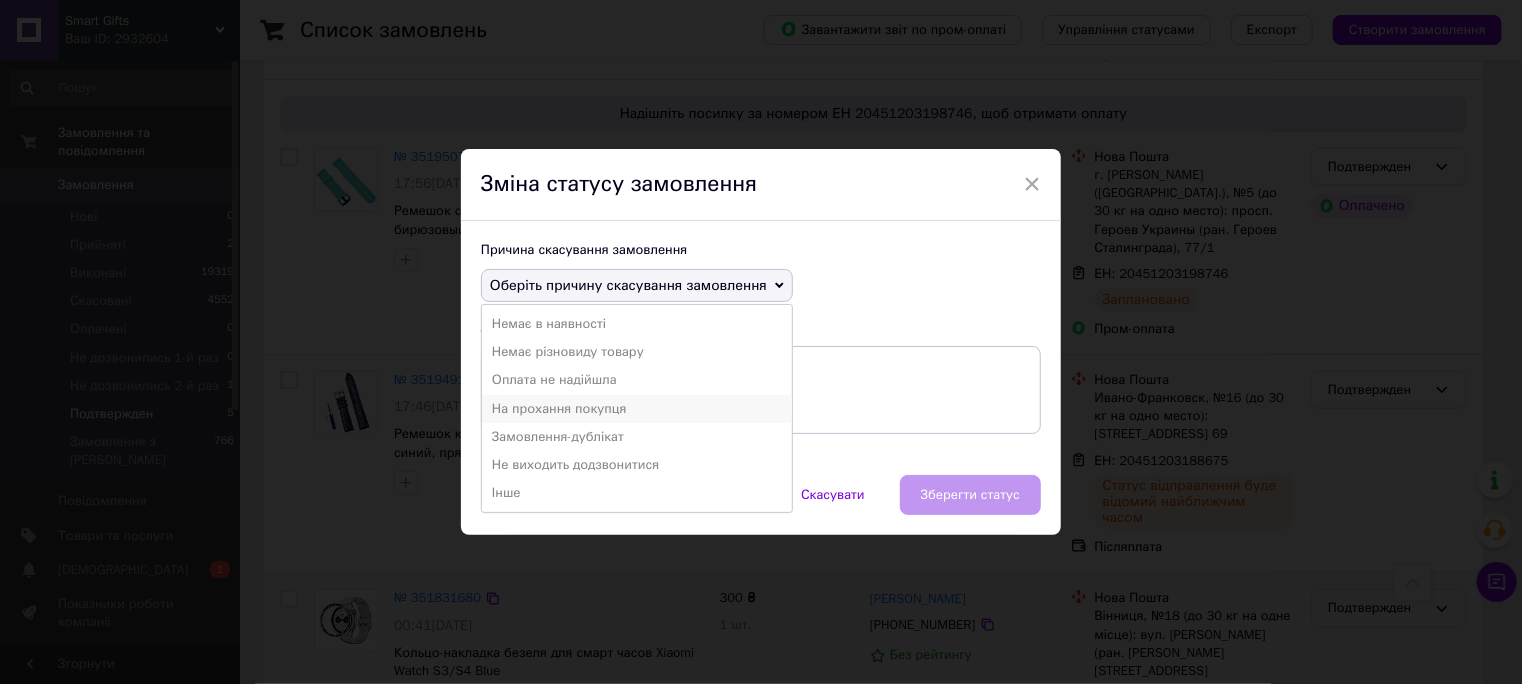 click on "На прохання покупця" at bounding box center (637, 409) 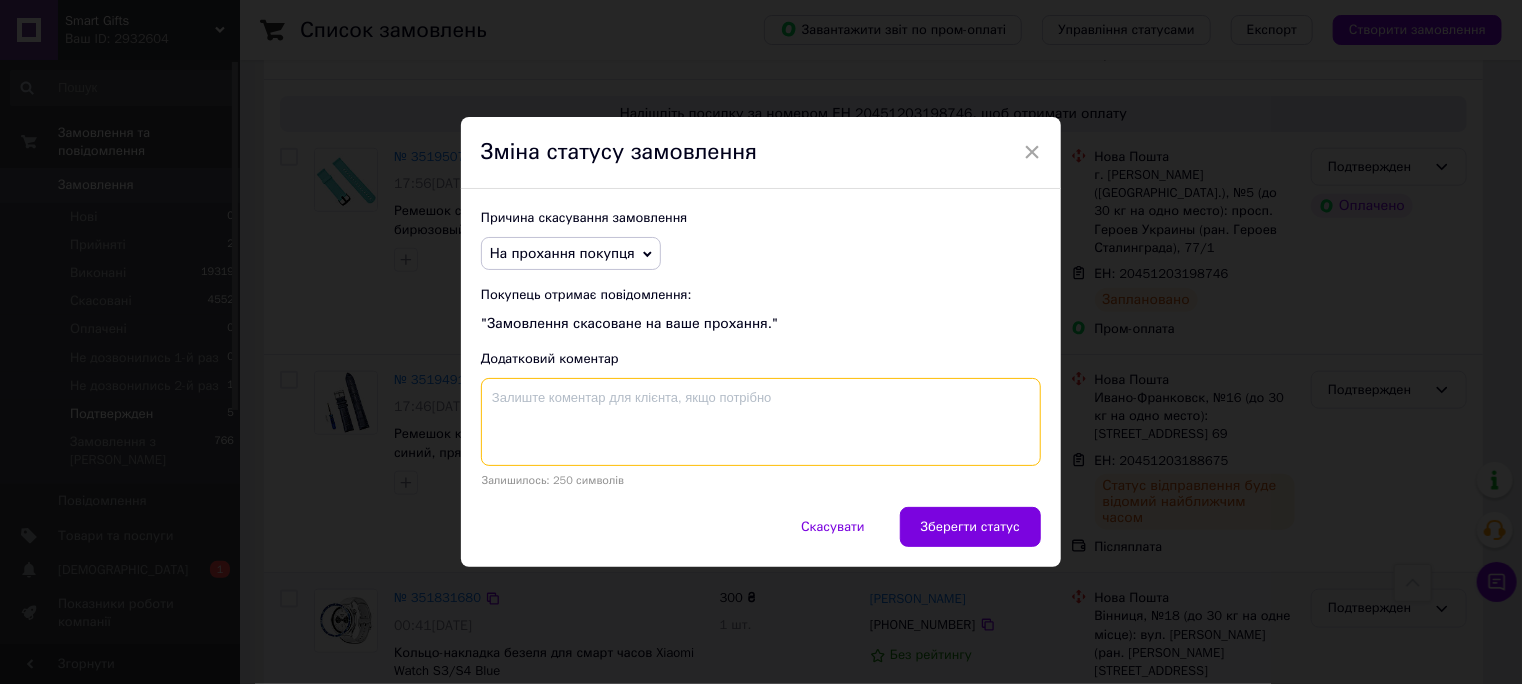 click at bounding box center (761, 422) 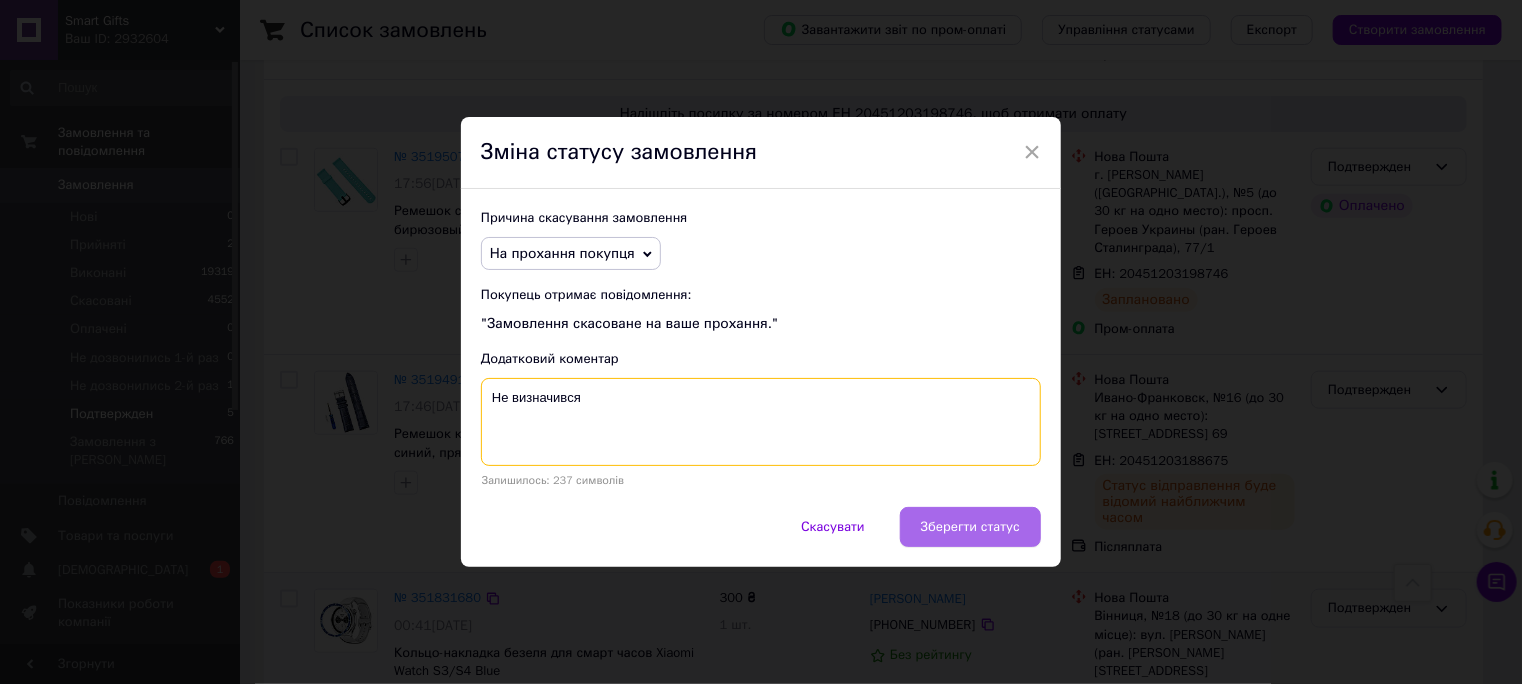 type on "Не визначився" 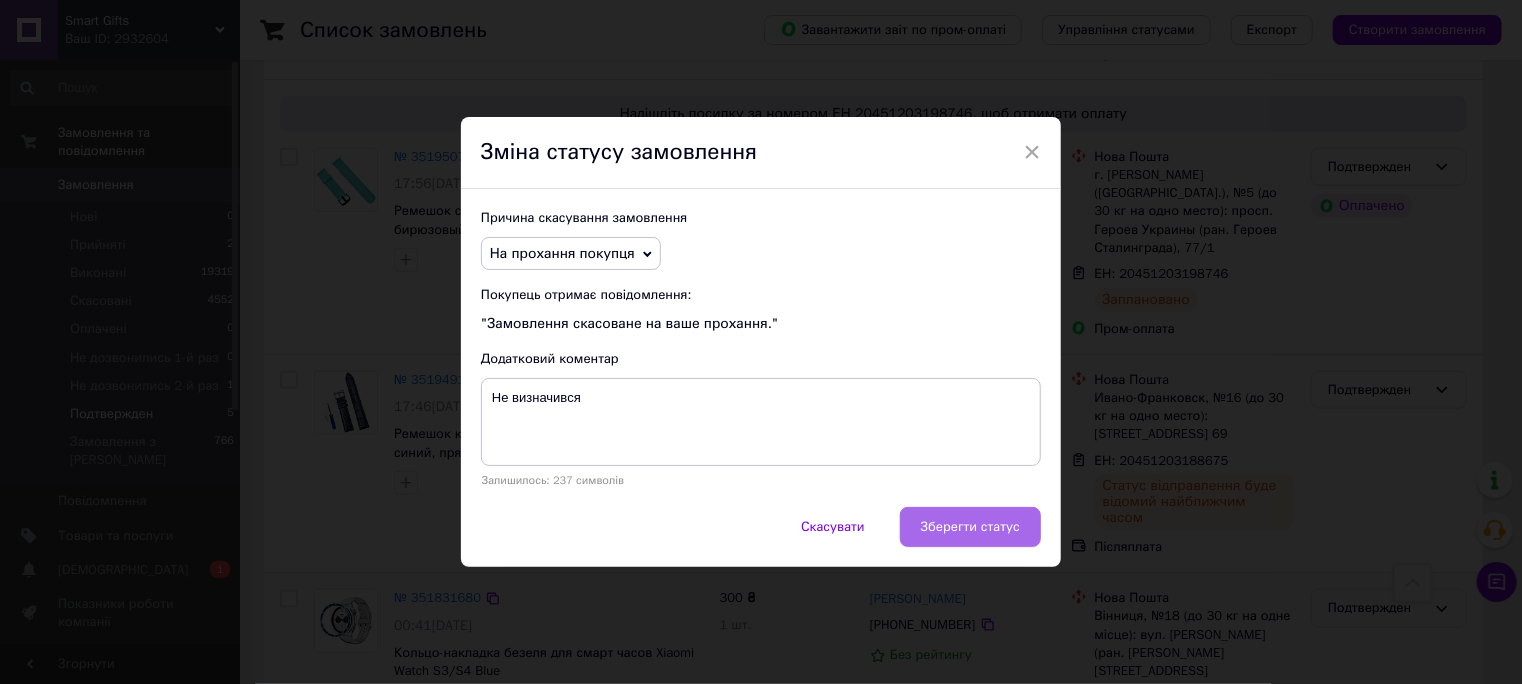 click on "Зберегти статус" at bounding box center (970, 527) 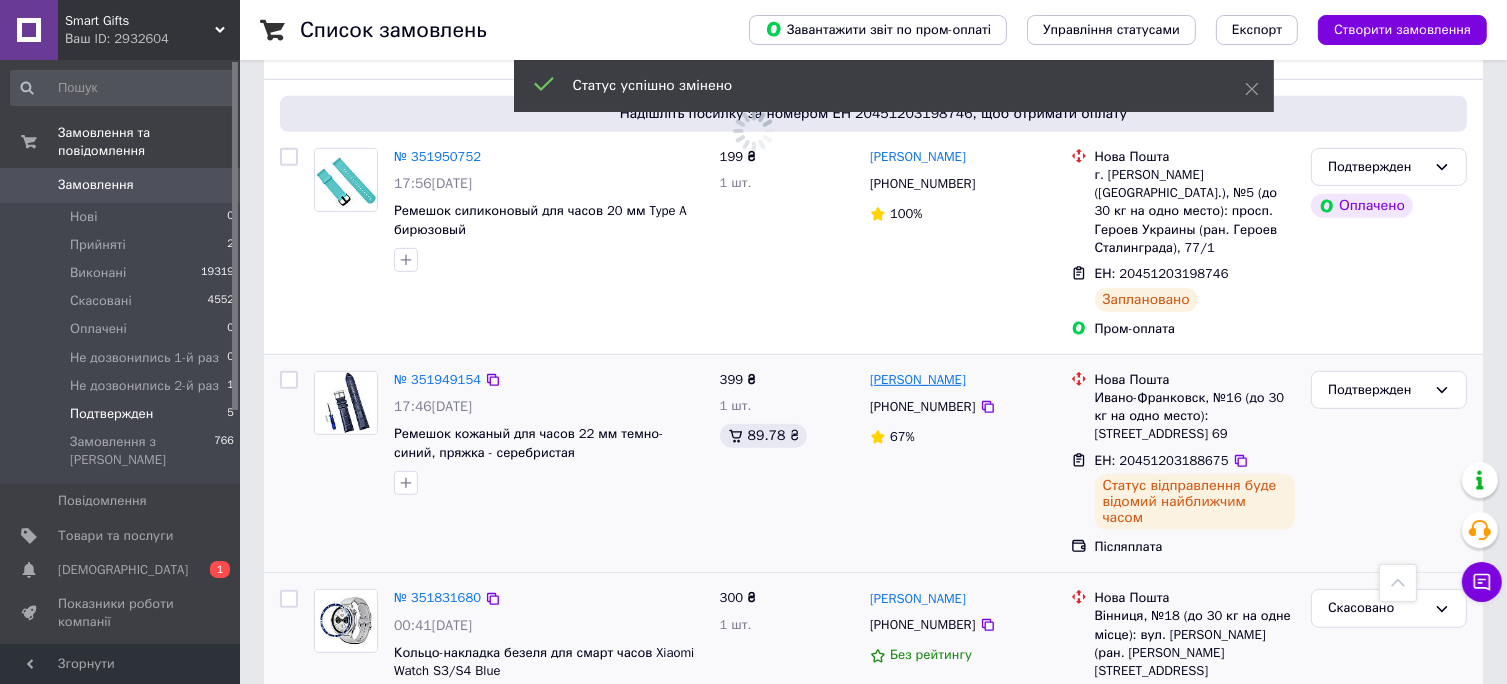 scroll, scrollTop: 892, scrollLeft: 0, axis: vertical 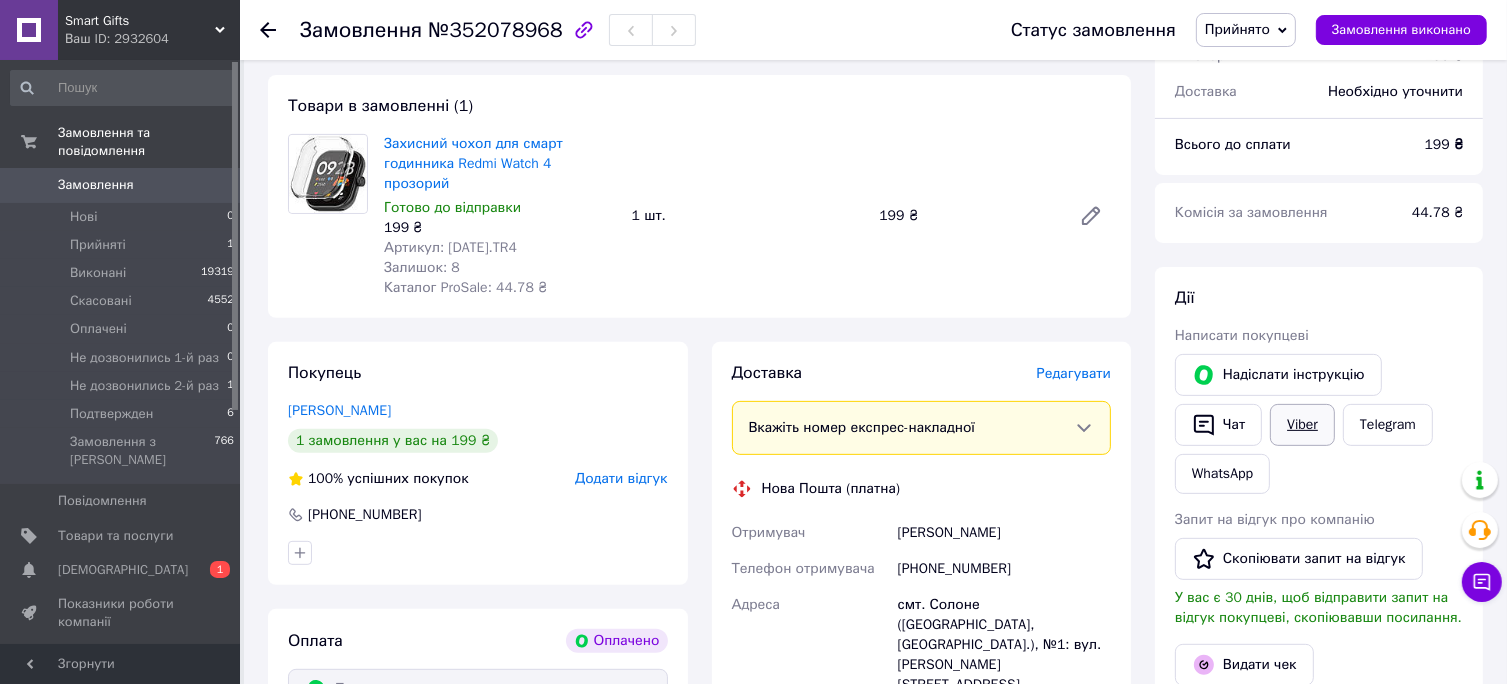 click on "Viber" at bounding box center [1302, 425] 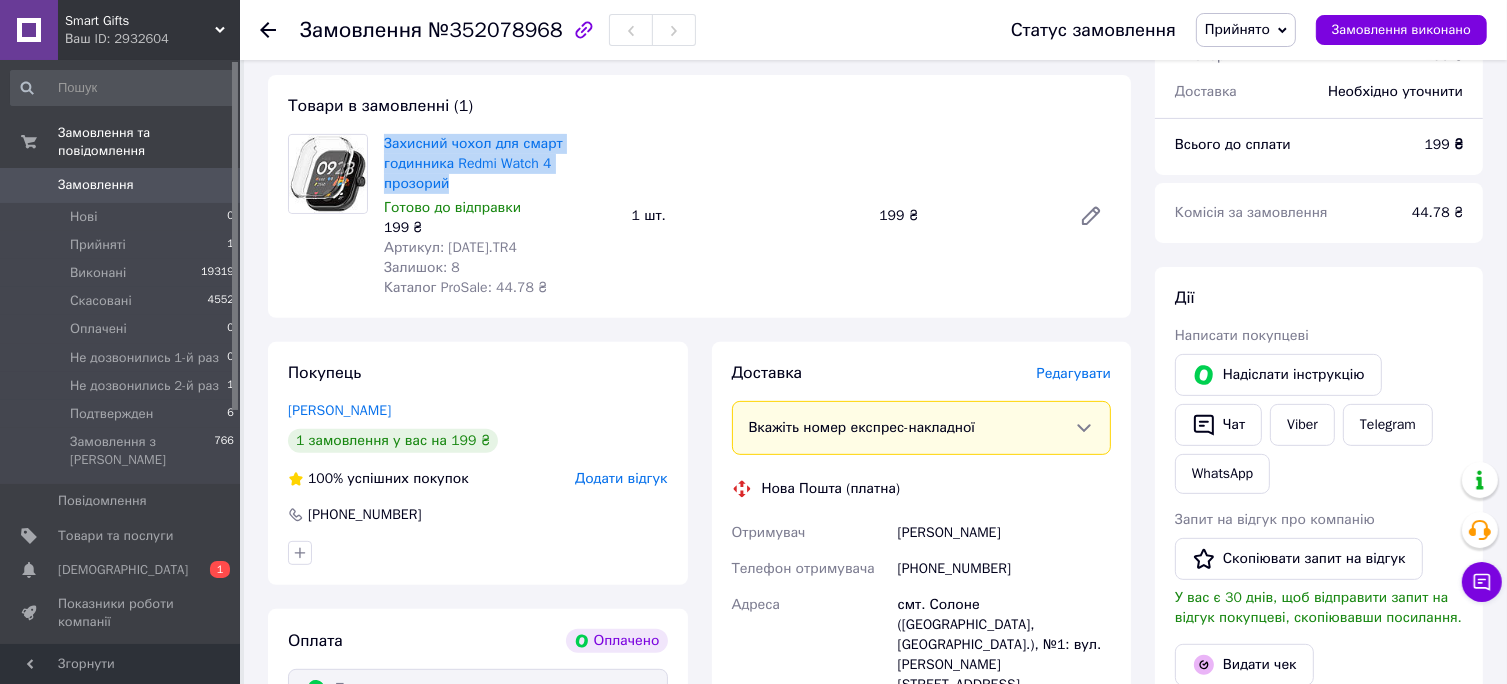 drag, startPoint x: 380, startPoint y: 150, endPoint x: 469, endPoint y: 191, distance: 97.98979 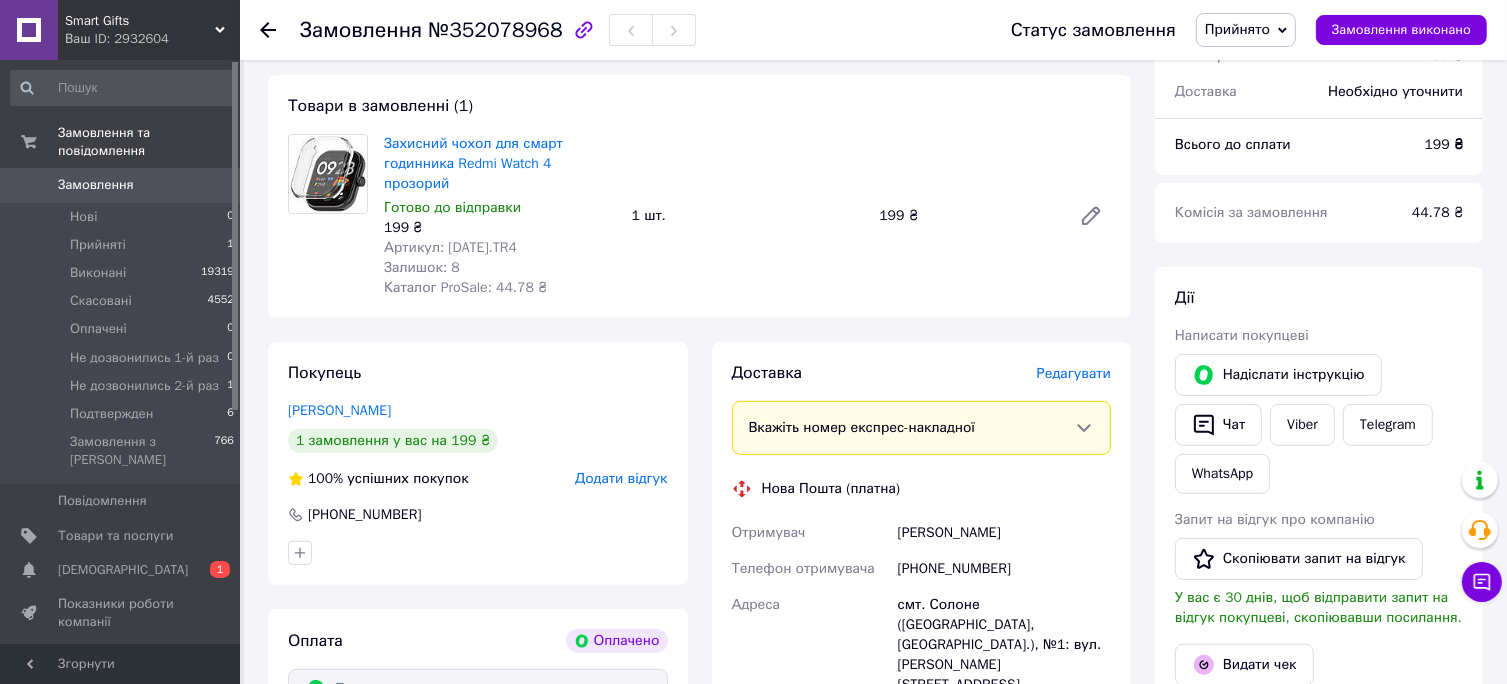 click at bounding box center [328, 216] 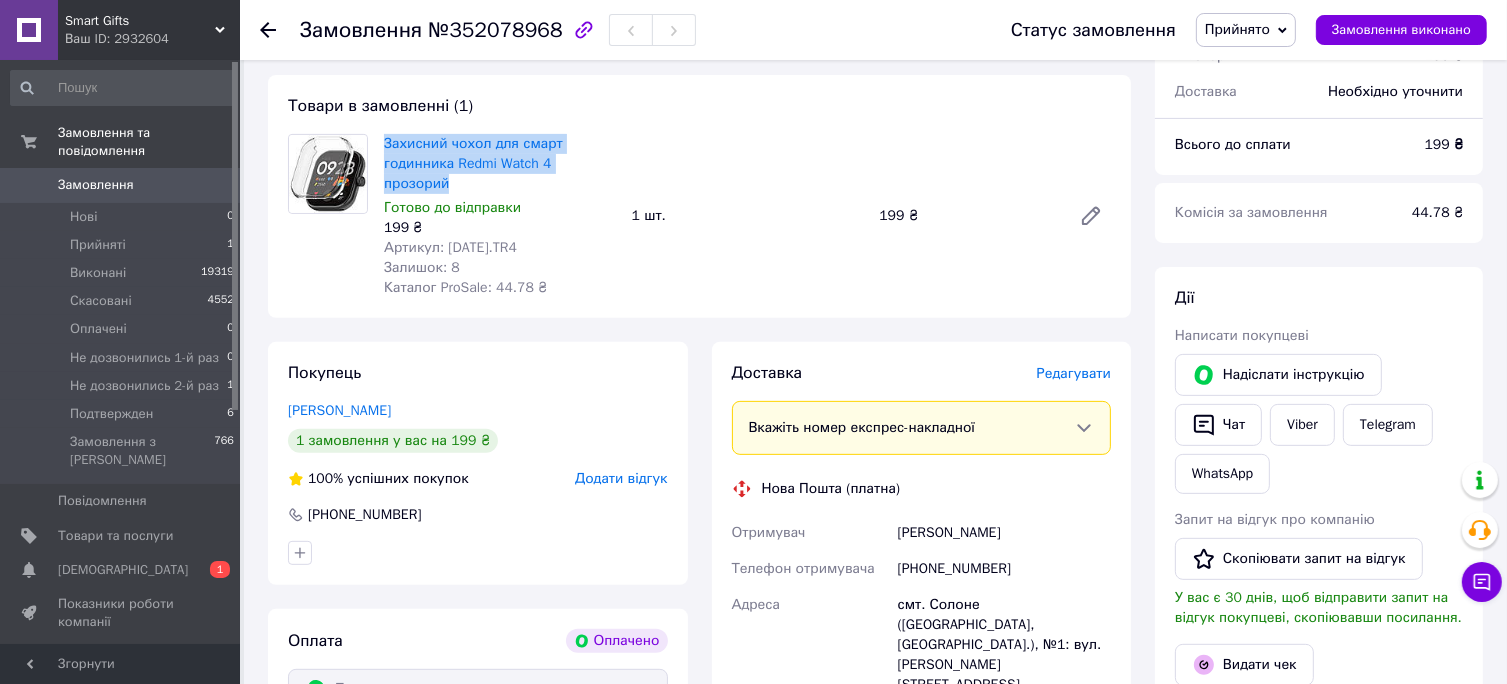 drag, startPoint x: 380, startPoint y: 143, endPoint x: 451, endPoint y: 193, distance: 86.83893 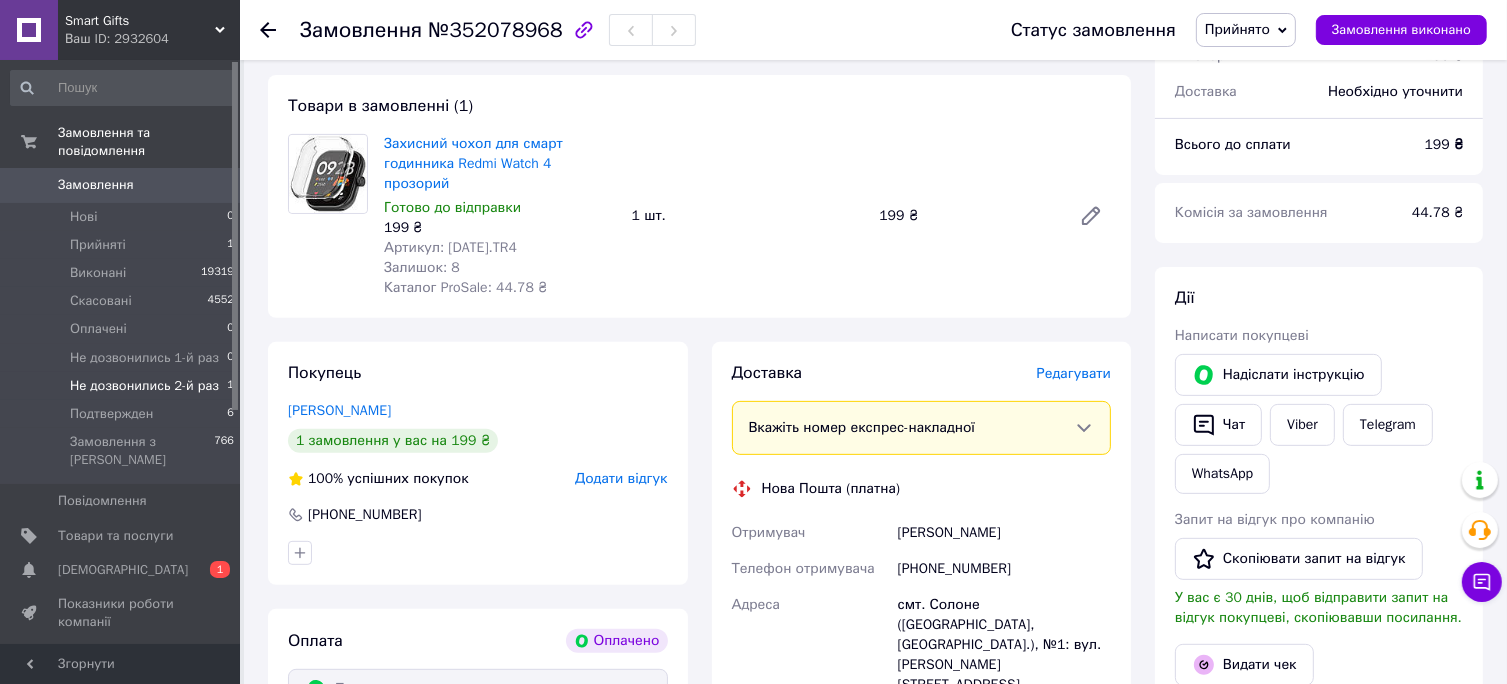 click on "Не дозвонились 2-й раз" at bounding box center [144, 386] 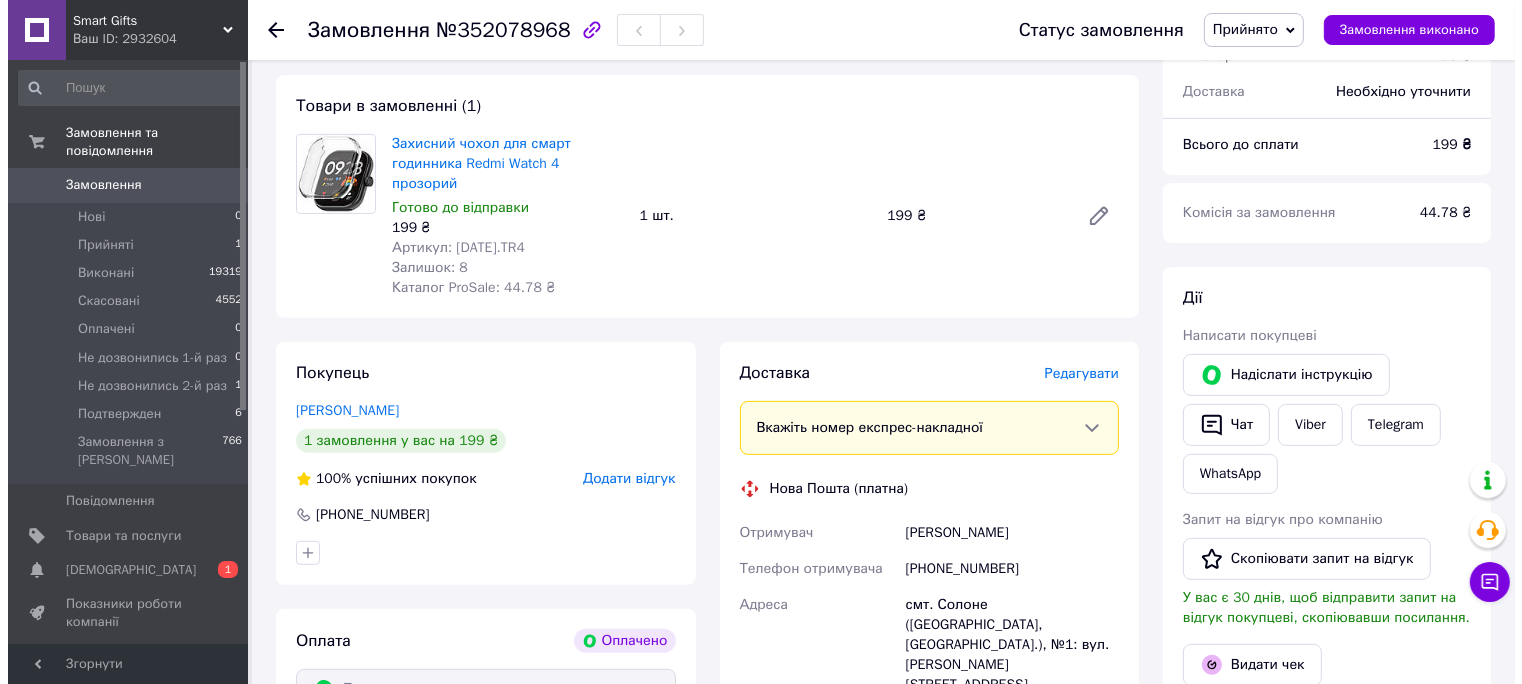 scroll, scrollTop: 0, scrollLeft: 0, axis: both 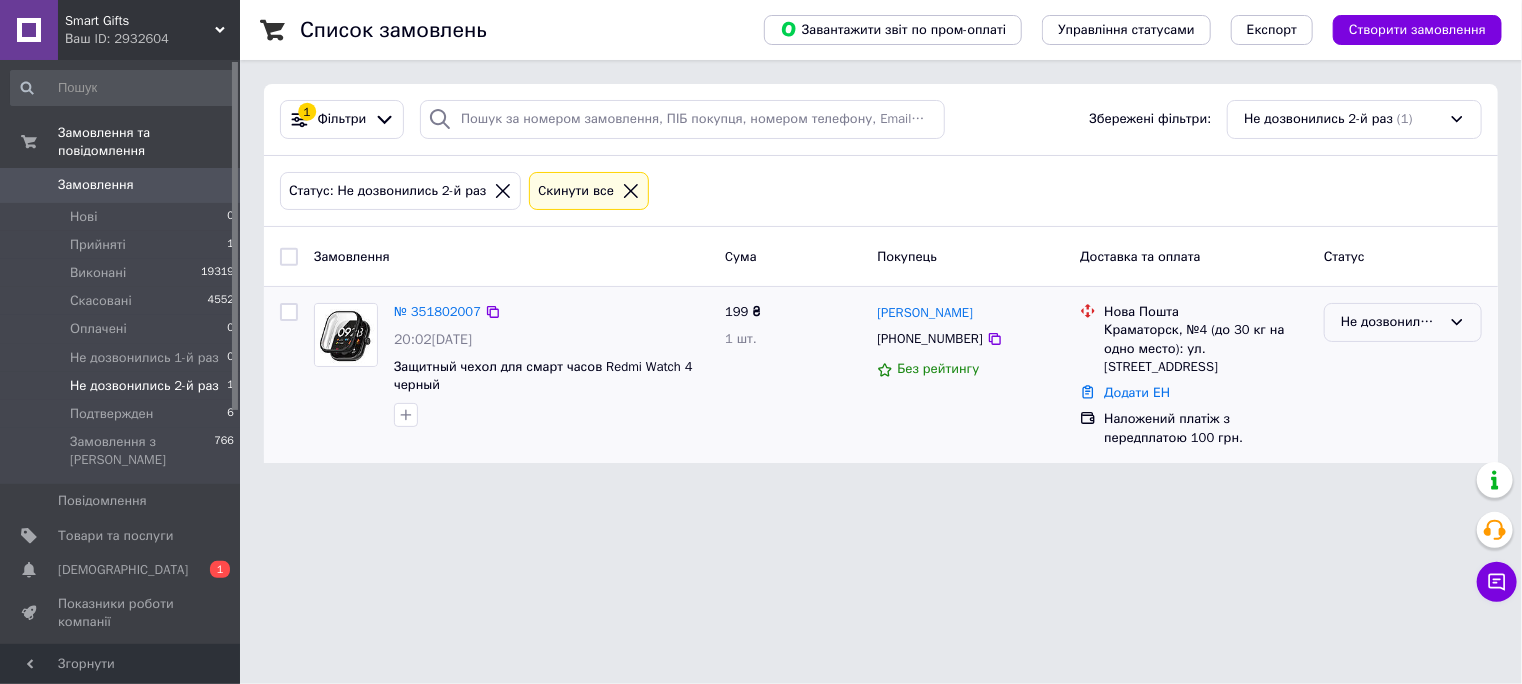 click on "Не дозвонились 2-й раз" at bounding box center [1391, 322] 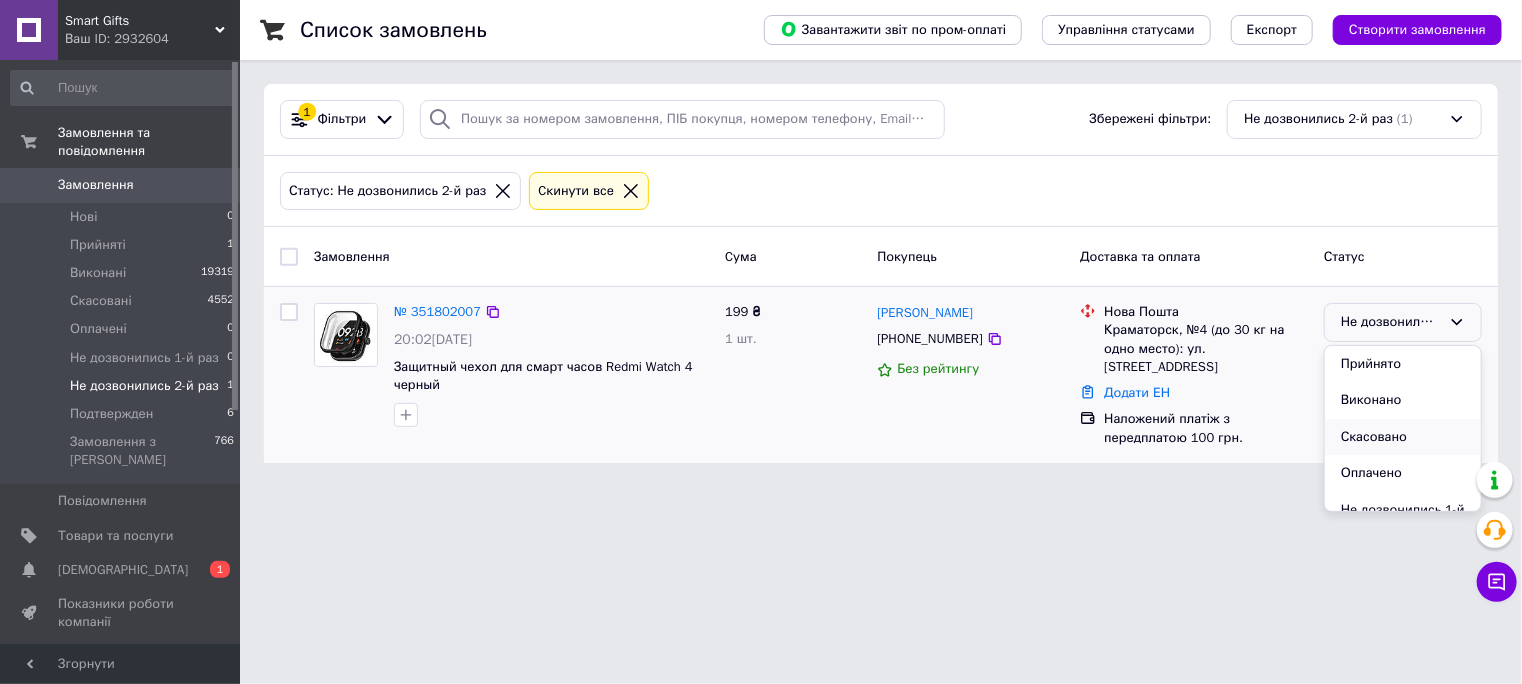 click on "Скасовано" at bounding box center [1403, 437] 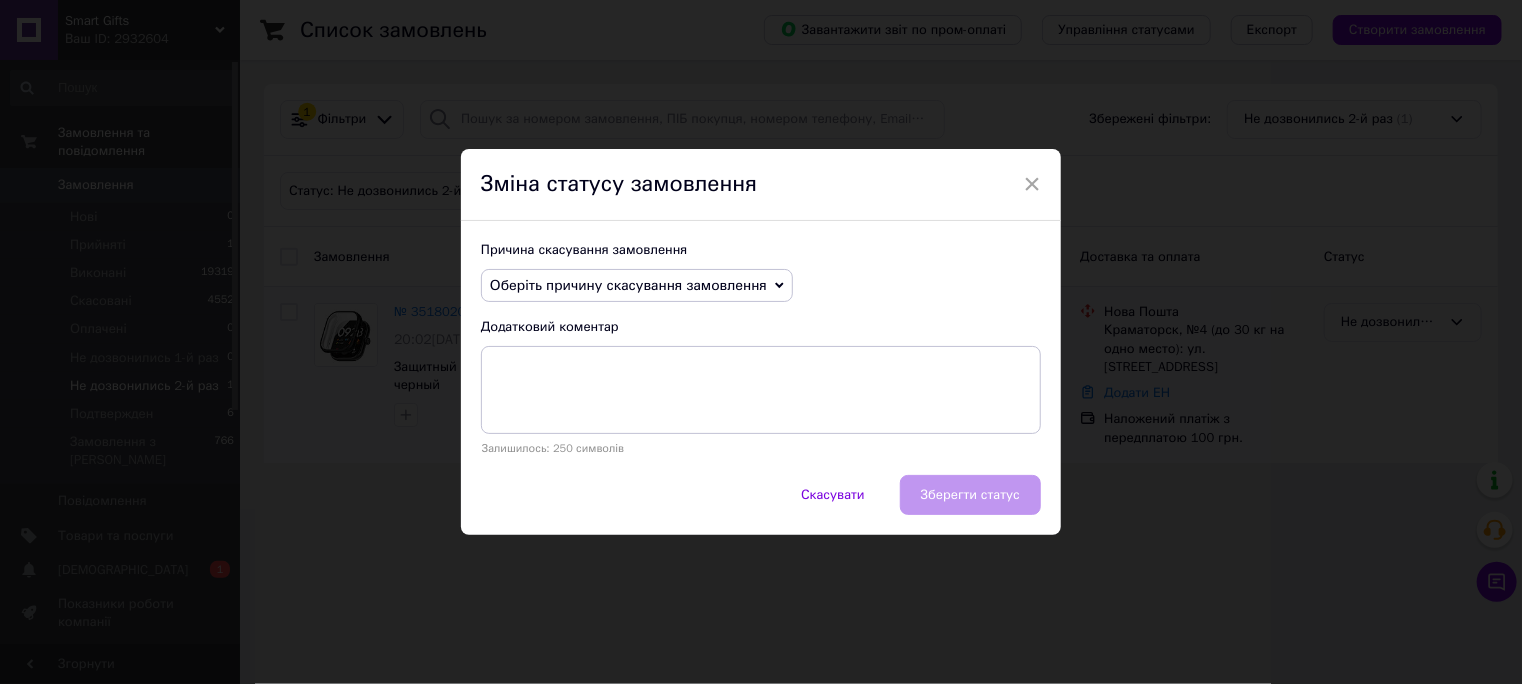 click on "Оберіть причину скасування замовлення" at bounding box center [628, 285] 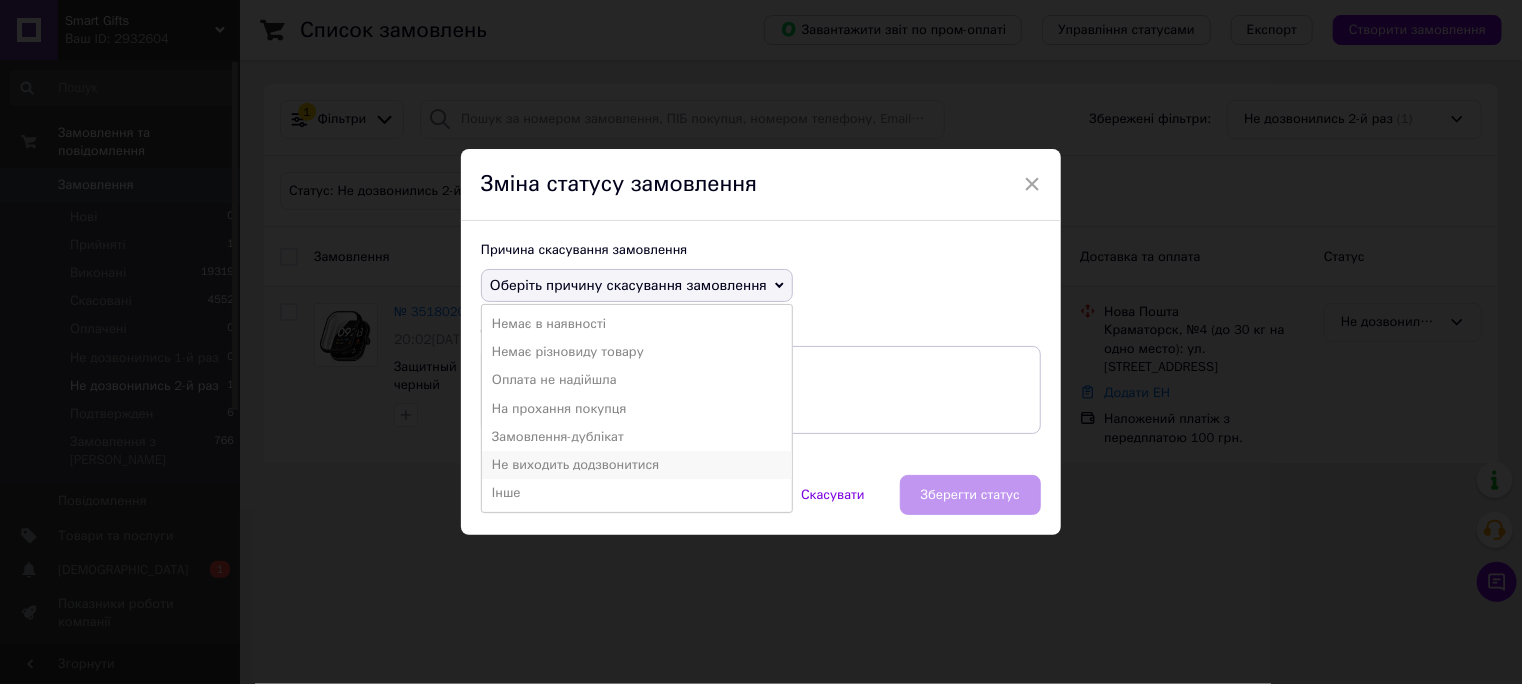 click on "Не виходить додзвонитися" at bounding box center (637, 465) 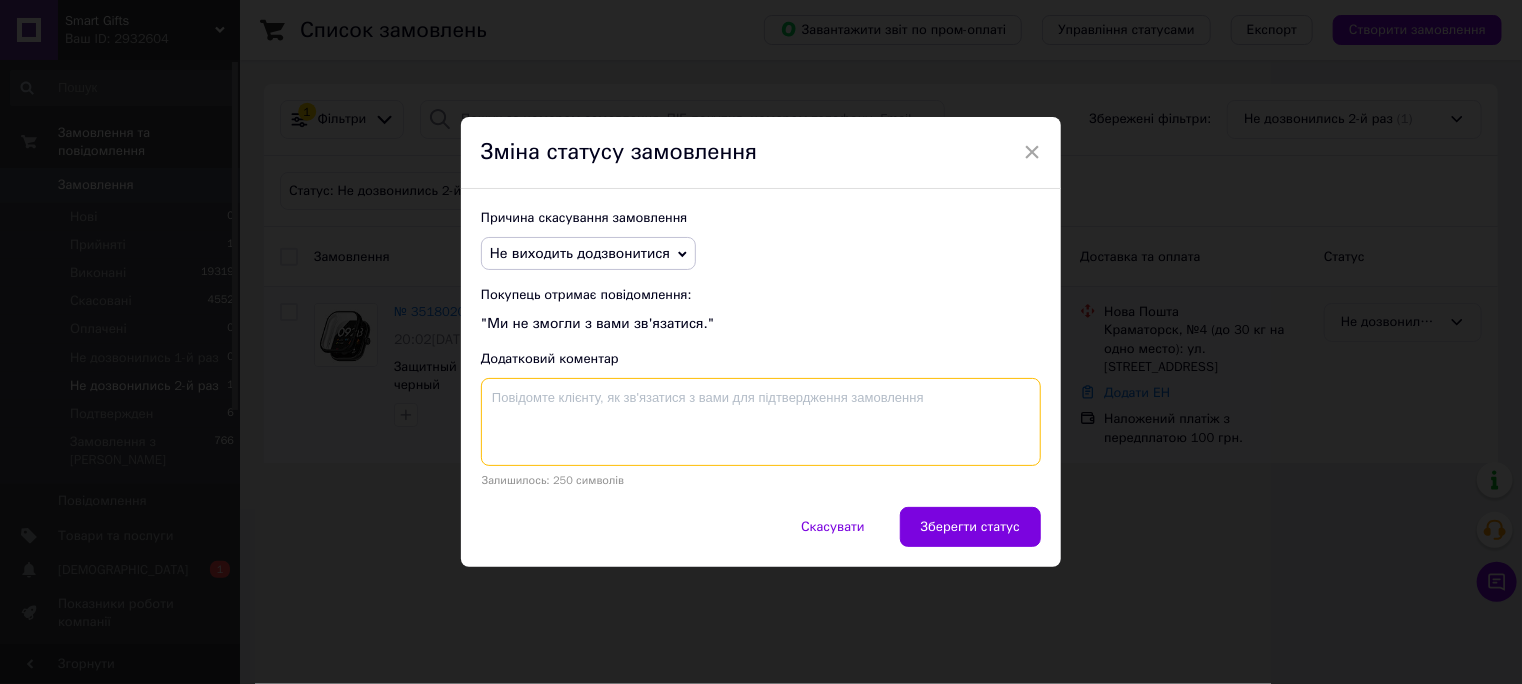 click at bounding box center [761, 422] 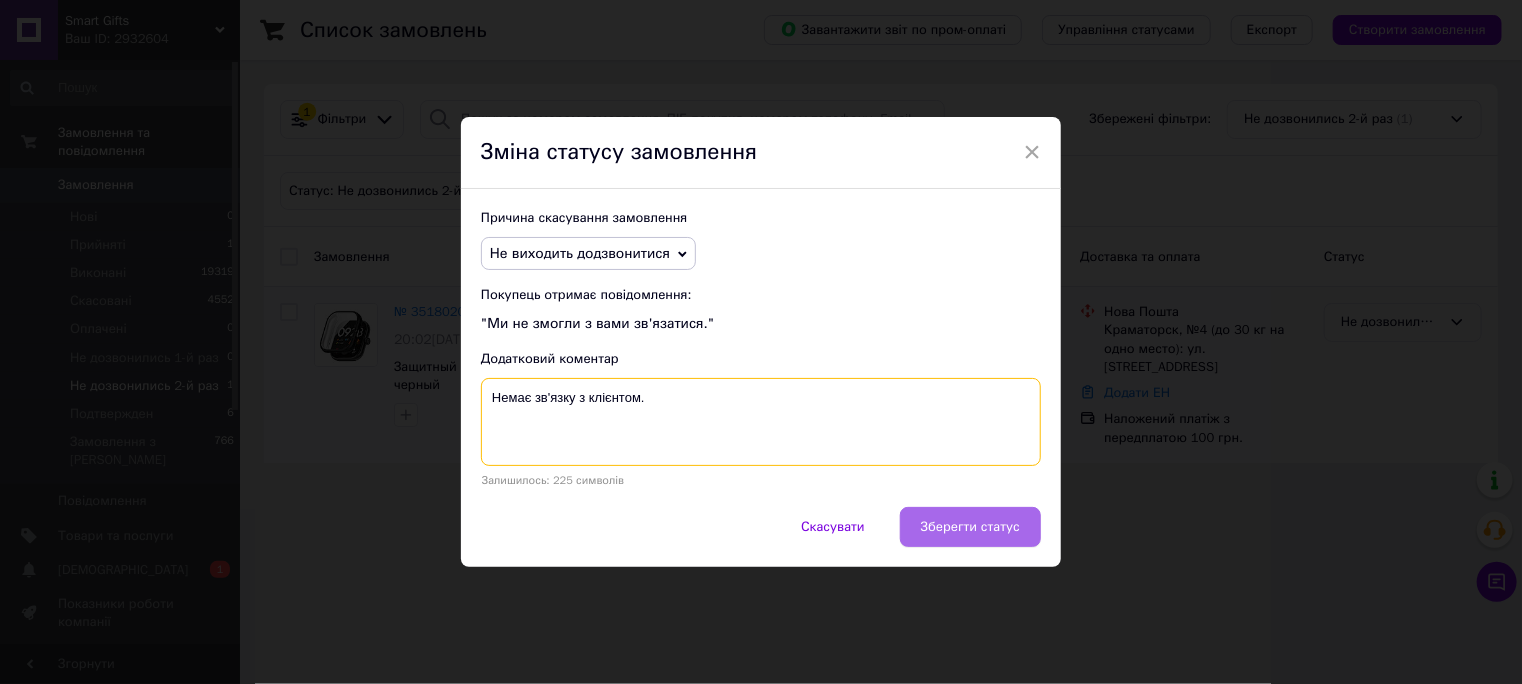 type on "Немає зв'язку з клієнтом." 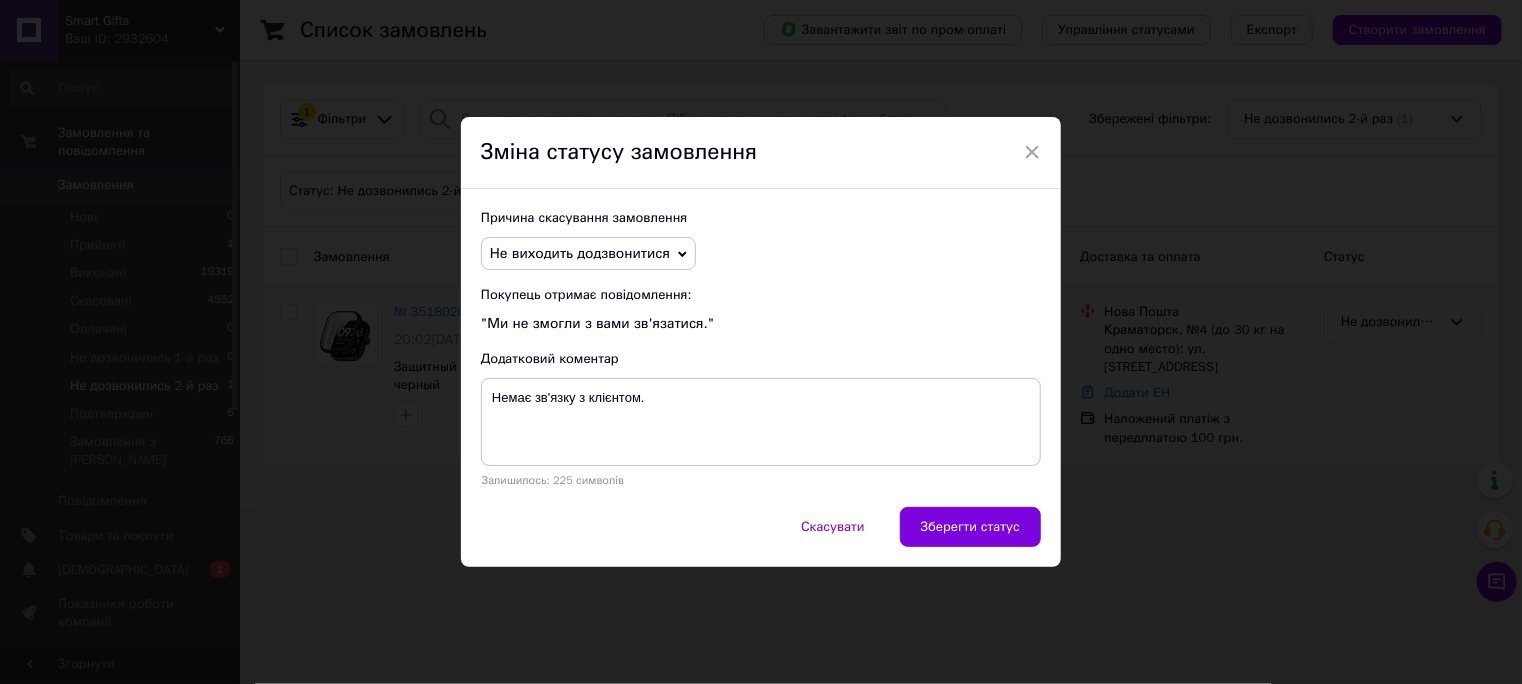 click on "Зберегти статус" at bounding box center (970, 527) 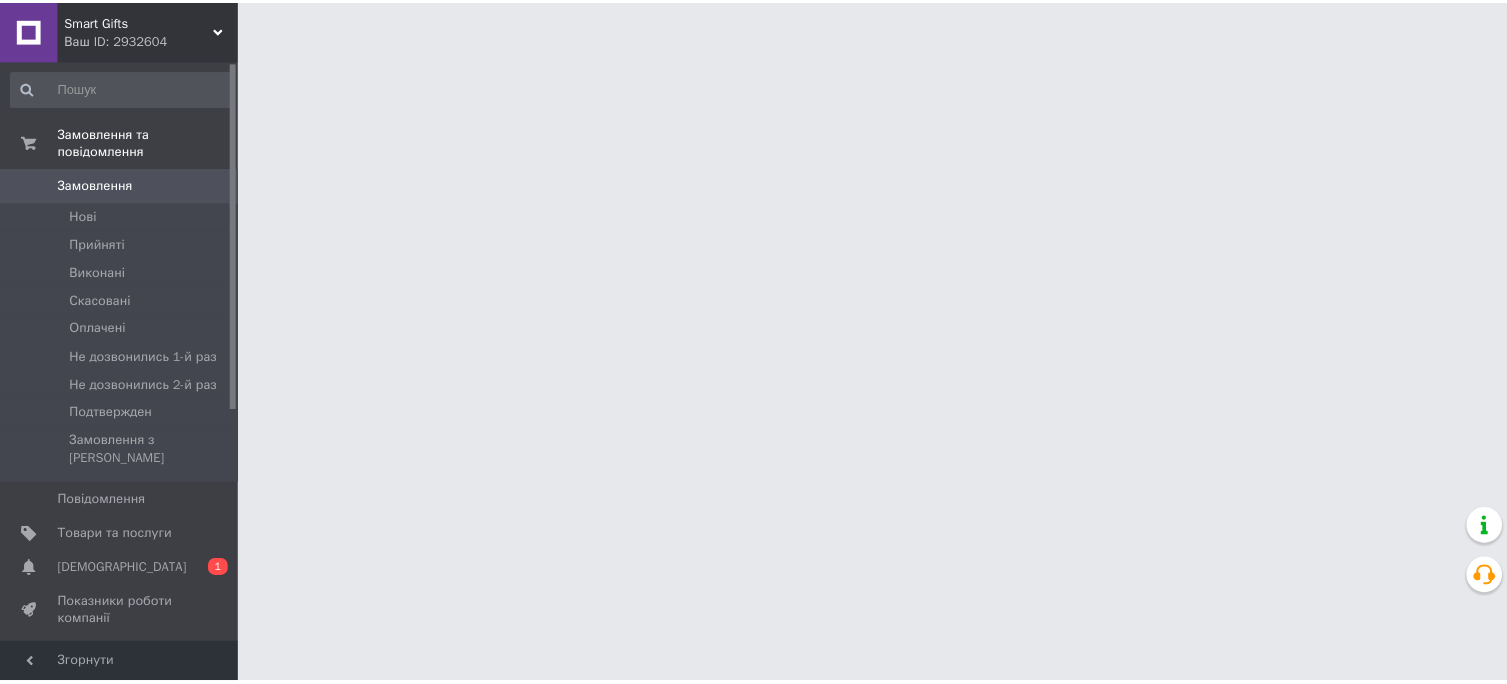 scroll, scrollTop: 0, scrollLeft: 0, axis: both 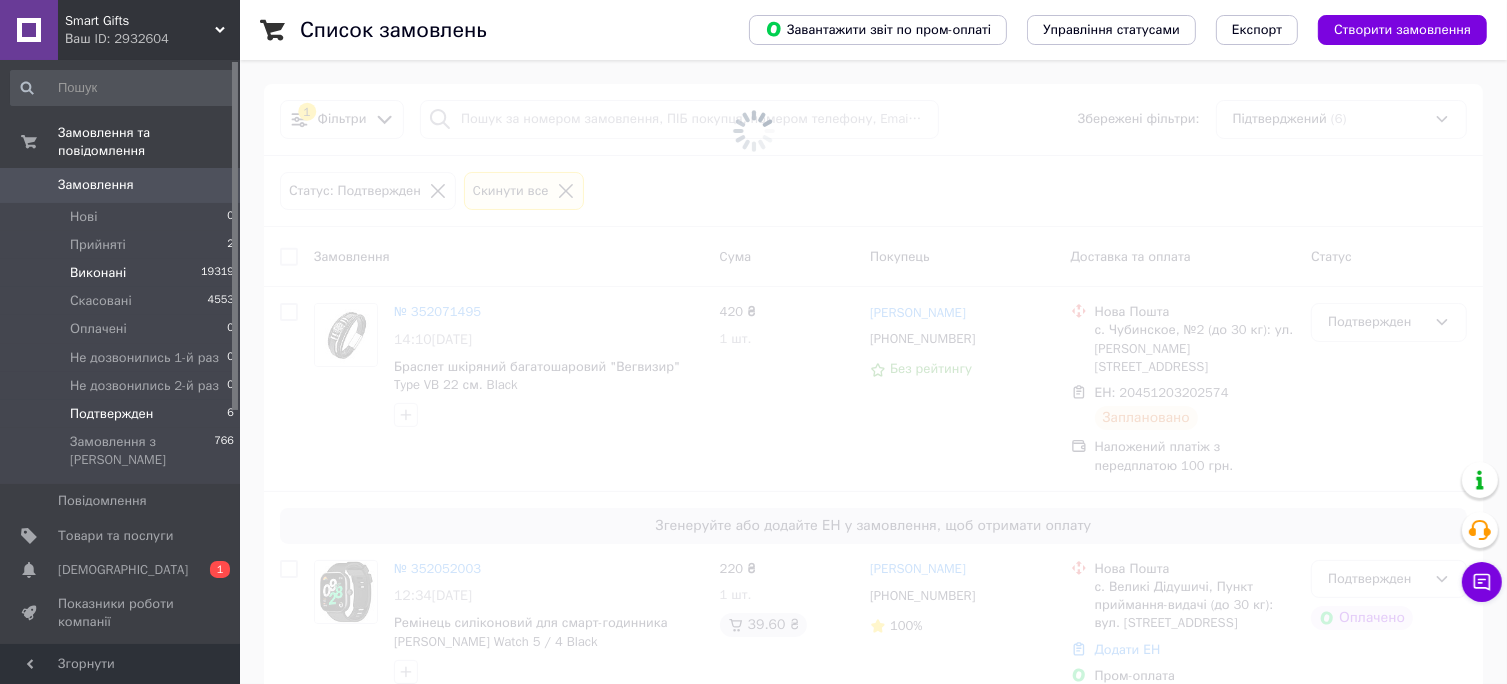 drag, startPoint x: 126, startPoint y: 224, endPoint x: 157, endPoint y: 251, distance: 41.109608 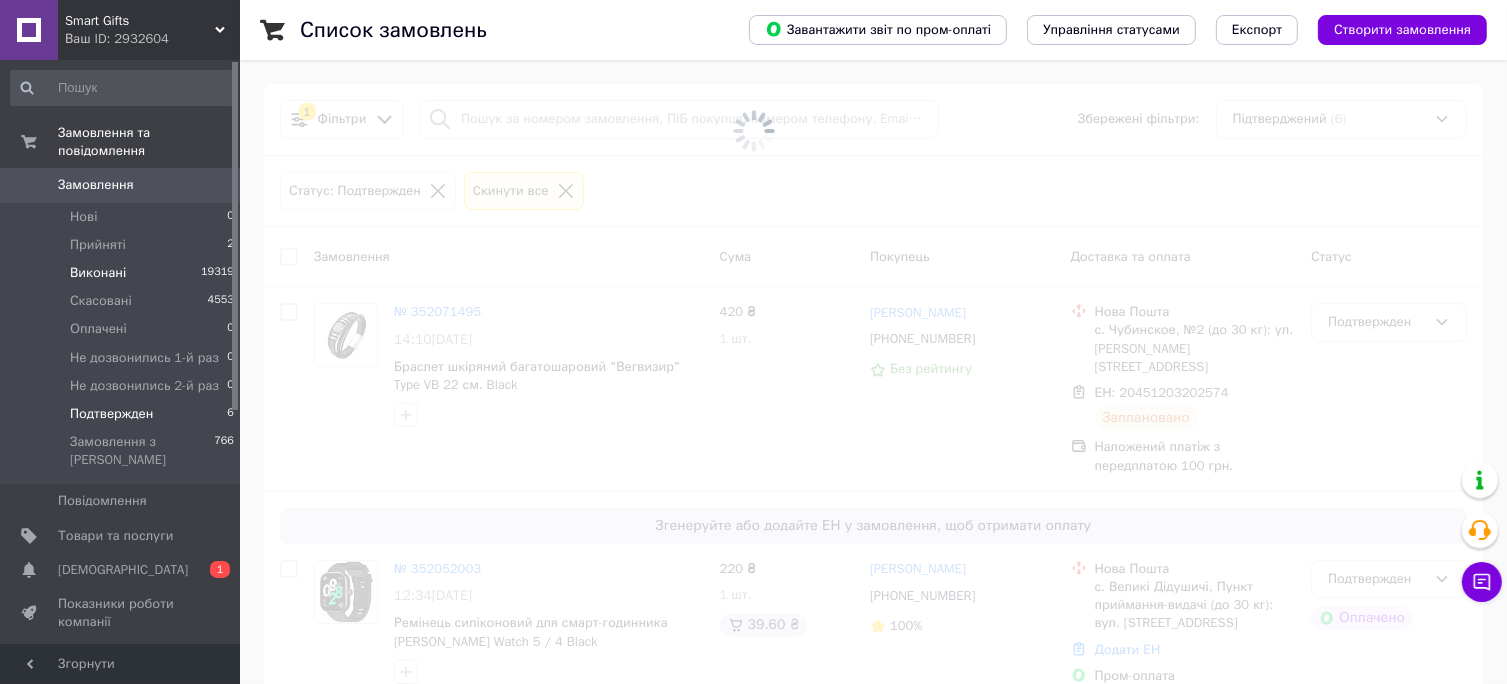 click on "Прийняті 2" at bounding box center (123, 245) 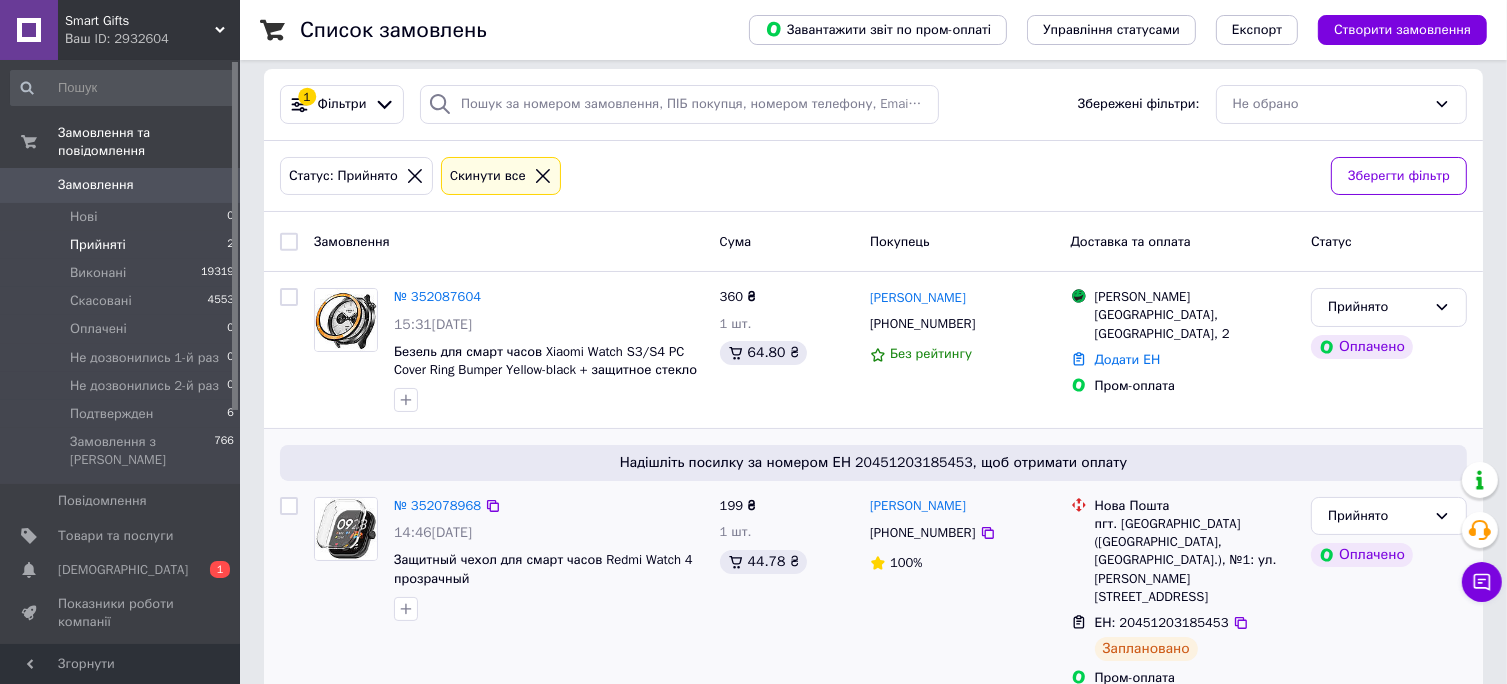 scroll, scrollTop: 20, scrollLeft: 0, axis: vertical 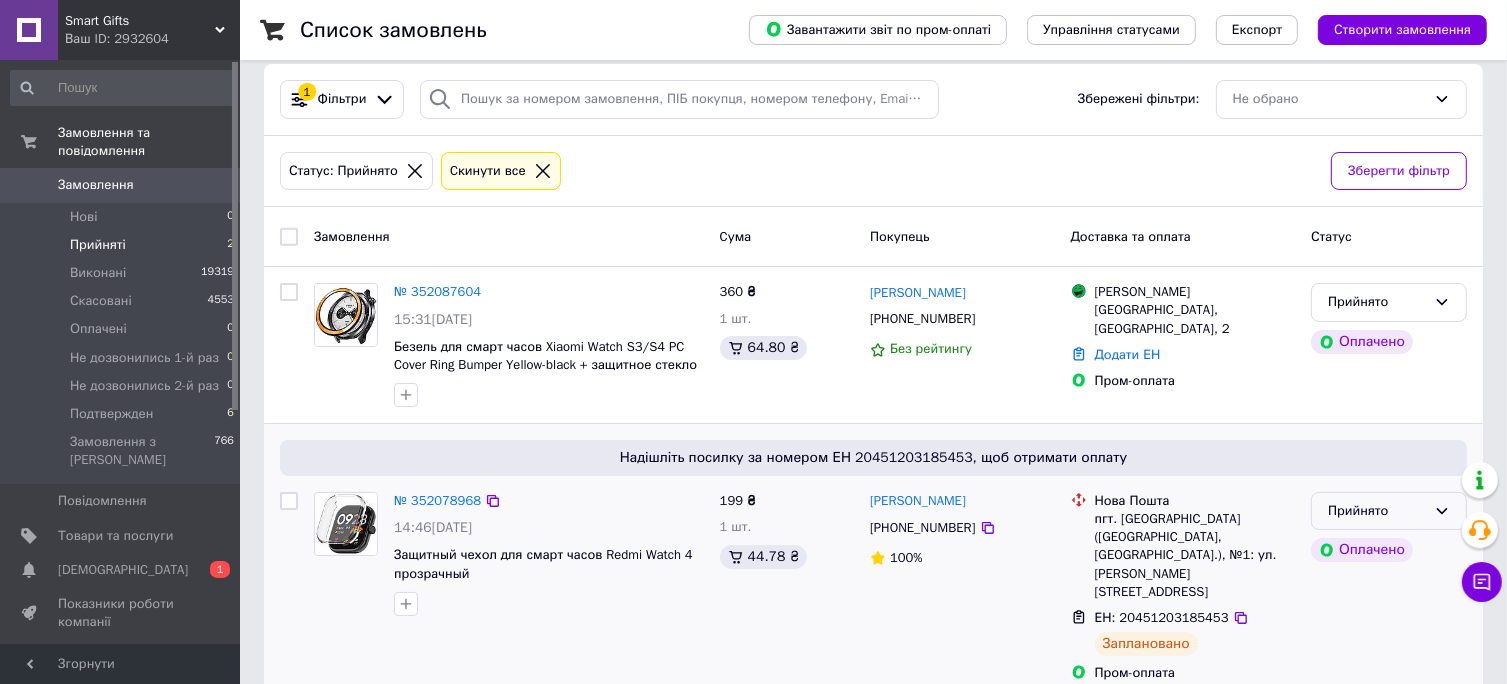 click on "Прийнято" at bounding box center (1389, 511) 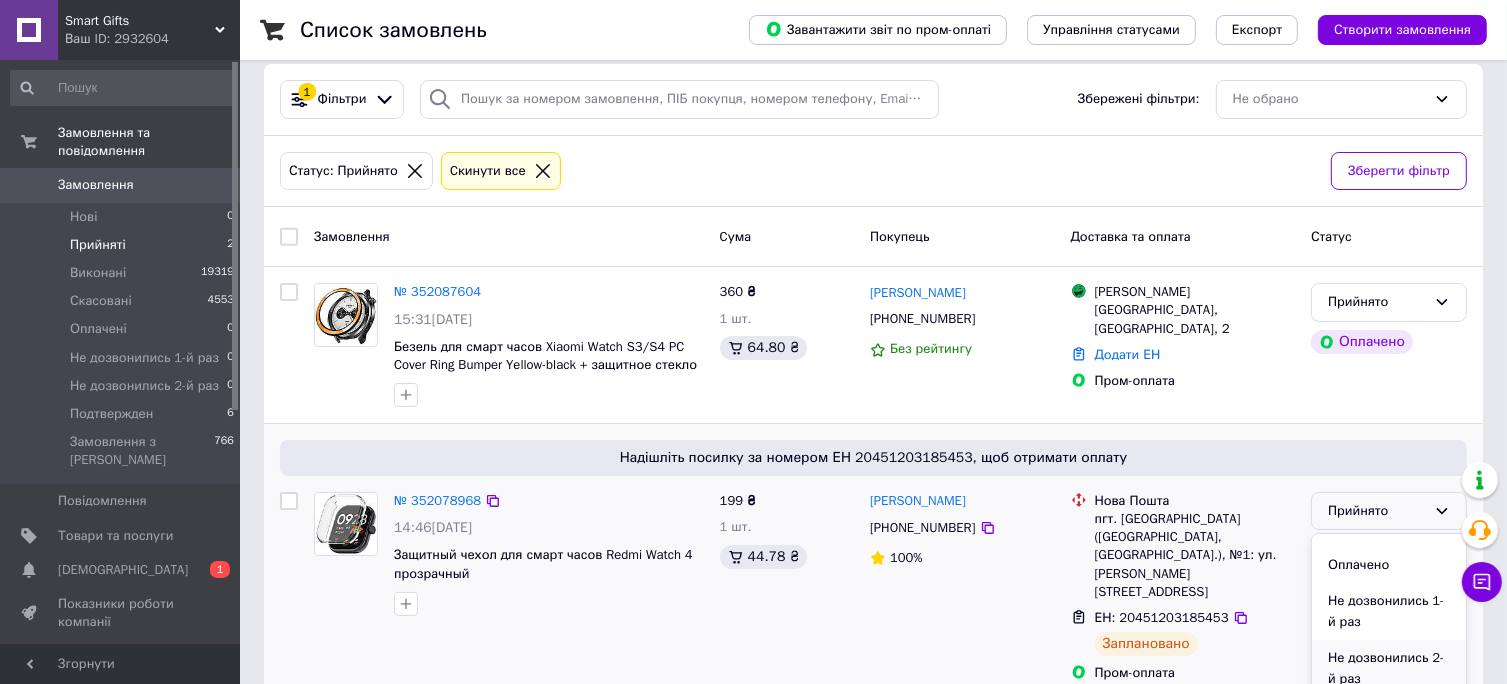 scroll, scrollTop: 95, scrollLeft: 0, axis: vertical 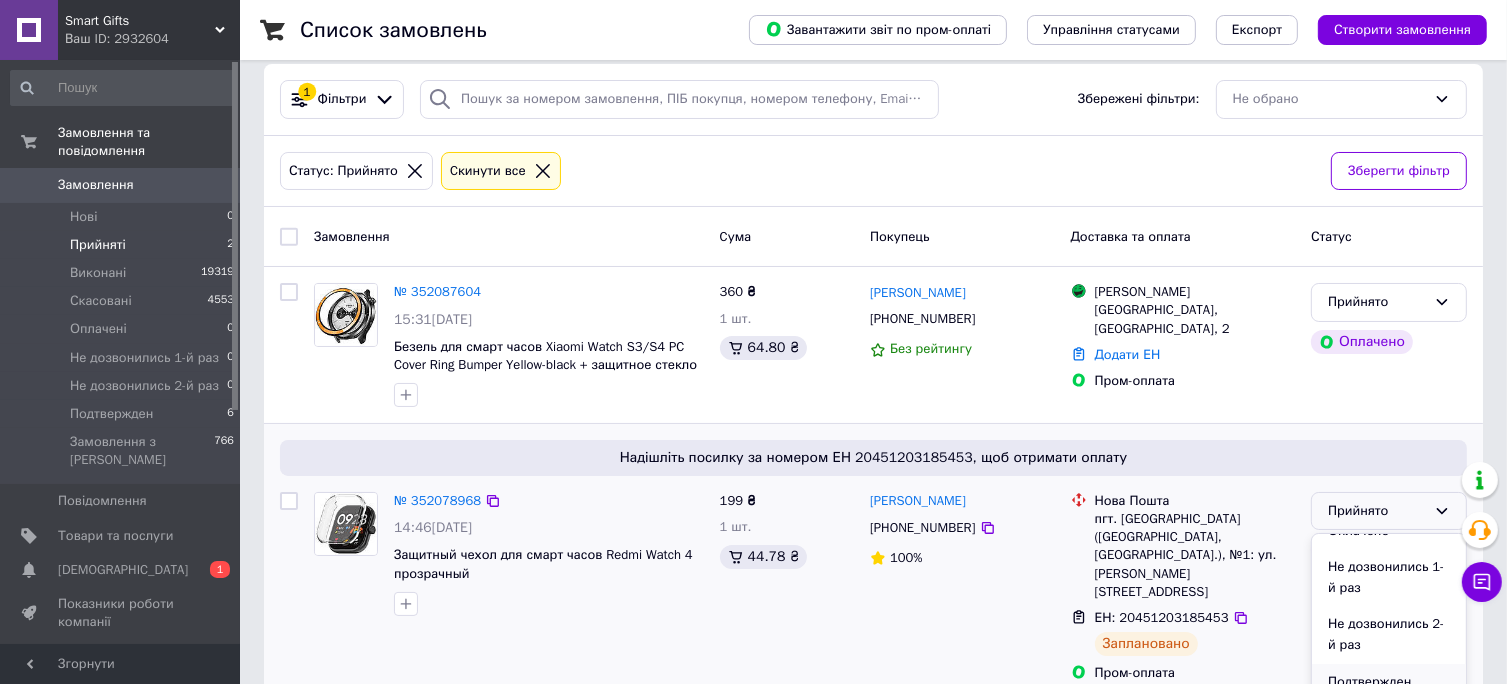 click on "Подтвержден" at bounding box center [1389, 682] 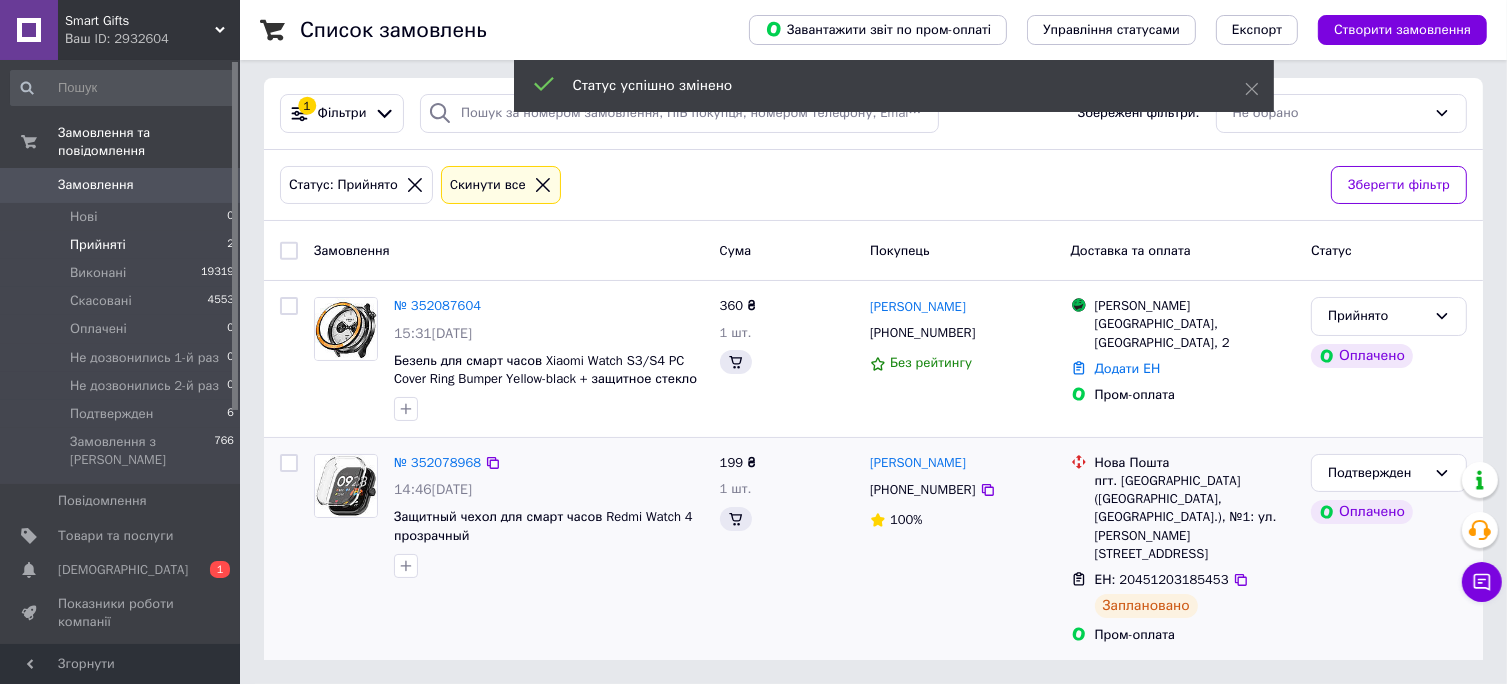 scroll, scrollTop: 0, scrollLeft: 0, axis: both 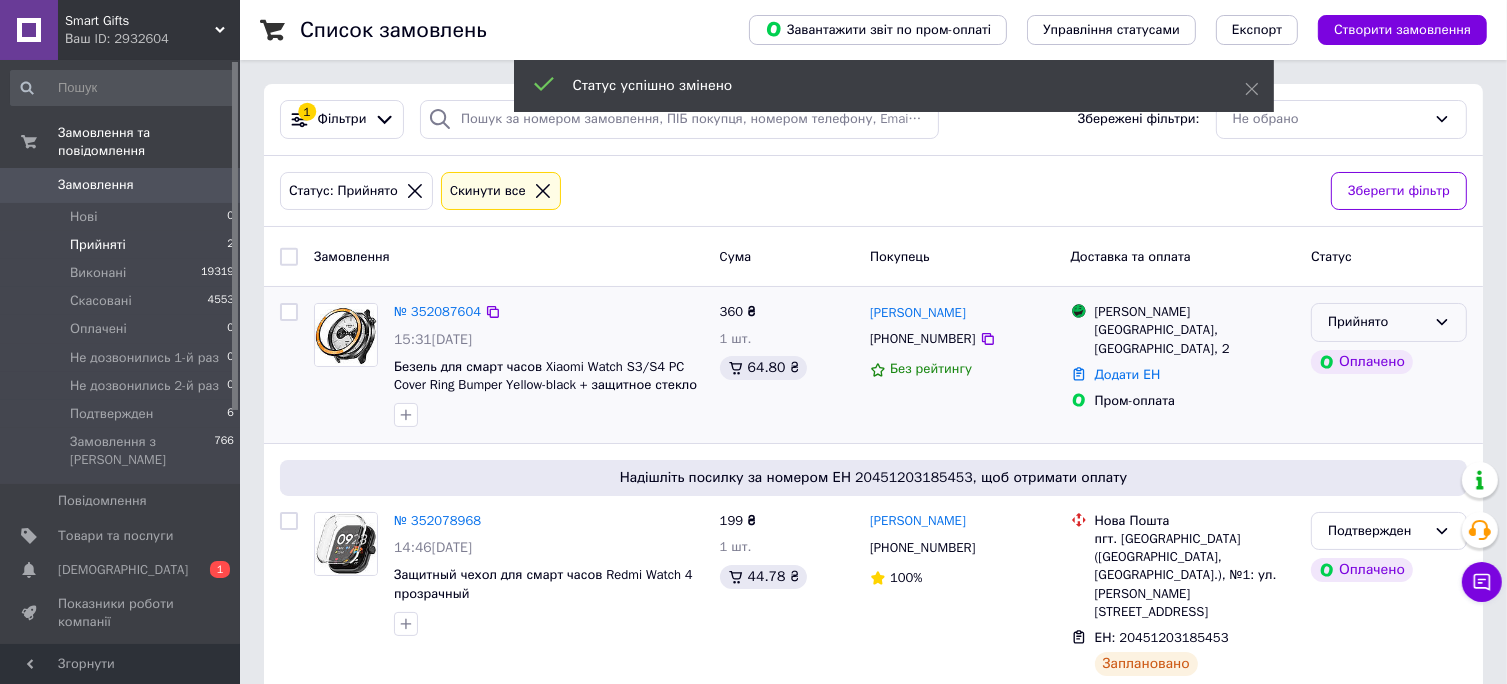 click on "Прийнято" at bounding box center (1389, 322) 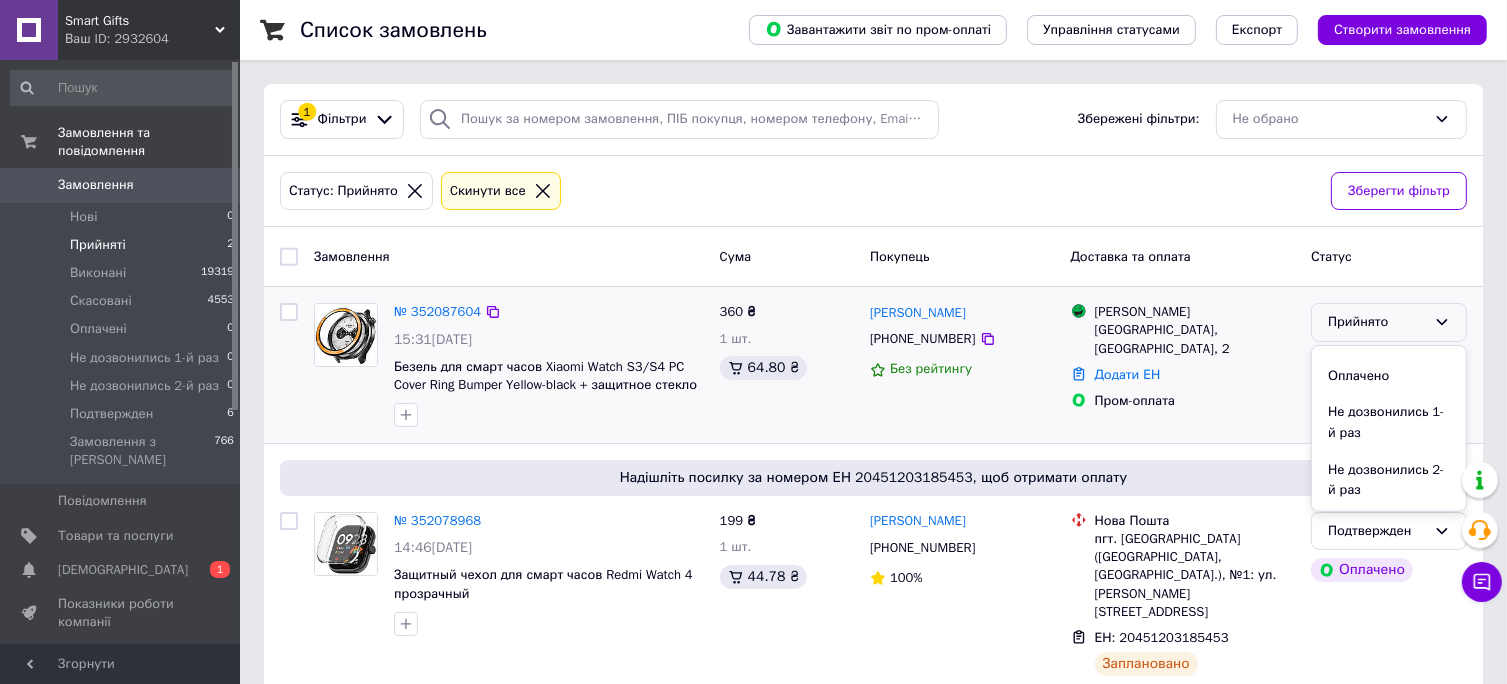 scroll, scrollTop: 95, scrollLeft: 0, axis: vertical 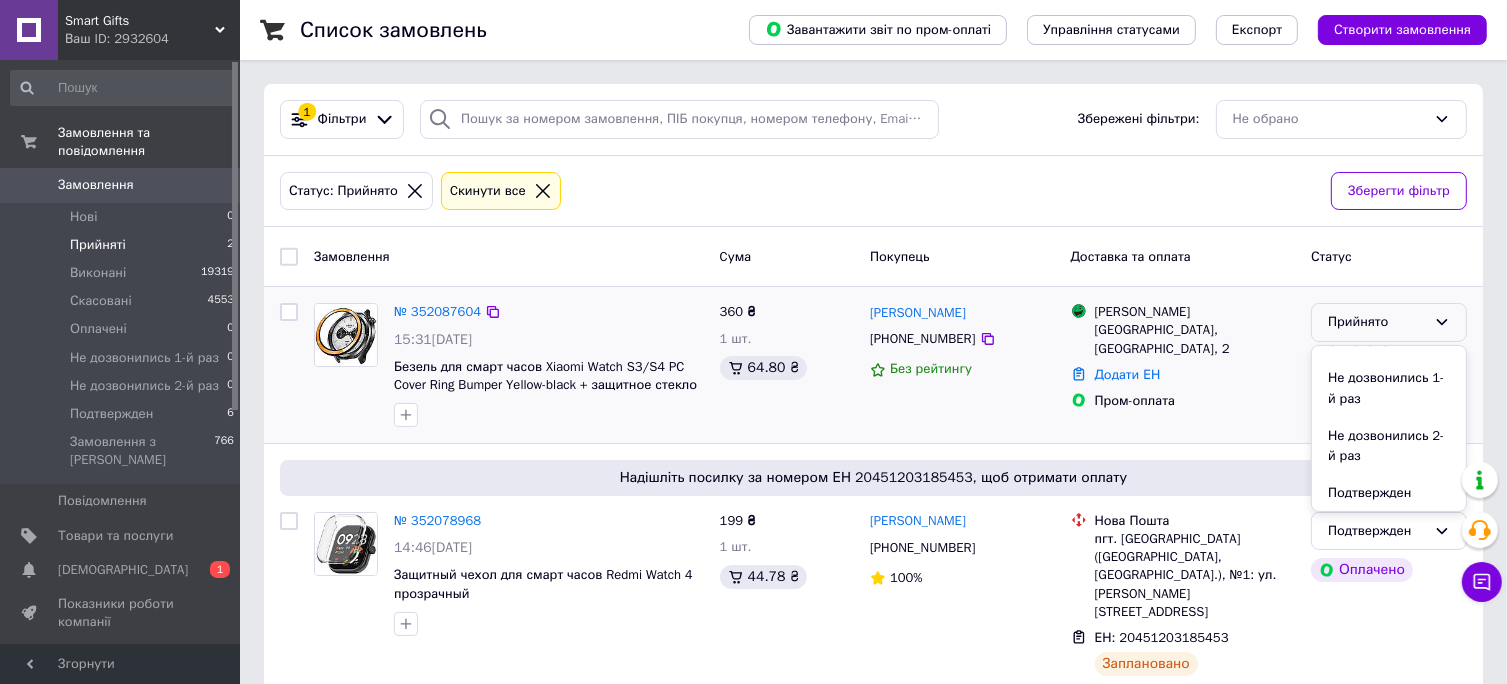 click on "[PERSON_NAME] [PHONE_NUMBER] Без рейтингу" at bounding box center (962, 365) 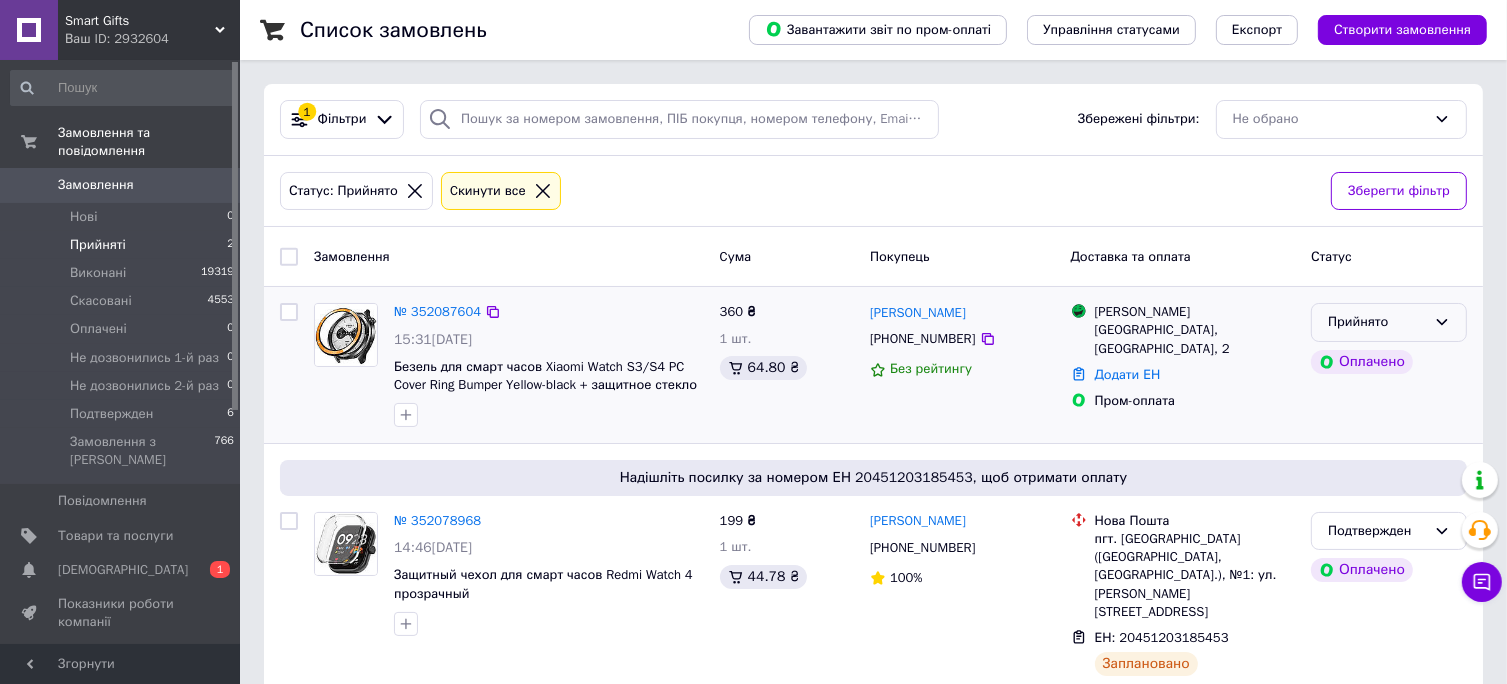 click on "Прийнято" at bounding box center (1389, 322) 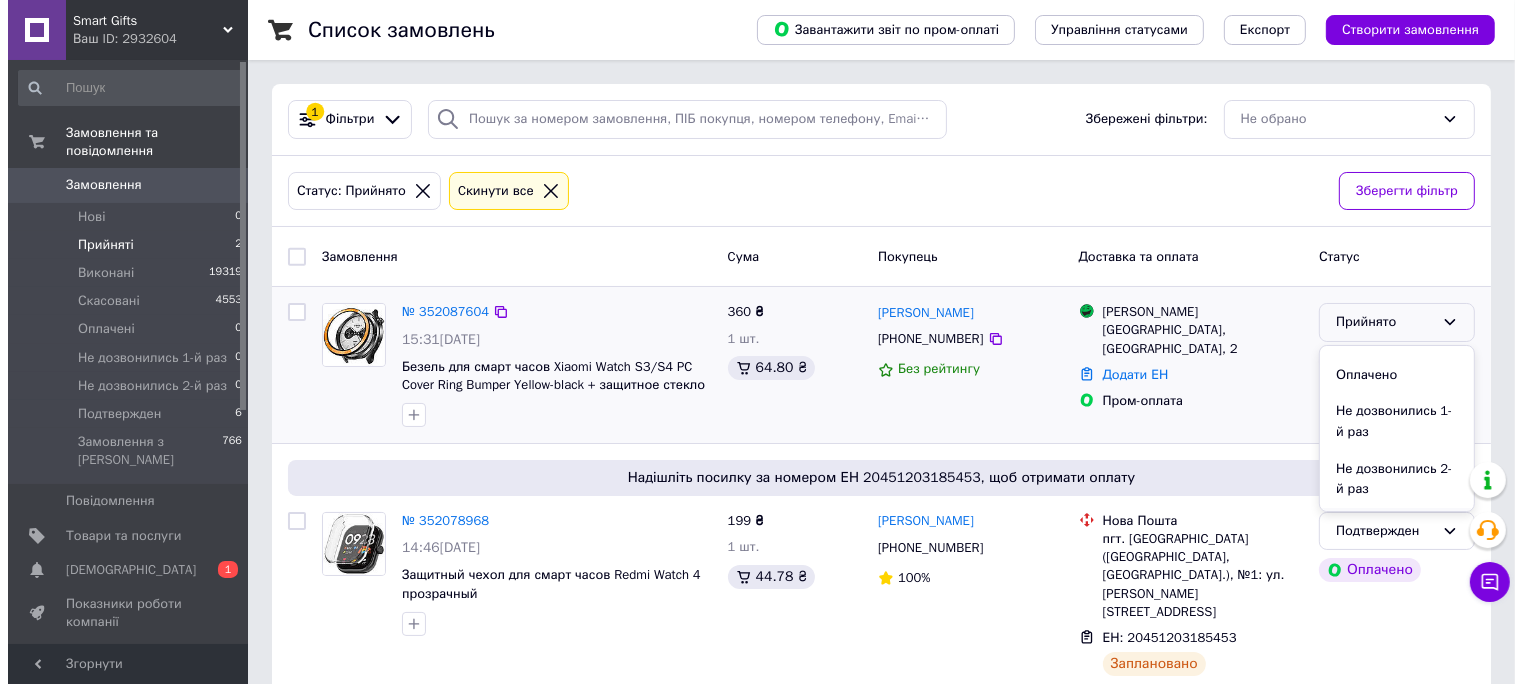 scroll, scrollTop: 95, scrollLeft: 0, axis: vertical 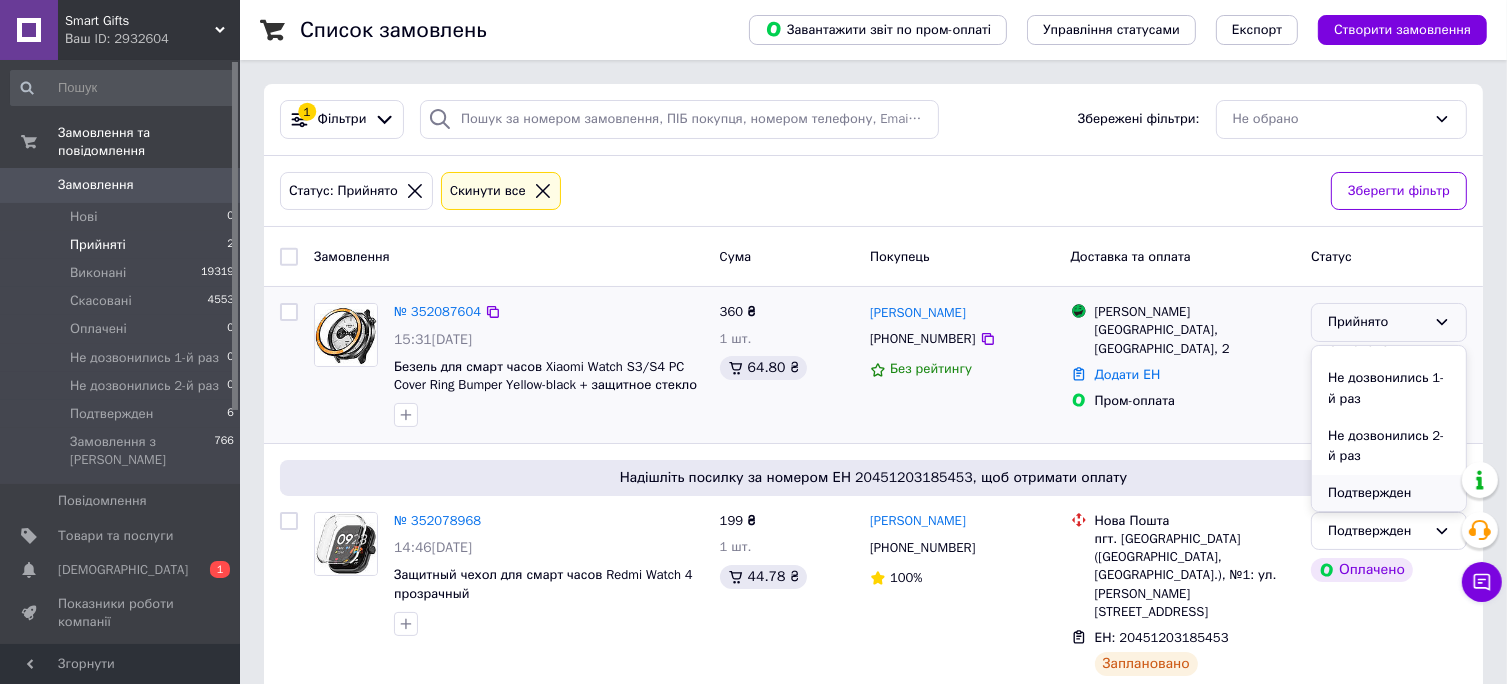 click on "Подтвержден" at bounding box center (1389, 493) 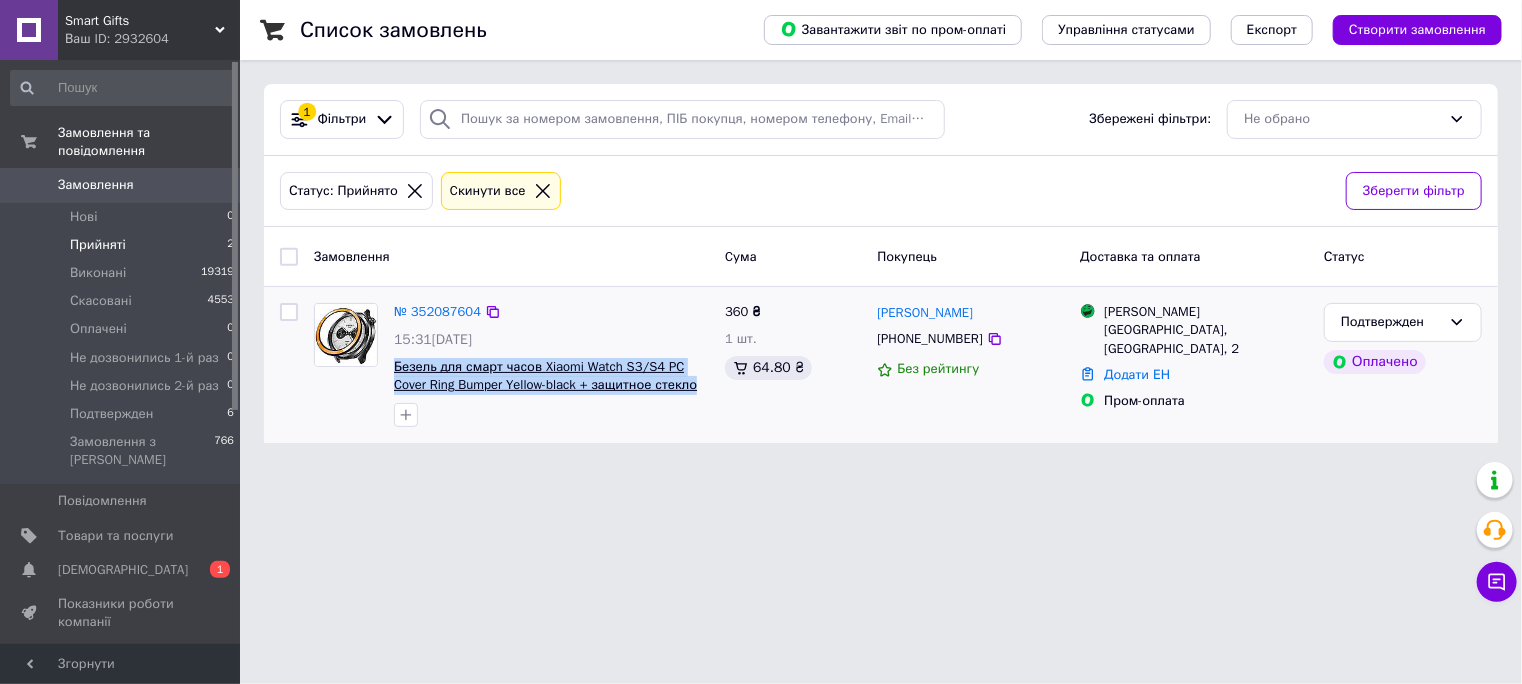 drag, startPoint x: 390, startPoint y: 369, endPoint x: 654, endPoint y: 391, distance: 264.91507 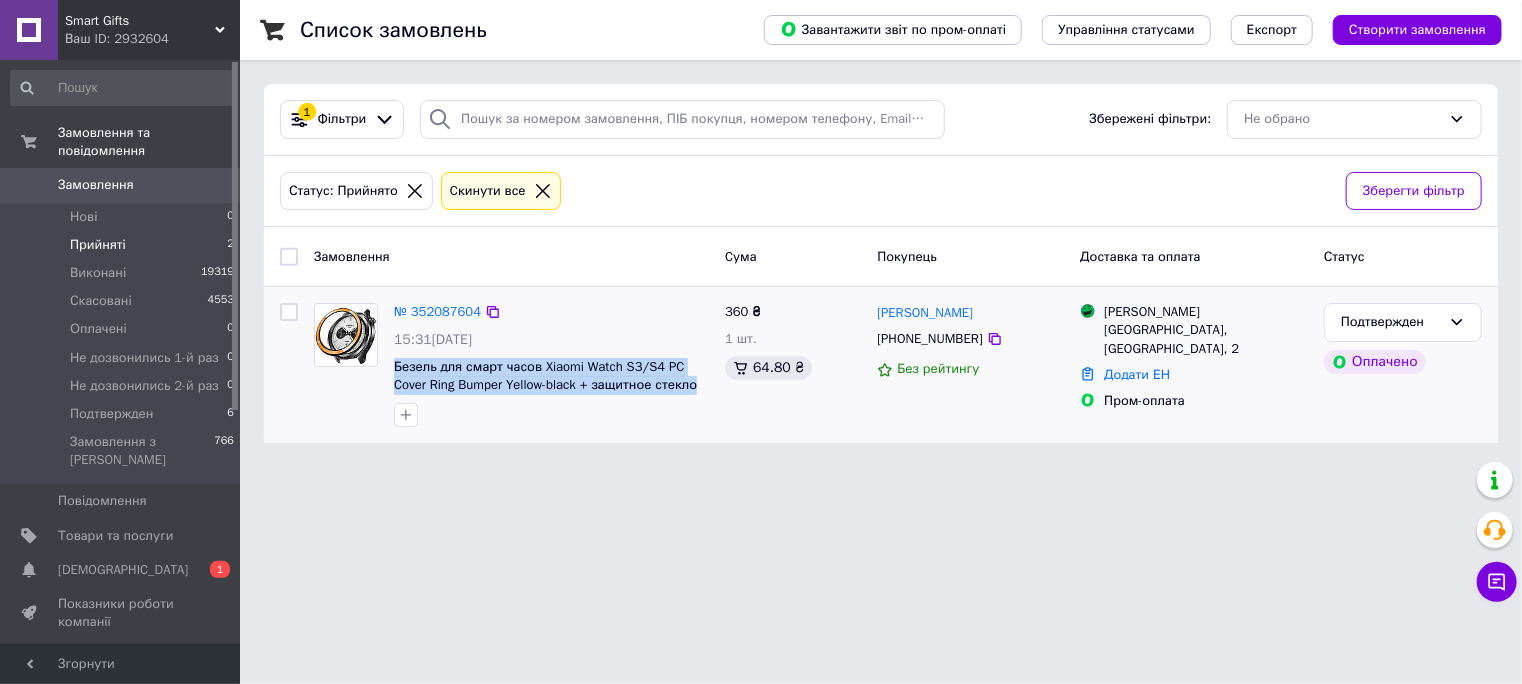copy on "Безель для смарт часов Xiaomi Watch S3/S4 PC Cover Ring Bumper Yellow-black + защитное стекло" 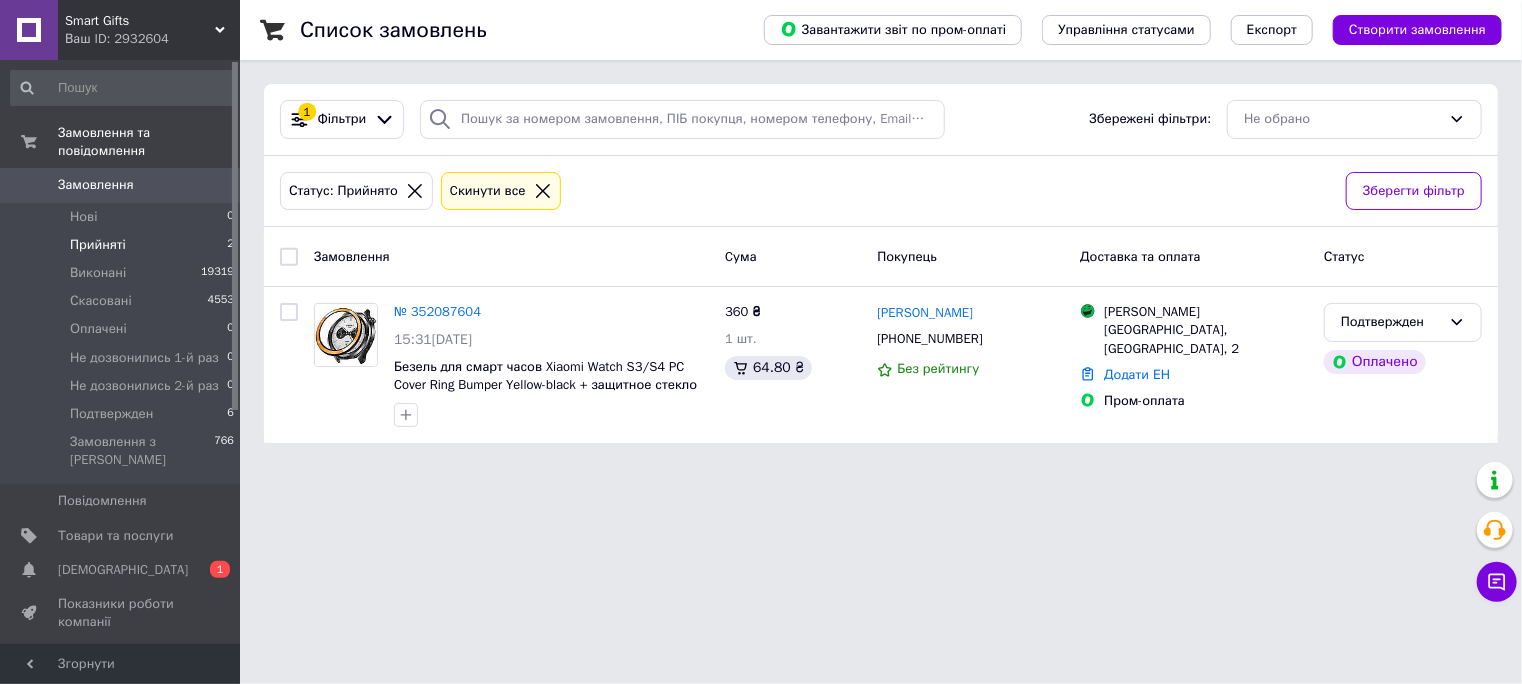 click on "Smart Gifts Ваш ID: 2932604 Сайт Smart Gifts Кабінет покупця Перевірити стан системи Сторінка на порталі Вікторія Куліш MOD Smart Aks Довідка Вийти Замовлення та повідомлення Замовлення 0 Нові 0 Прийняті 2 Виконані 19319 Скасовані 4553 Оплачені 0 Не дозвонились 1-й раз 0 Не дозвонились 2-й раз 0 Подтвержден 6 Замовлення з Розетки 766 Повідомлення 0 Товари та послуги Сповіщення 0 1 Показники роботи компанії Панель управління Відгуки Покупатели Каталог ProSale Аналітика Інструменти веб-майстра та SEO Управління сайтом Гаманець компанії   1" at bounding box center [761, 233] 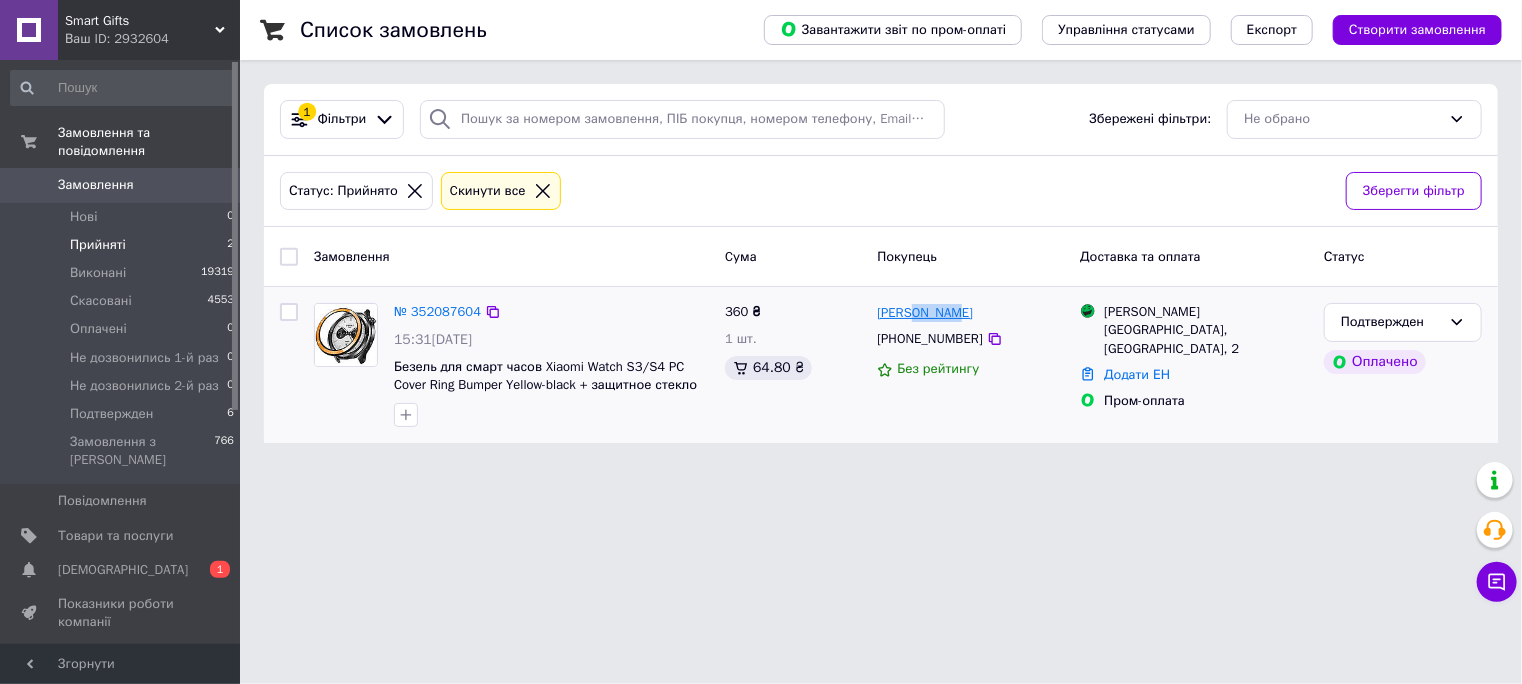 drag, startPoint x: 969, startPoint y: 315, endPoint x: 916, endPoint y: 318, distance: 53.08484 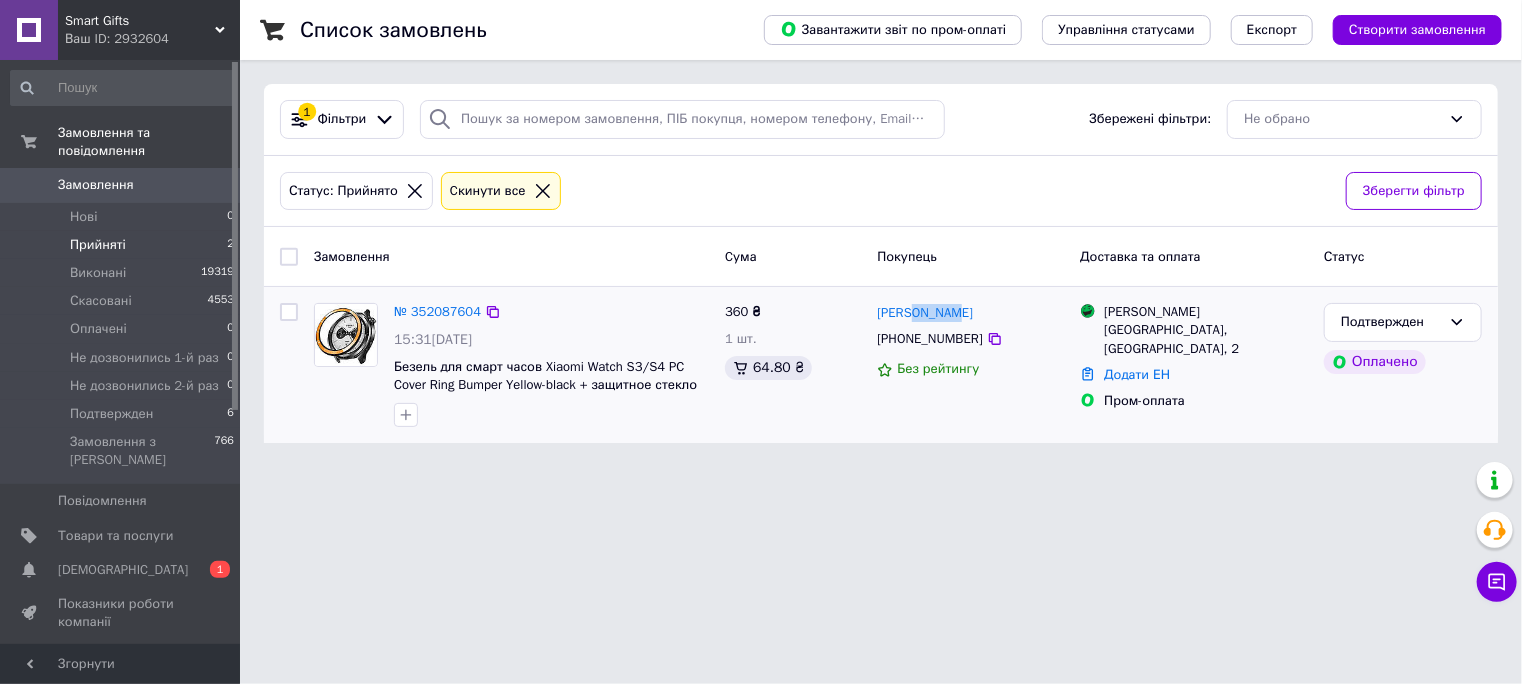 copy on "Миссюк" 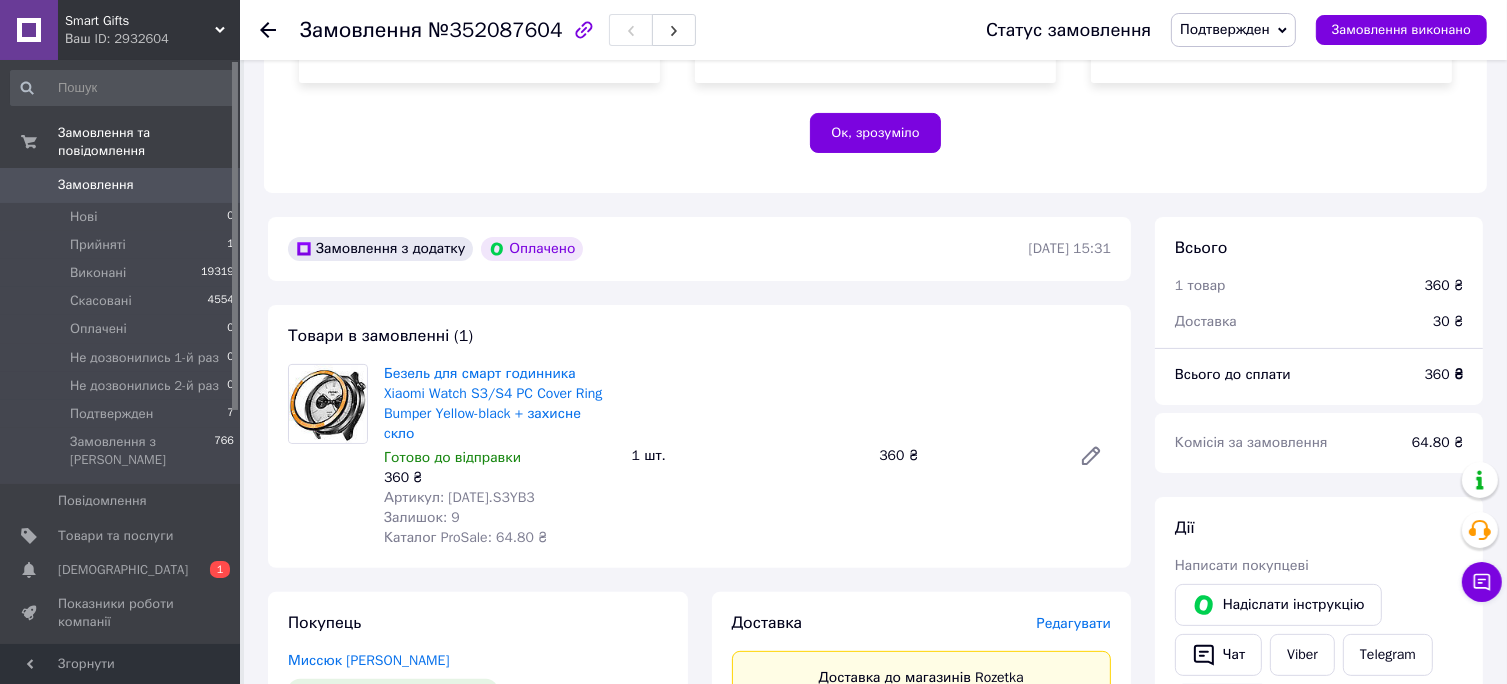 scroll, scrollTop: 600, scrollLeft: 0, axis: vertical 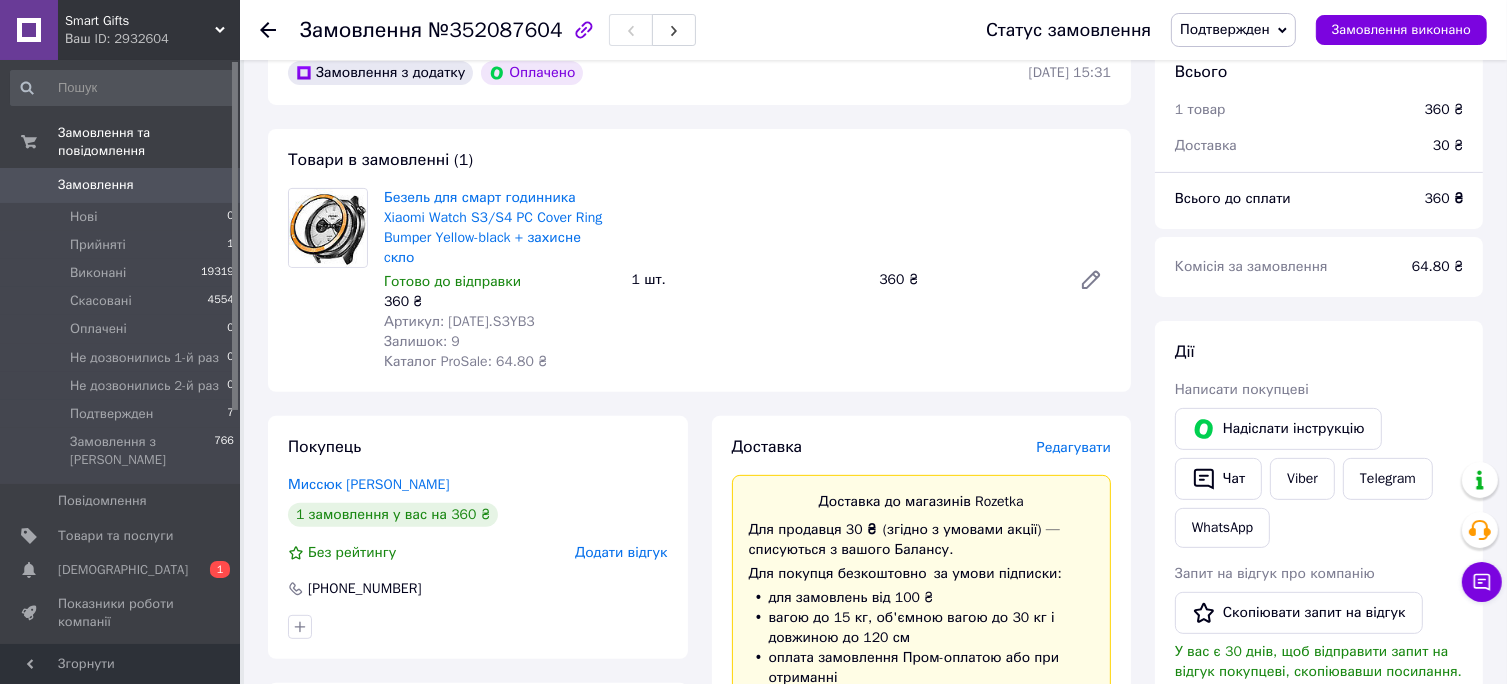 drag, startPoint x: 445, startPoint y: 304, endPoint x: 540, endPoint y: 307, distance: 95.047356 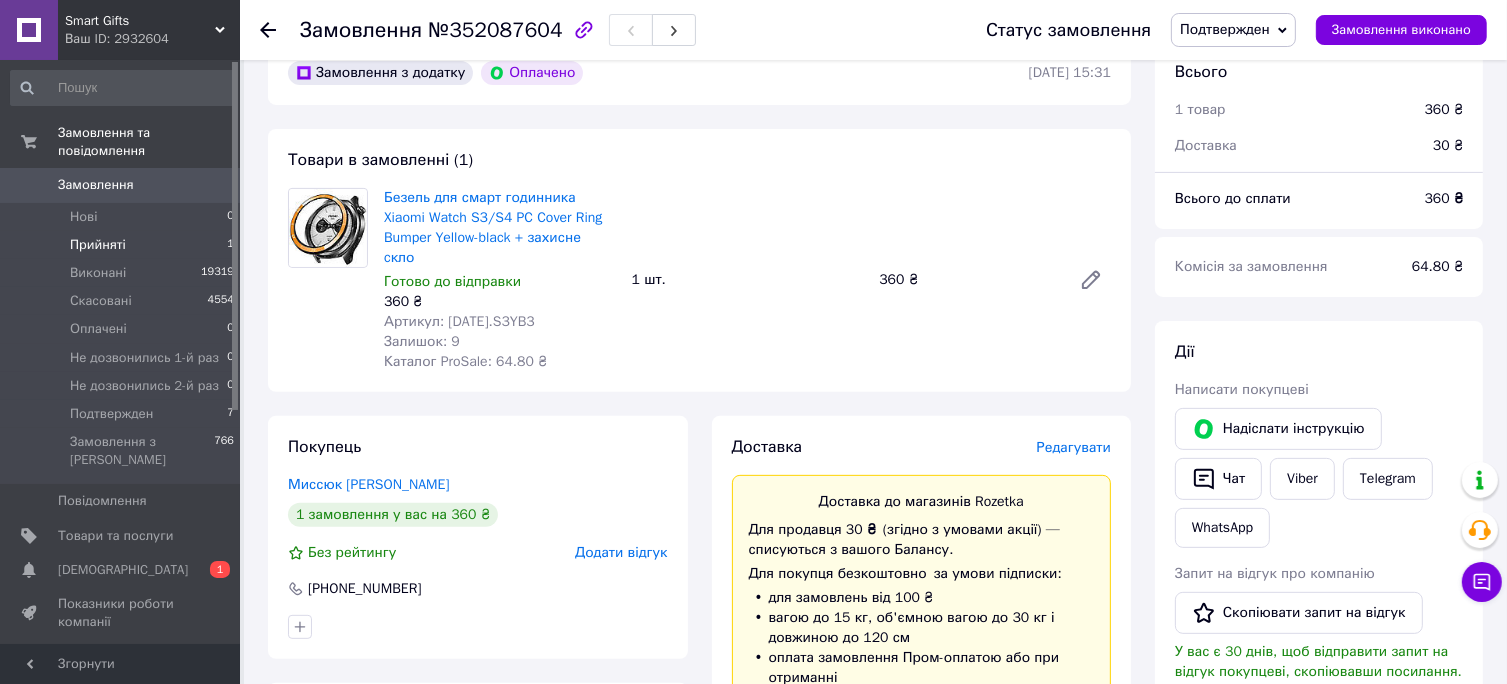 click on "Прийняті 1" at bounding box center [123, 245] 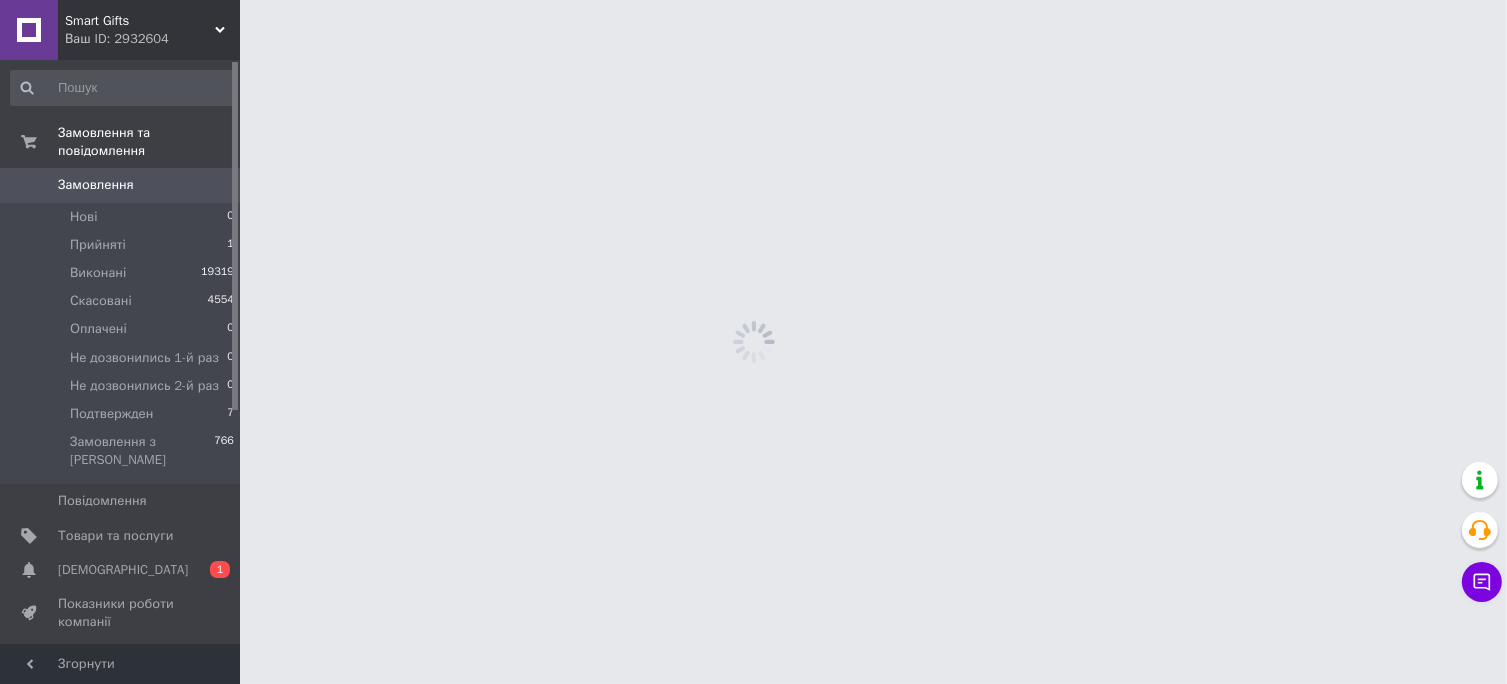 scroll, scrollTop: 0, scrollLeft: 0, axis: both 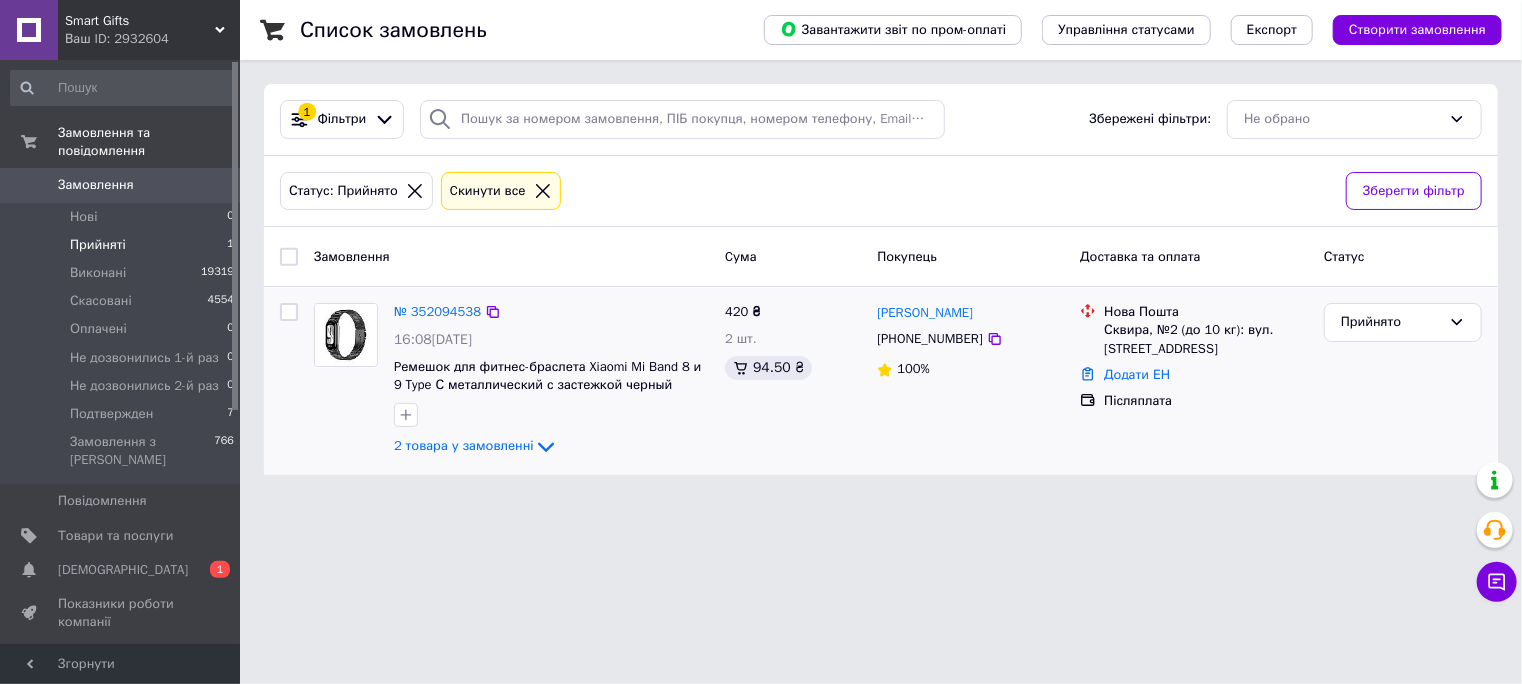 click on "Нова Пошта Сквира, №2 (до 10 кг): вул. Соборна, 21 Додати ЕН Післяплата" at bounding box center [1194, 381] 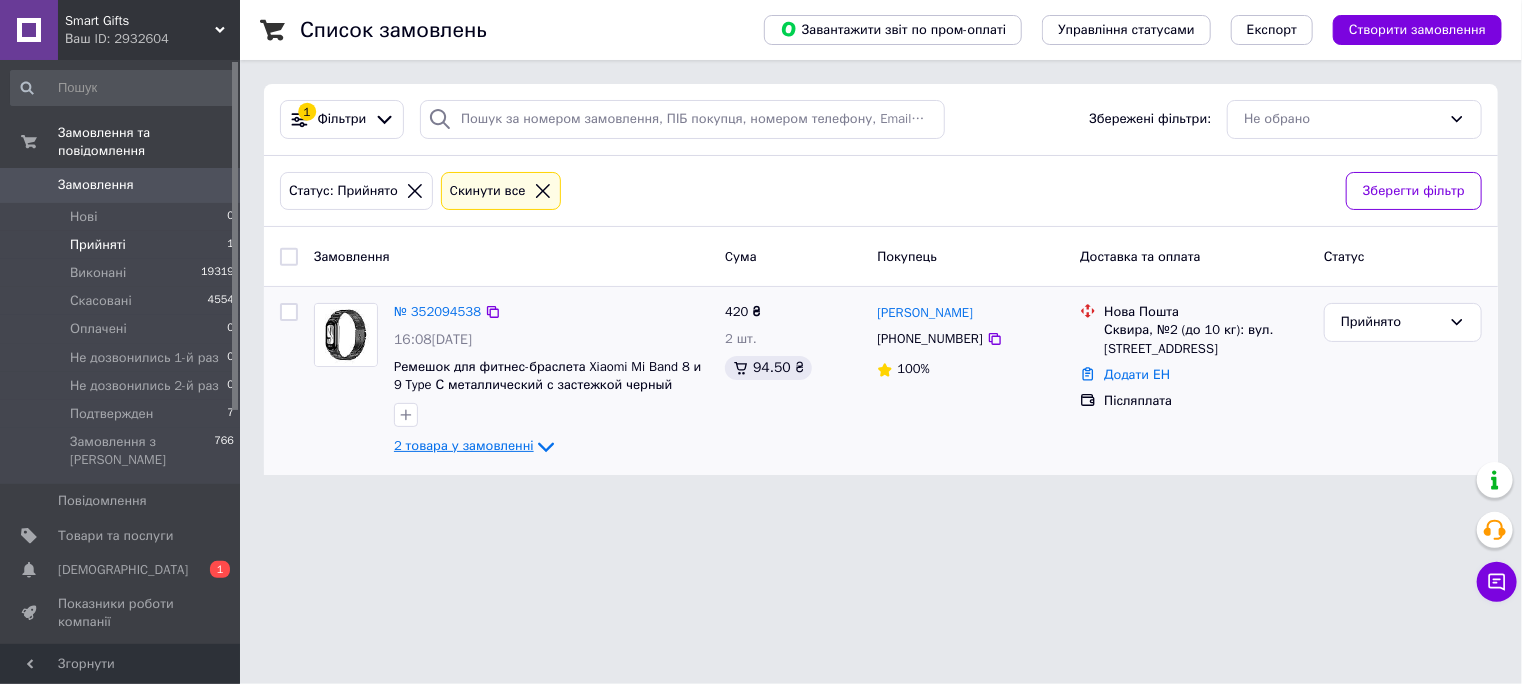 click 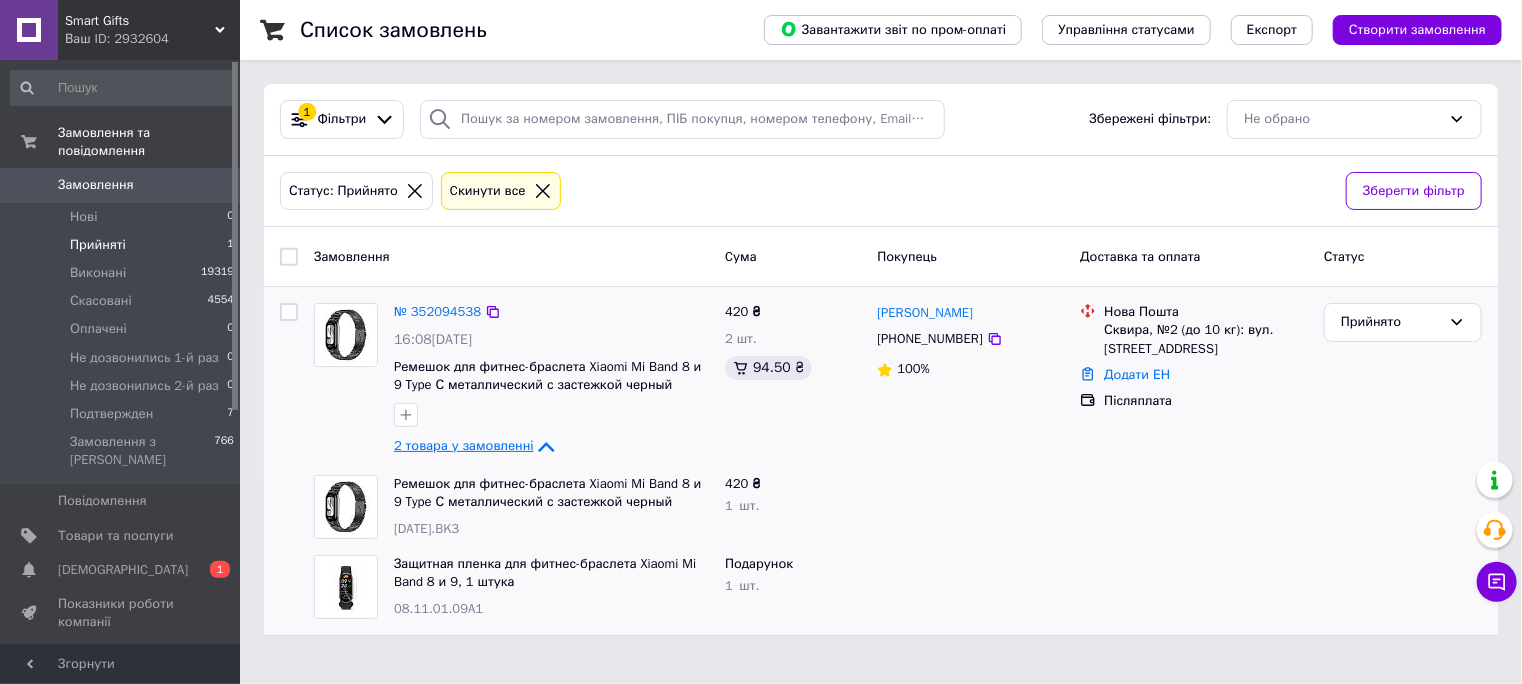 drag, startPoint x: 396, startPoint y: 527, endPoint x: 477, endPoint y: 539, distance: 81.88406 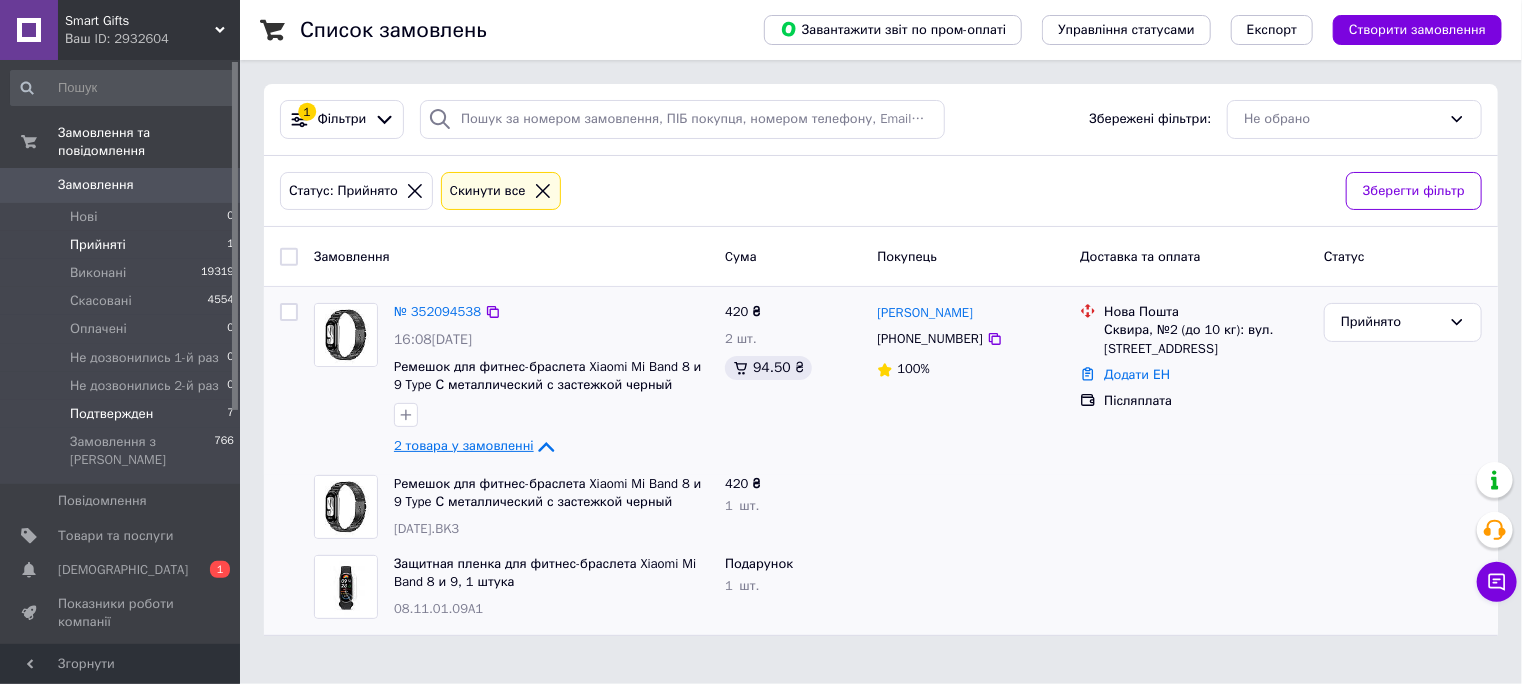 drag, startPoint x: 136, startPoint y: 394, endPoint x: 153, endPoint y: 400, distance: 18.027756 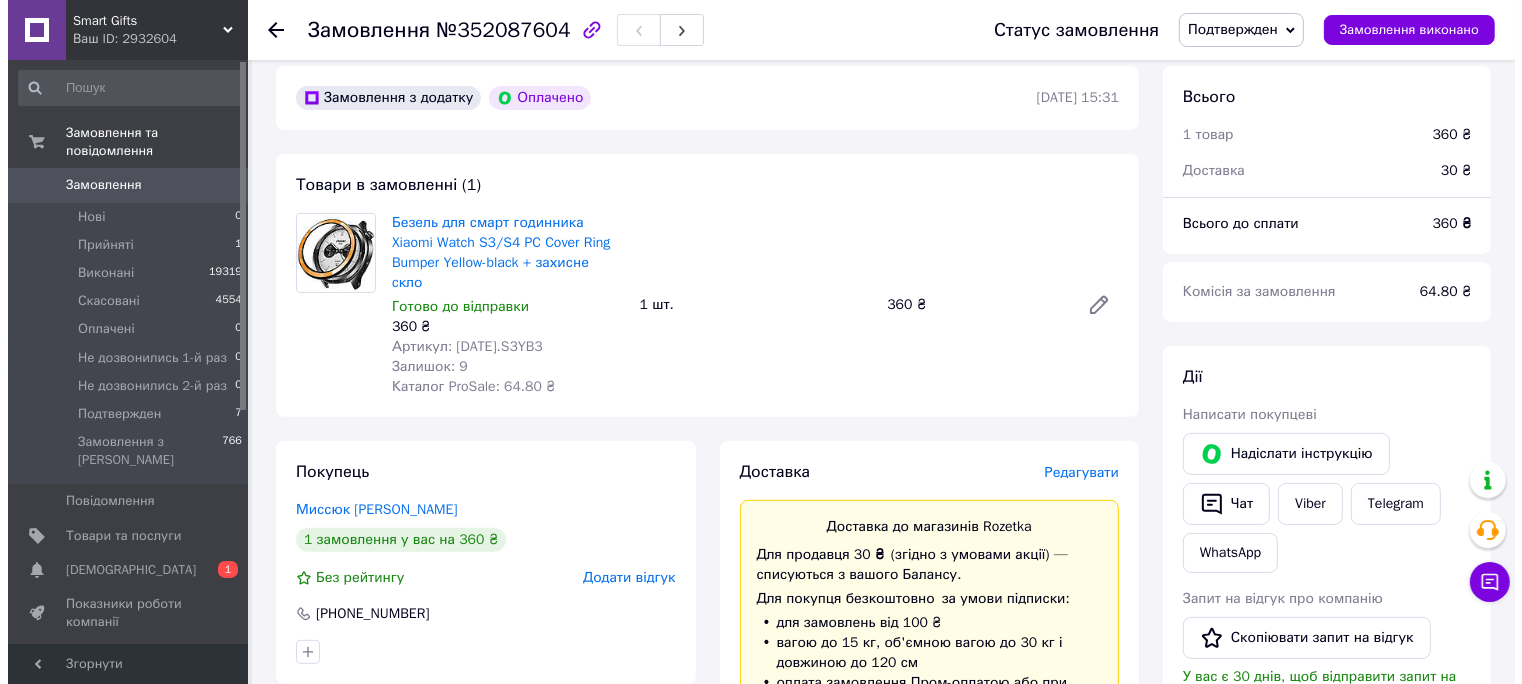 scroll, scrollTop: 700, scrollLeft: 0, axis: vertical 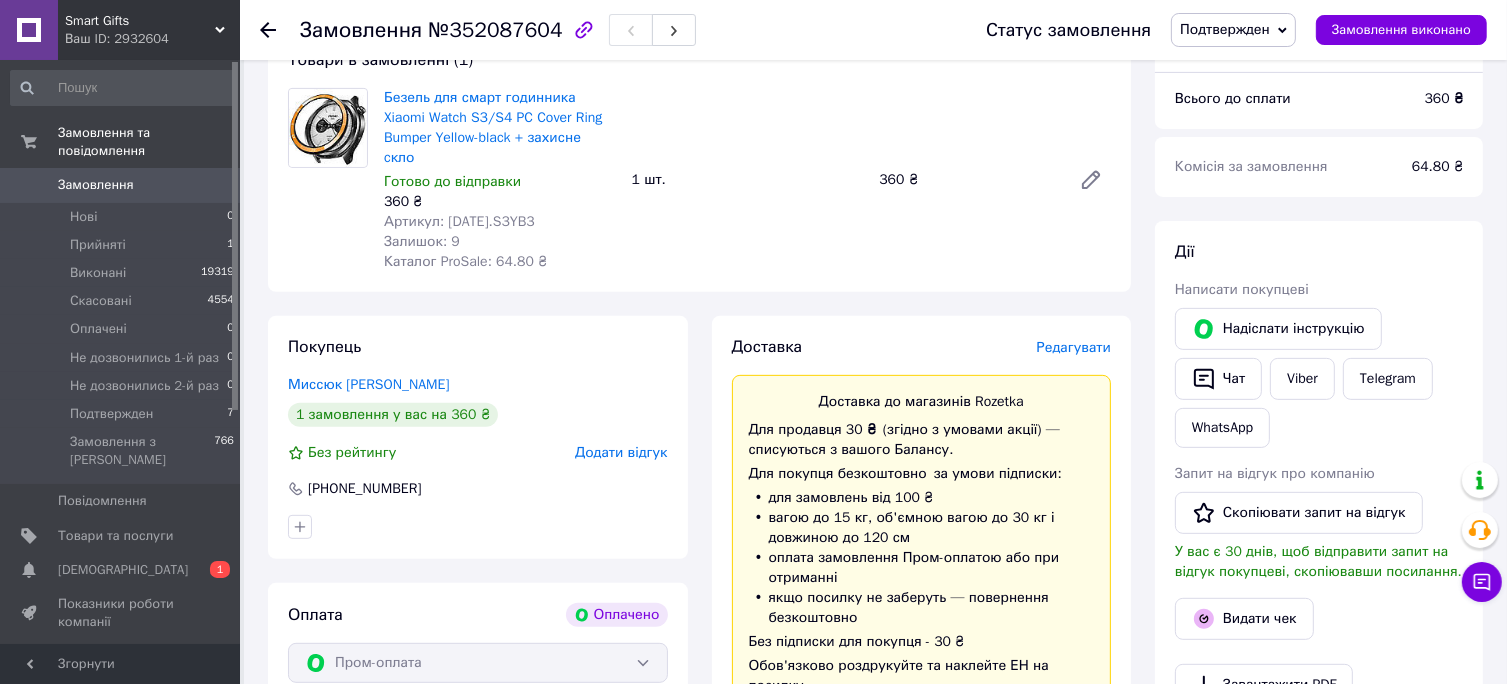 click on "Редагувати" at bounding box center [1074, 347] 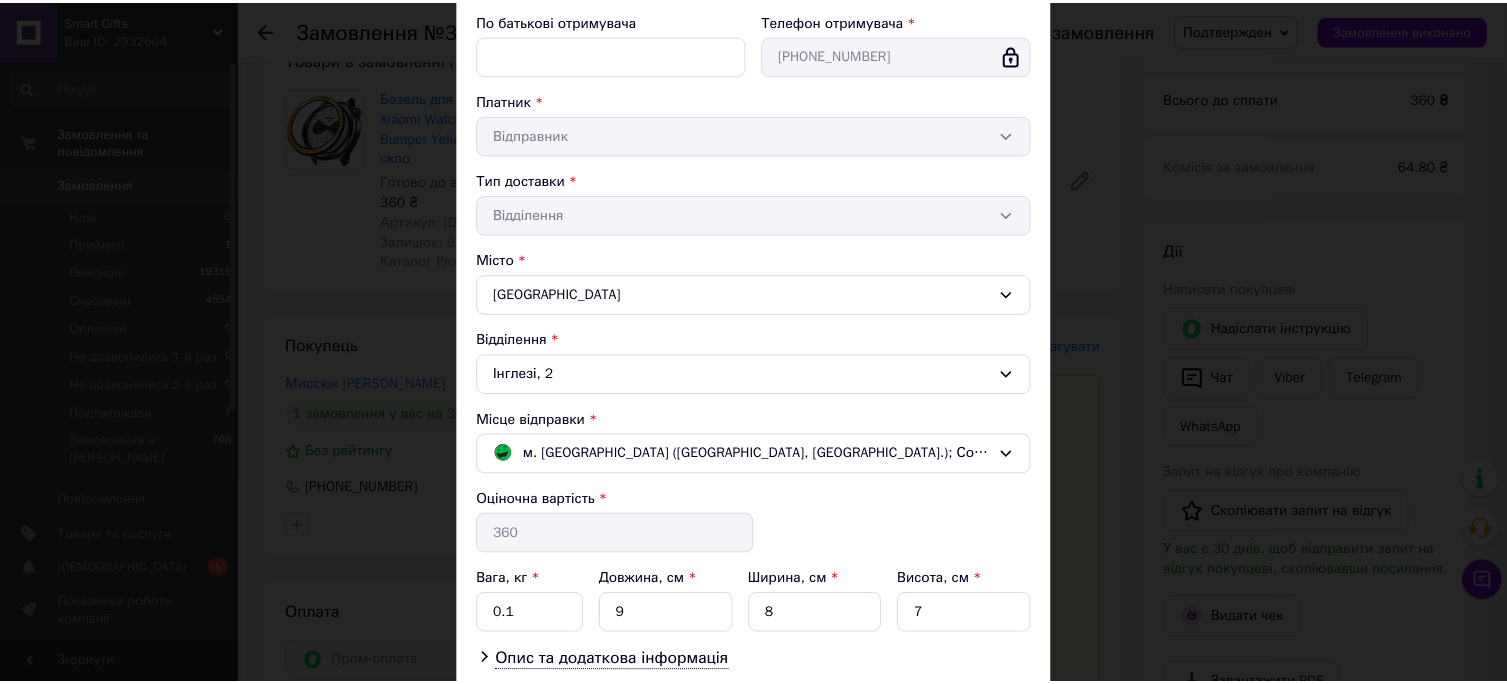 scroll, scrollTop: 435, scrollLeft: 0, axis: vertical 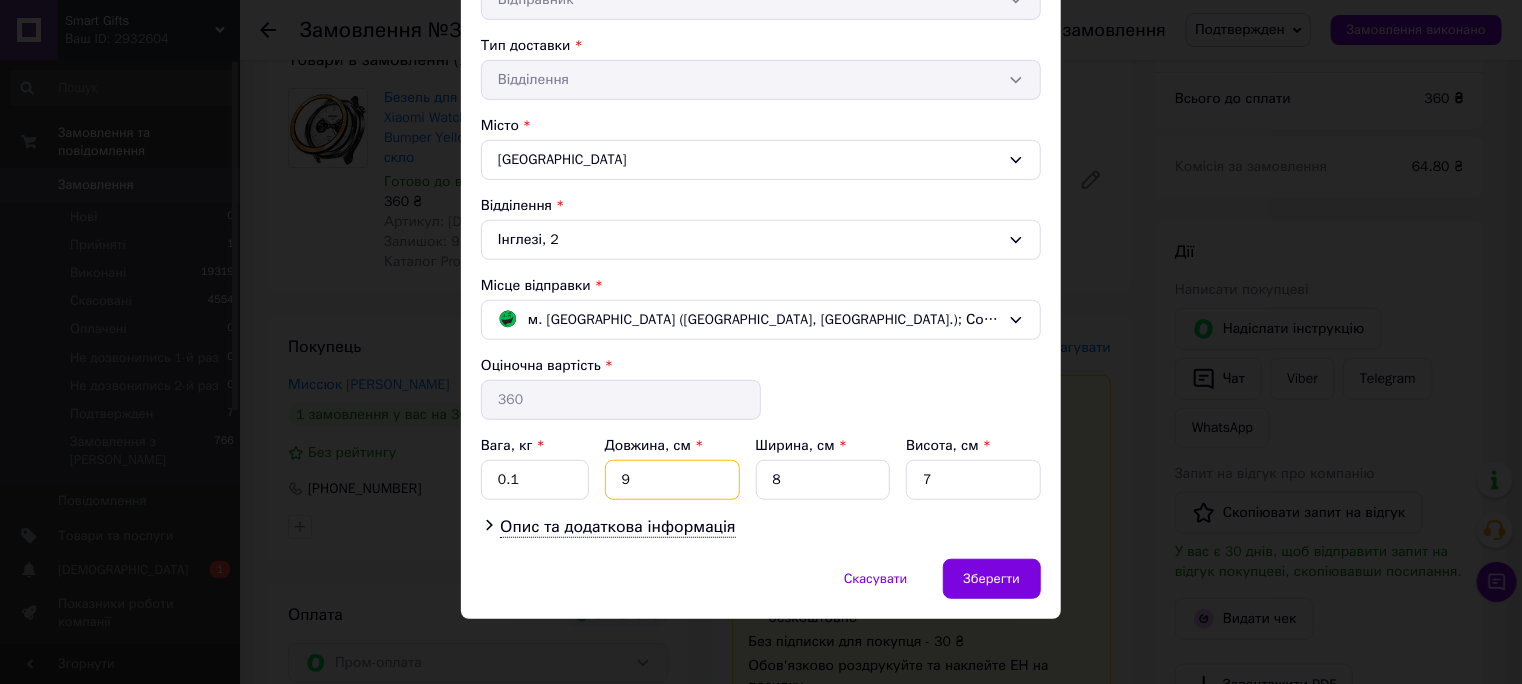 drag, startPoint x: 677, startPoint y: 475, endPoint x: 602, endPoint y: 469, distance: 75.23962 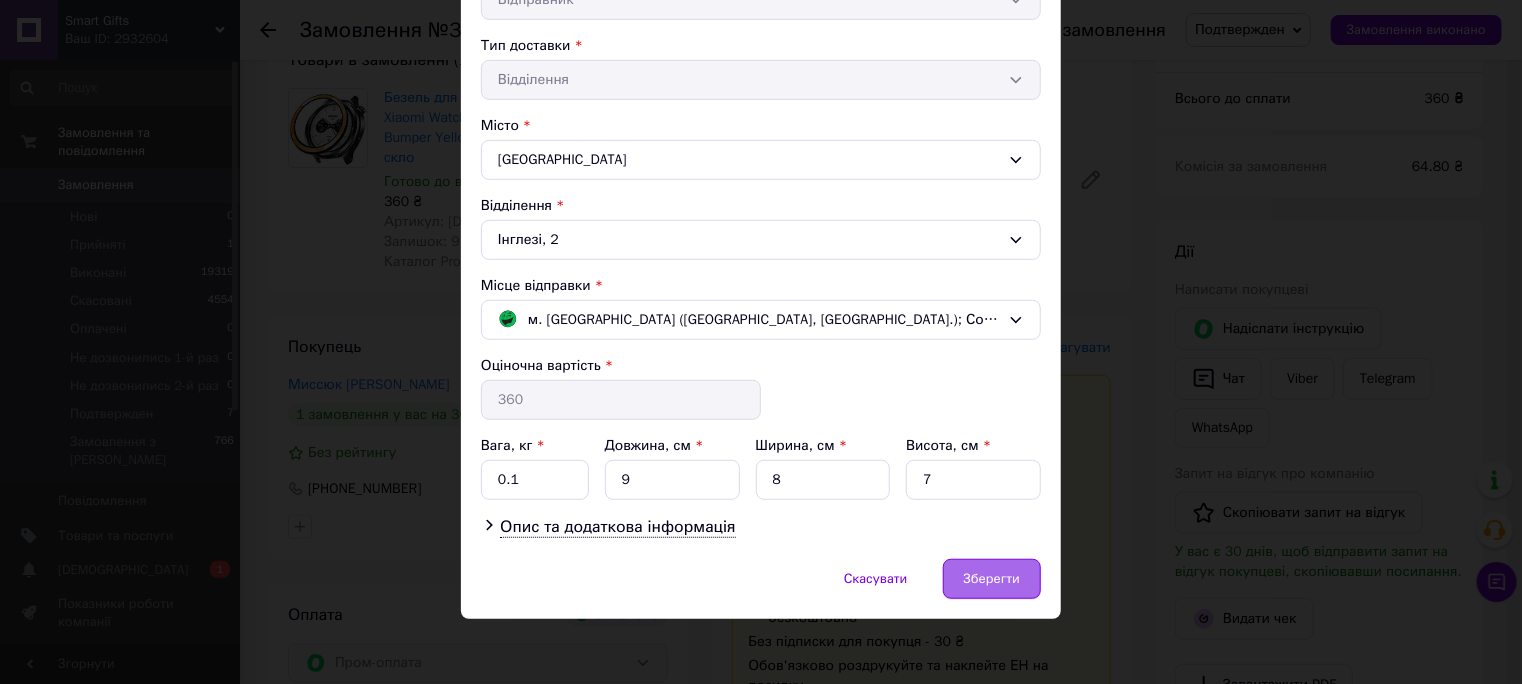 click on "Зберегти" at bounding box center [992, 579] 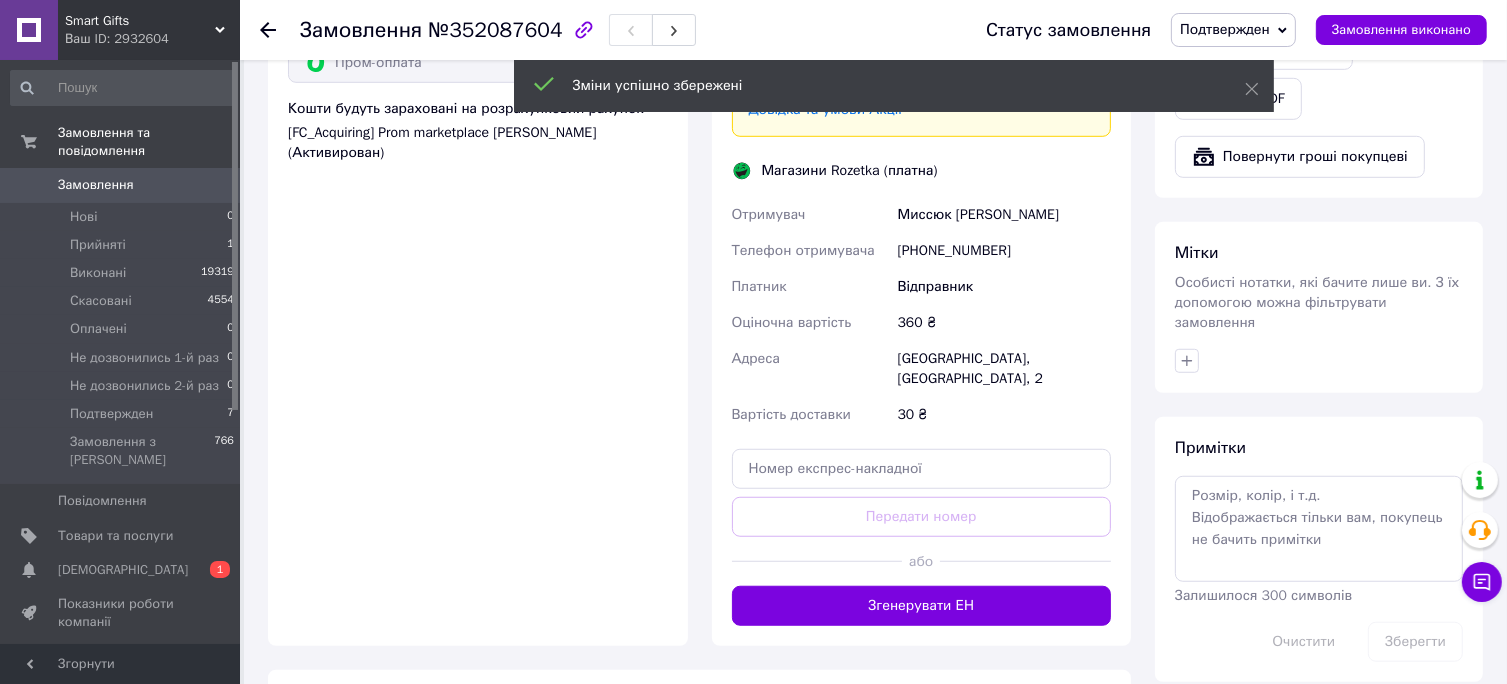 scroll, scrollTop: 1400, scrollLeft: 0, axis: vertical 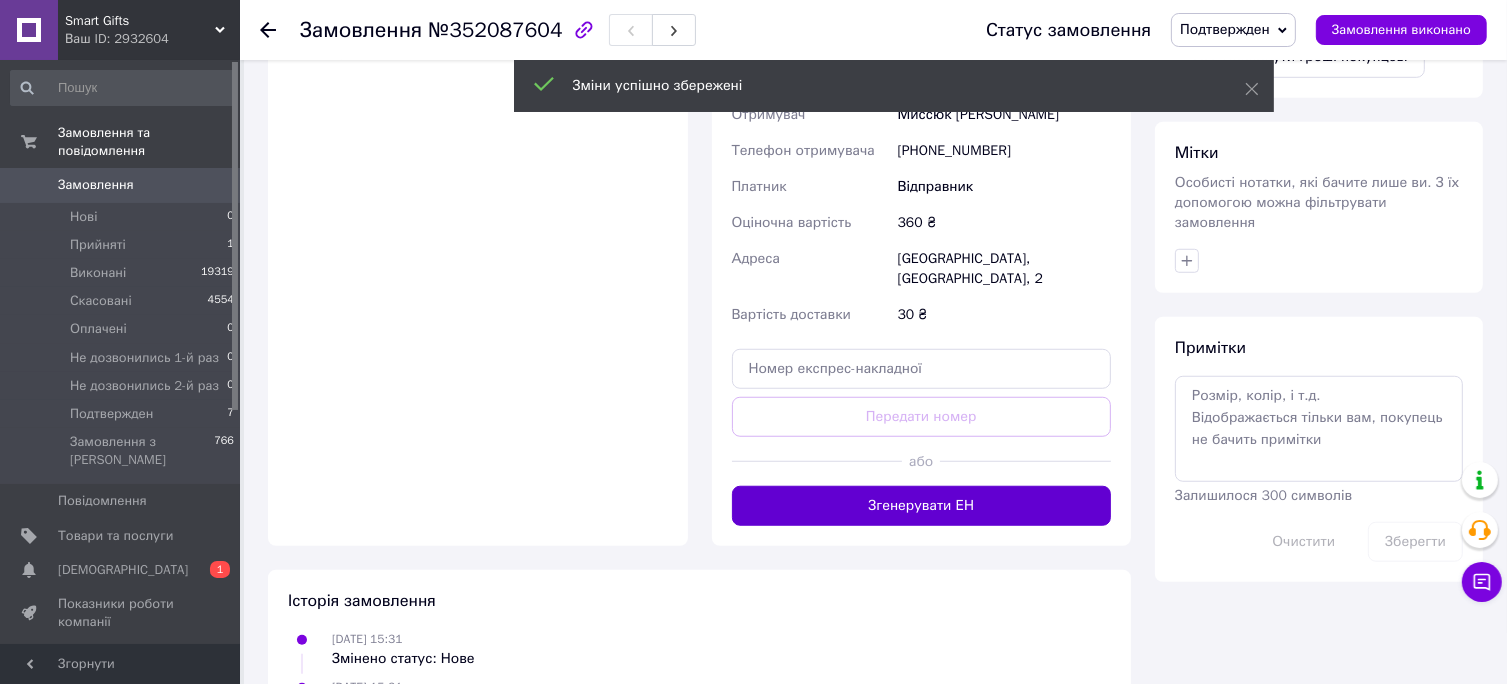 click on "Згенерувати ЕН" at bounding box center [922, 506] 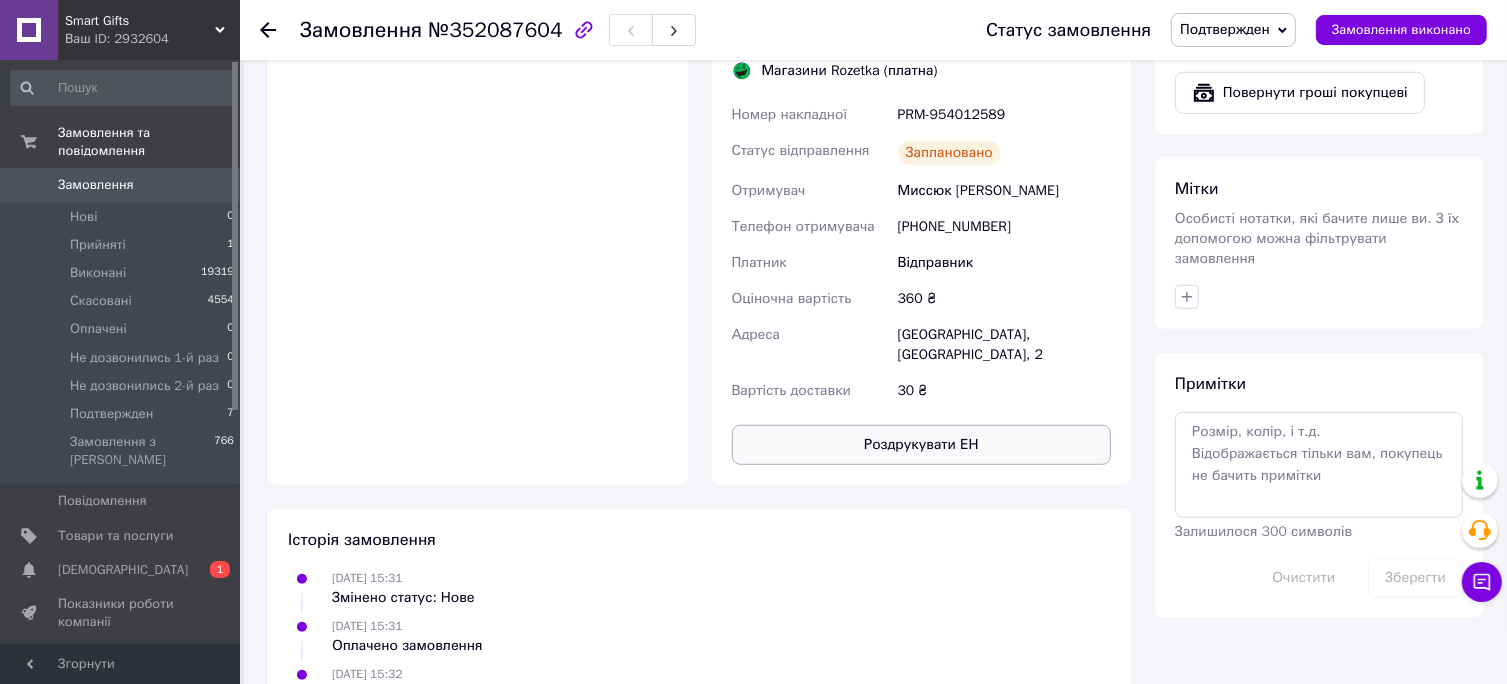 click on "Роздрукувати ЕН" at bounding box center [922, 445] 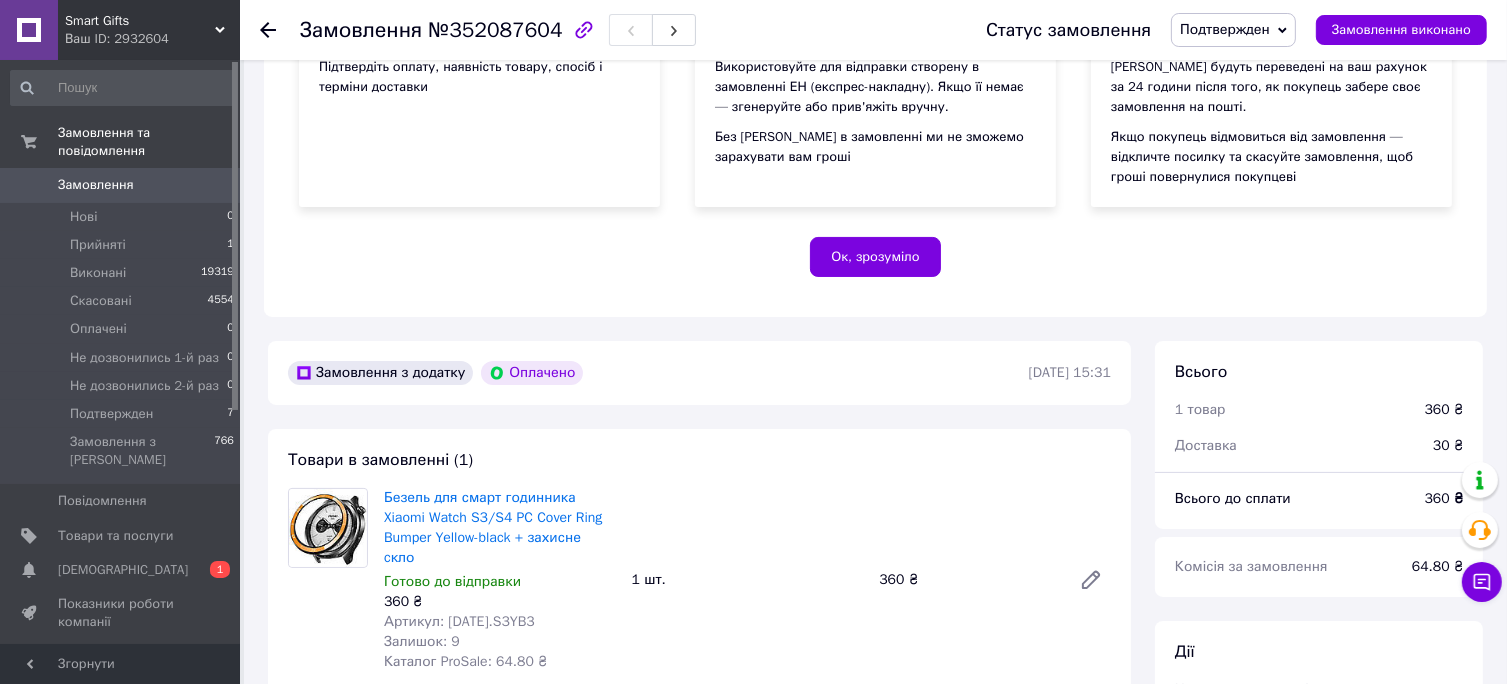 scroll, scrollTop: 0, scrollLeft: 0, axis: both 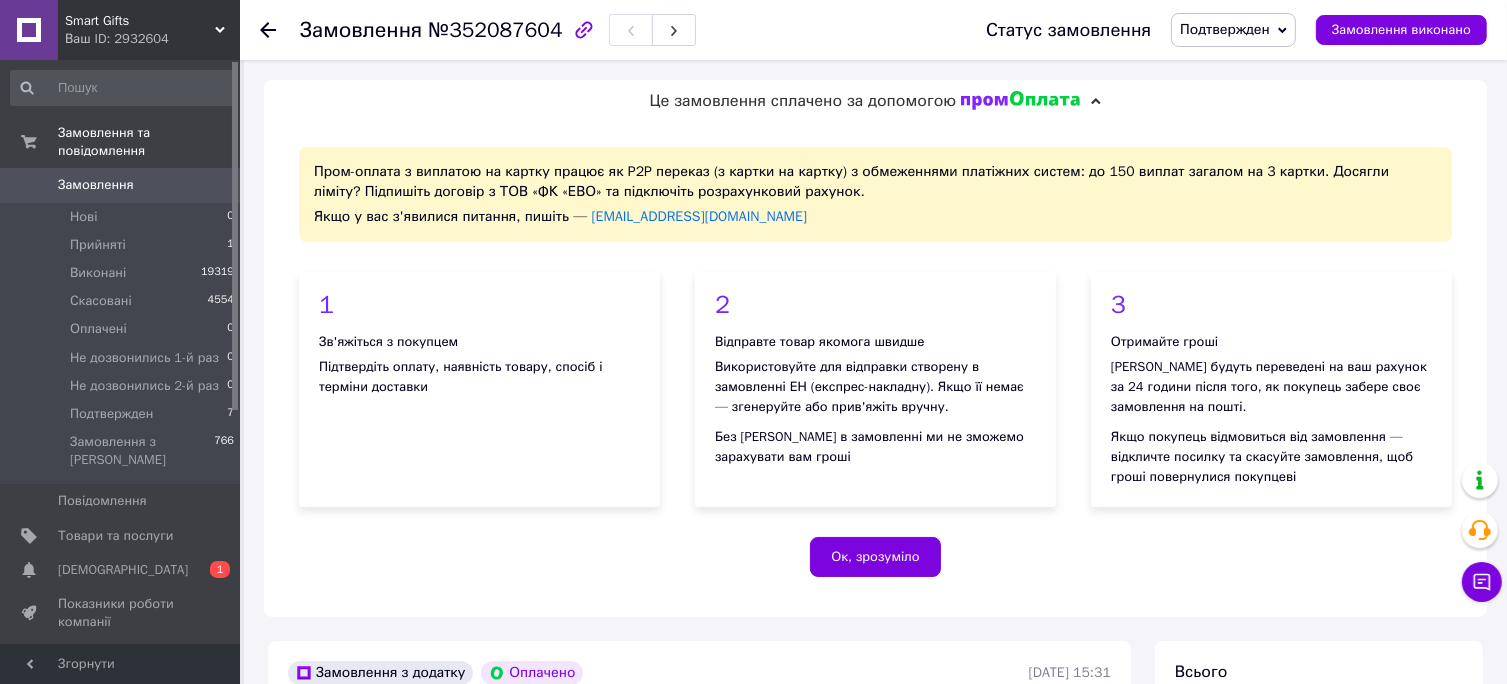 type 